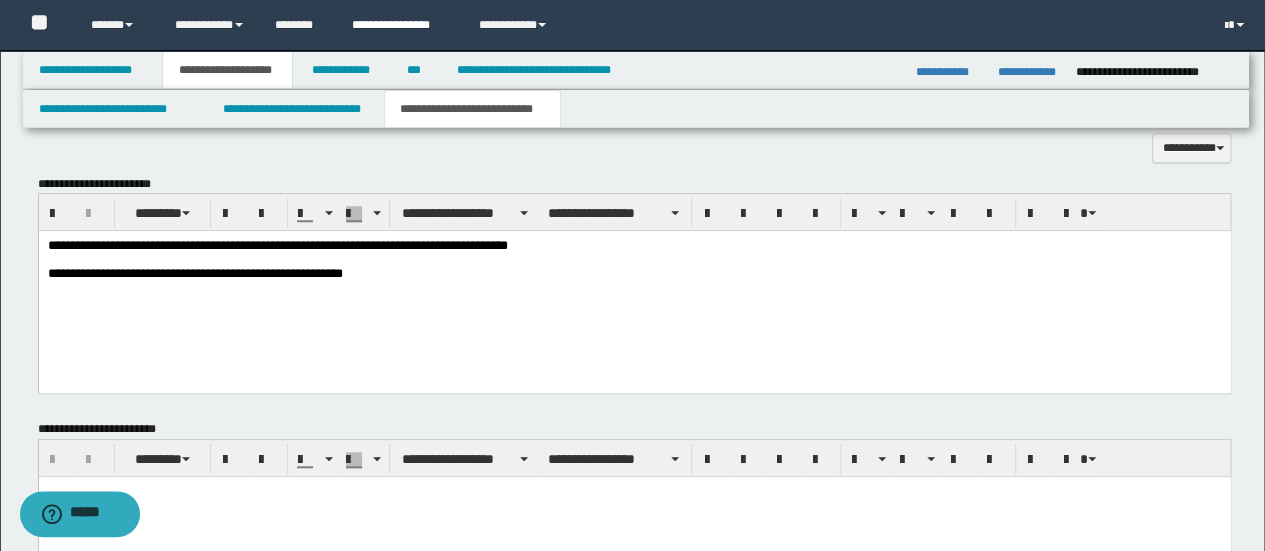 scroll, scrollTop: 0, scrollLeft: 0, axis: both 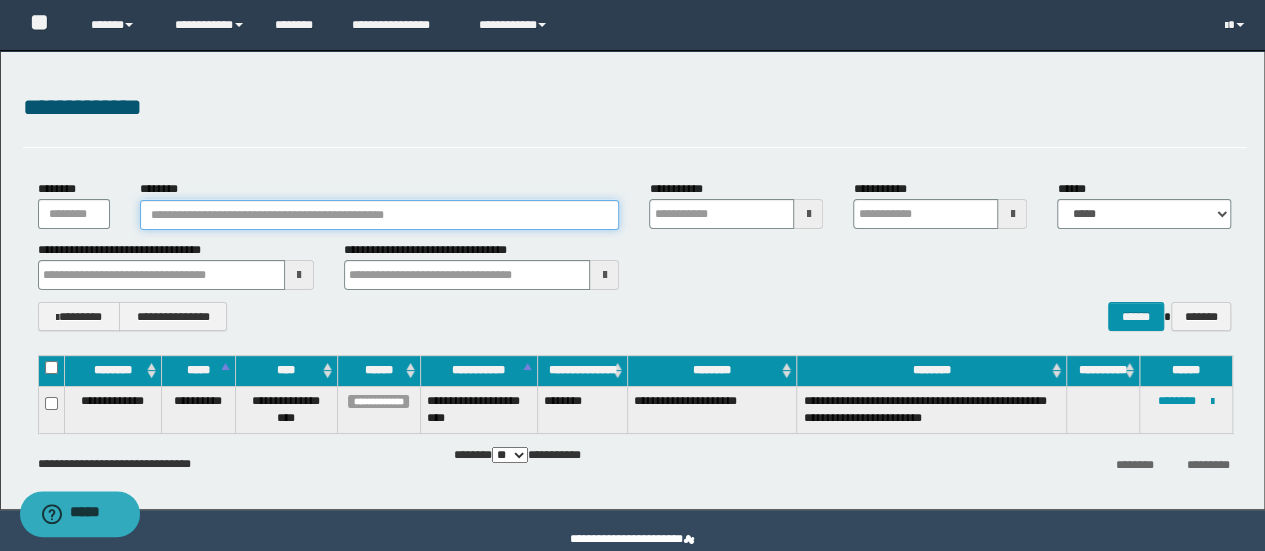 click on "********" at bounding box center [380, 215] 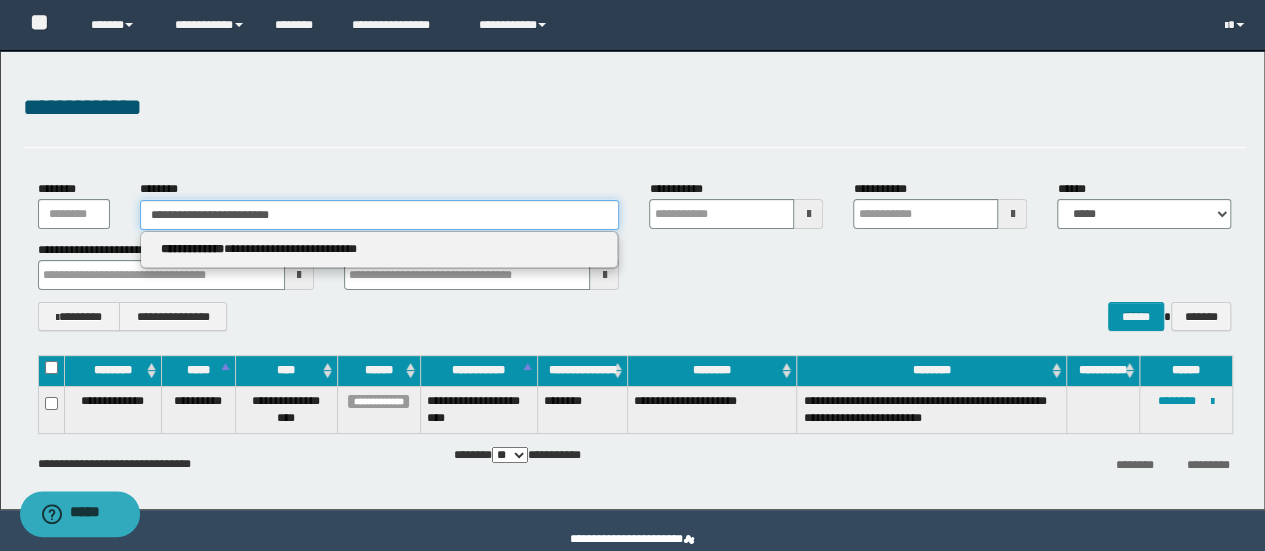 type on "**********" 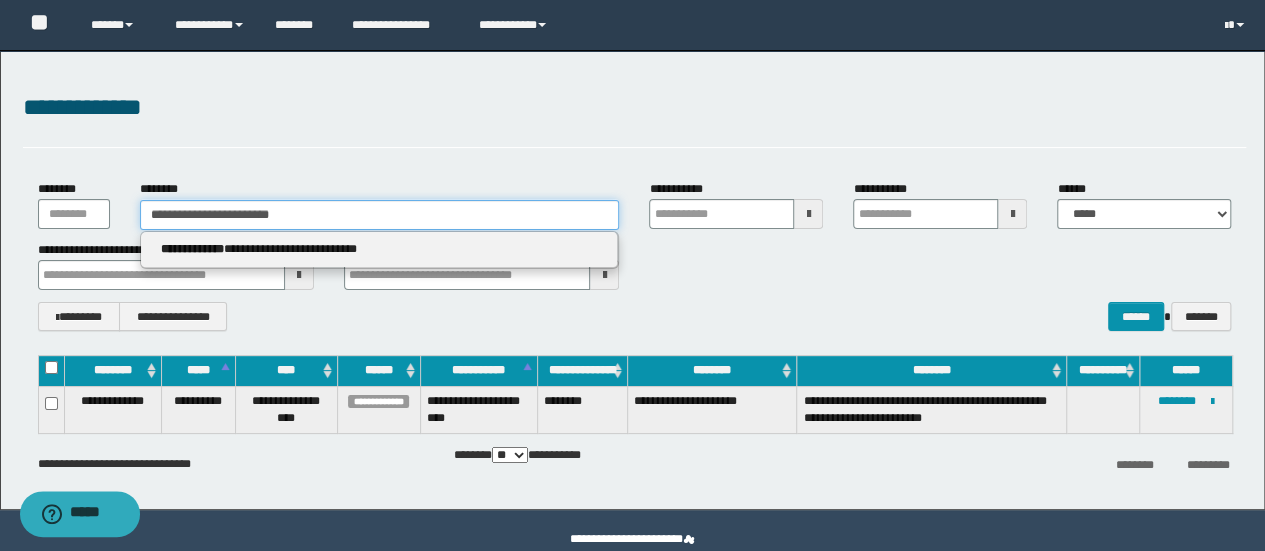 type 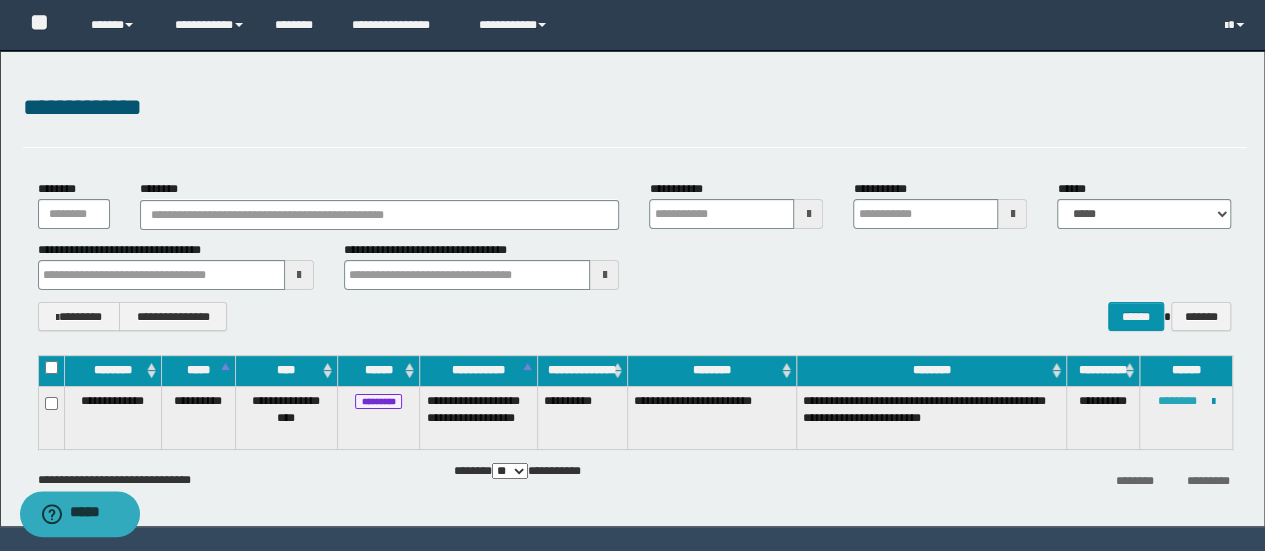 click on "********" at bounding box center (1177, 401) 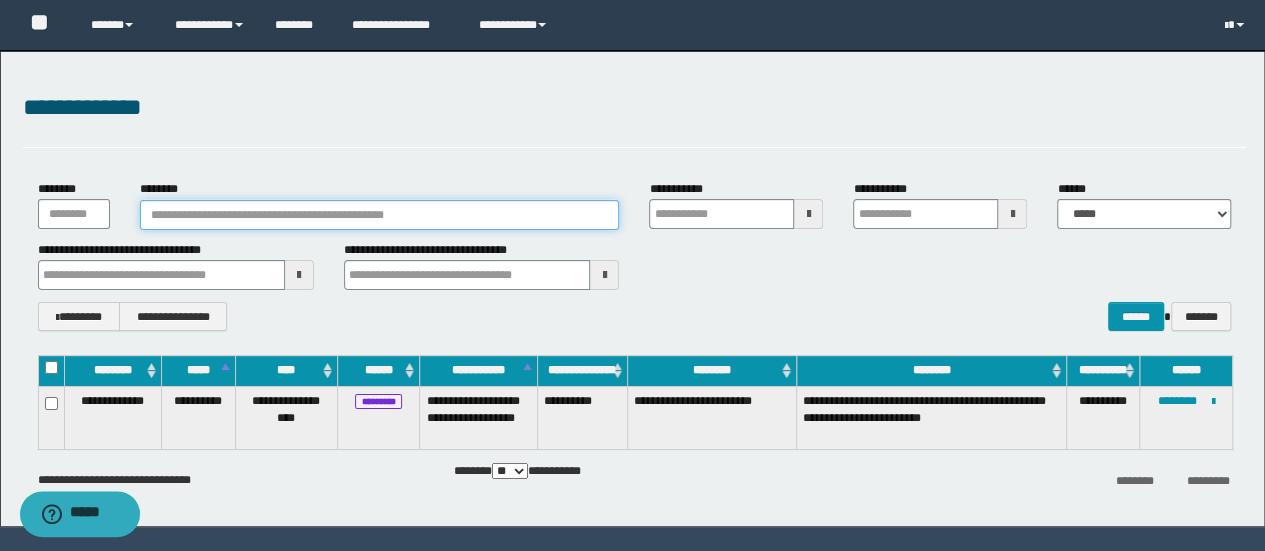 click on "********" at bounding box center (380, 215) 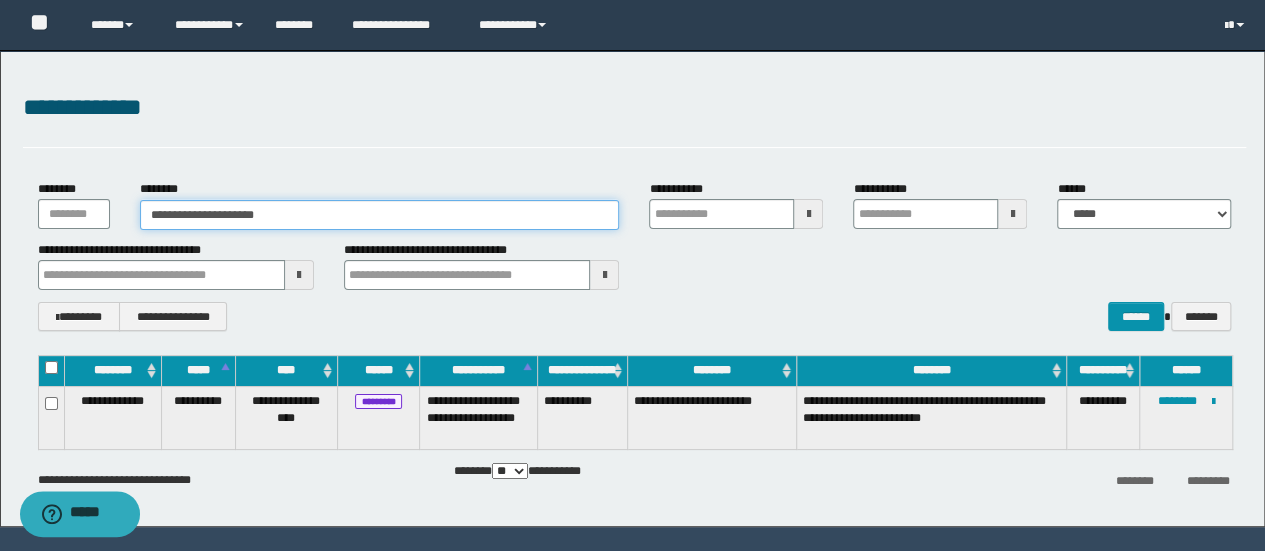 type on "**********" 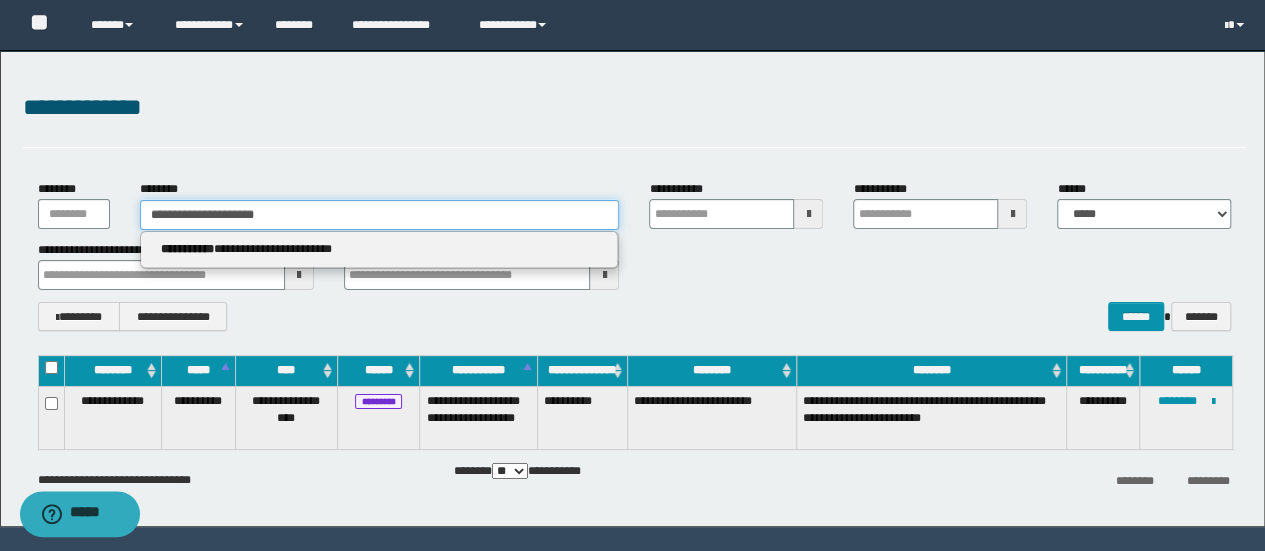 type 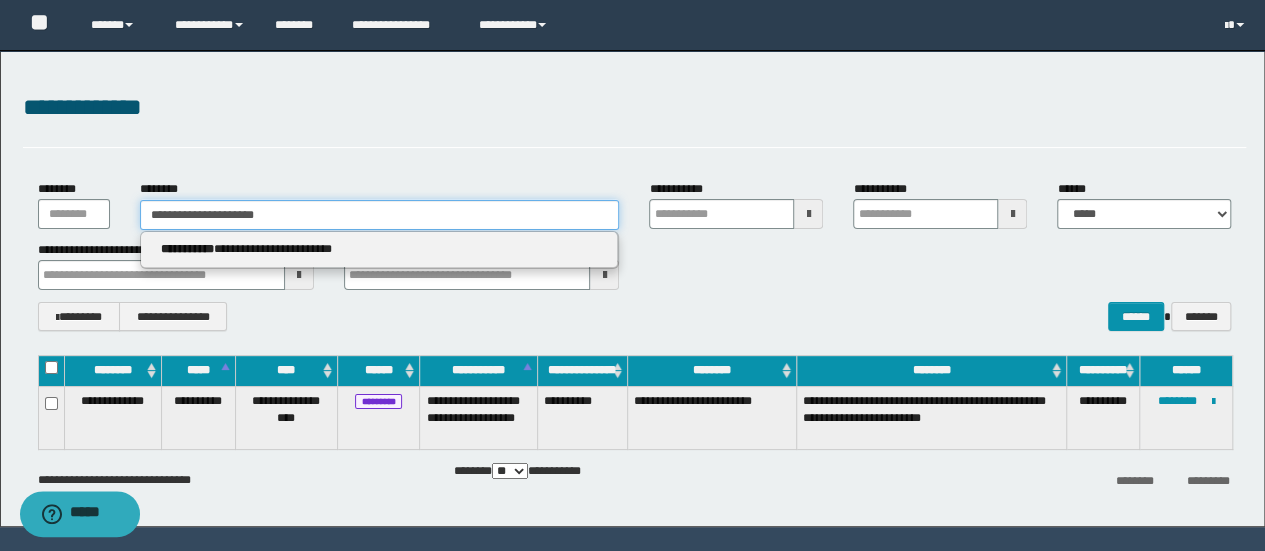 type on "**********" 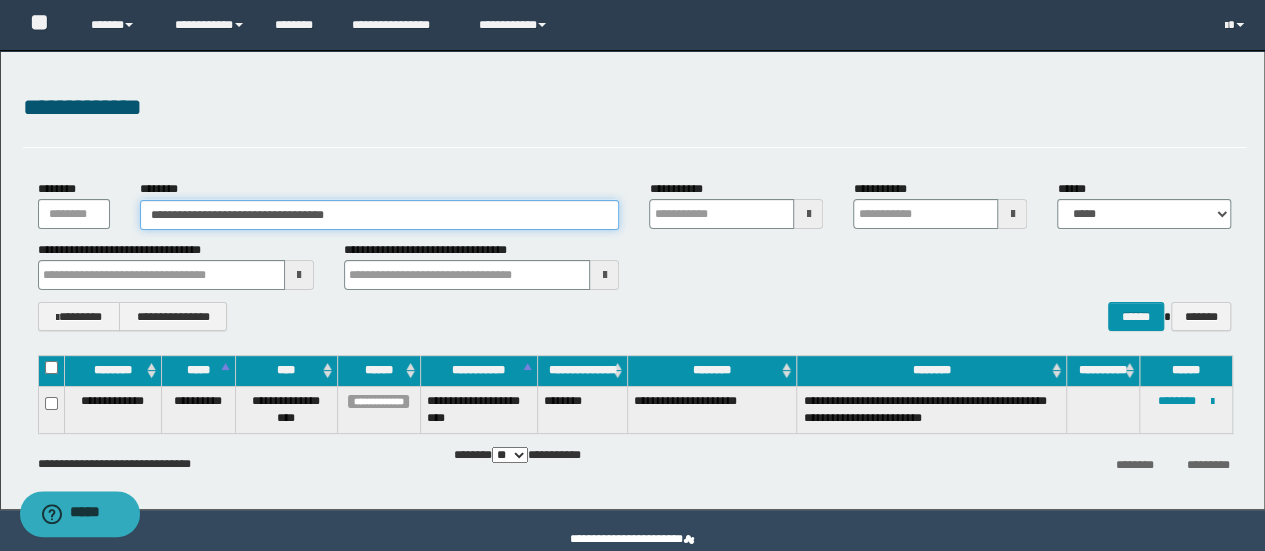 type 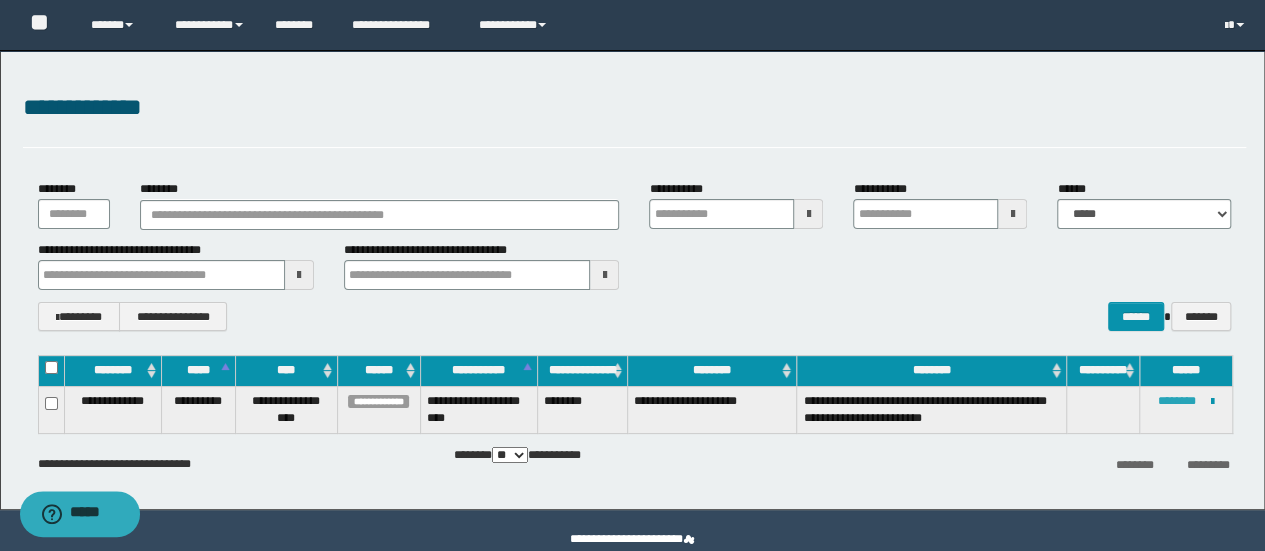 click on "********" at bounding box center (1177, 401) 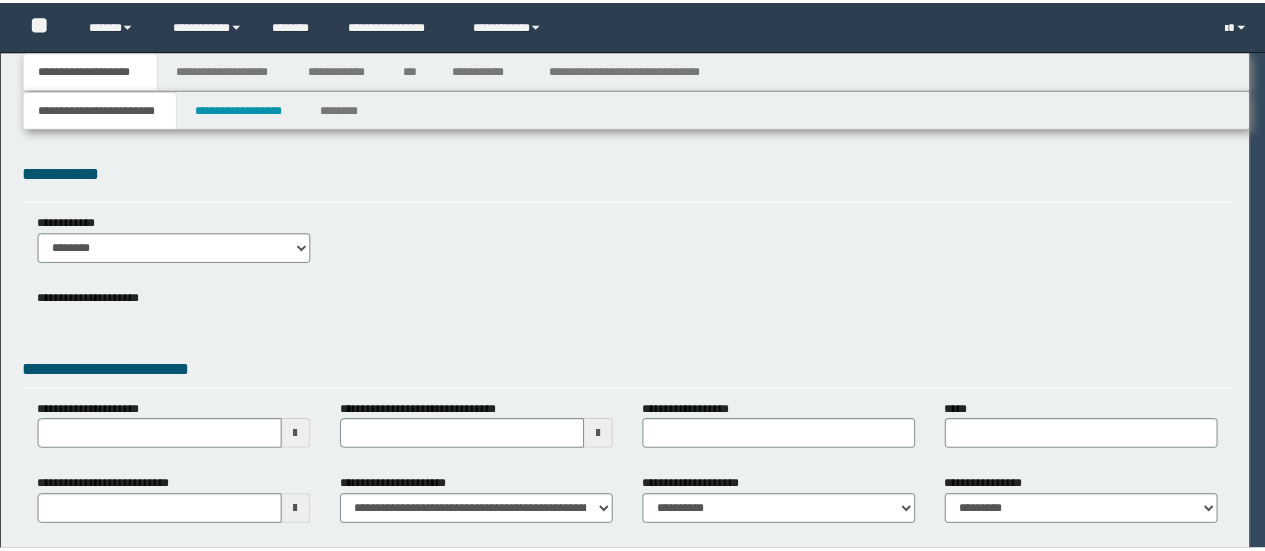 scroll, scrollTop: 0, scrollLeft: 0, axis: both 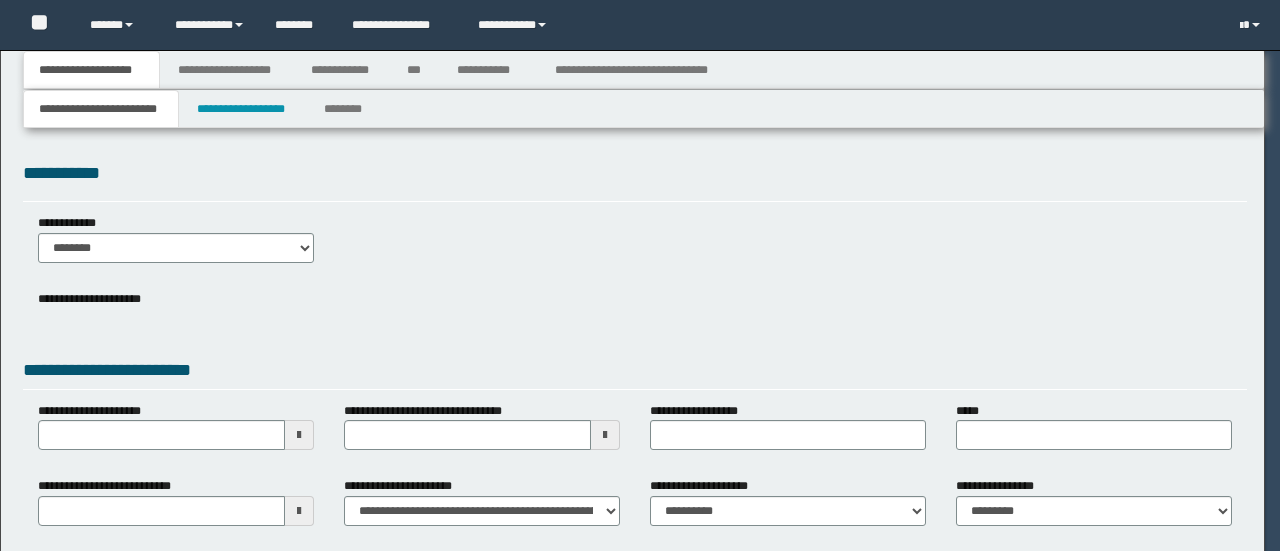 select on "*" 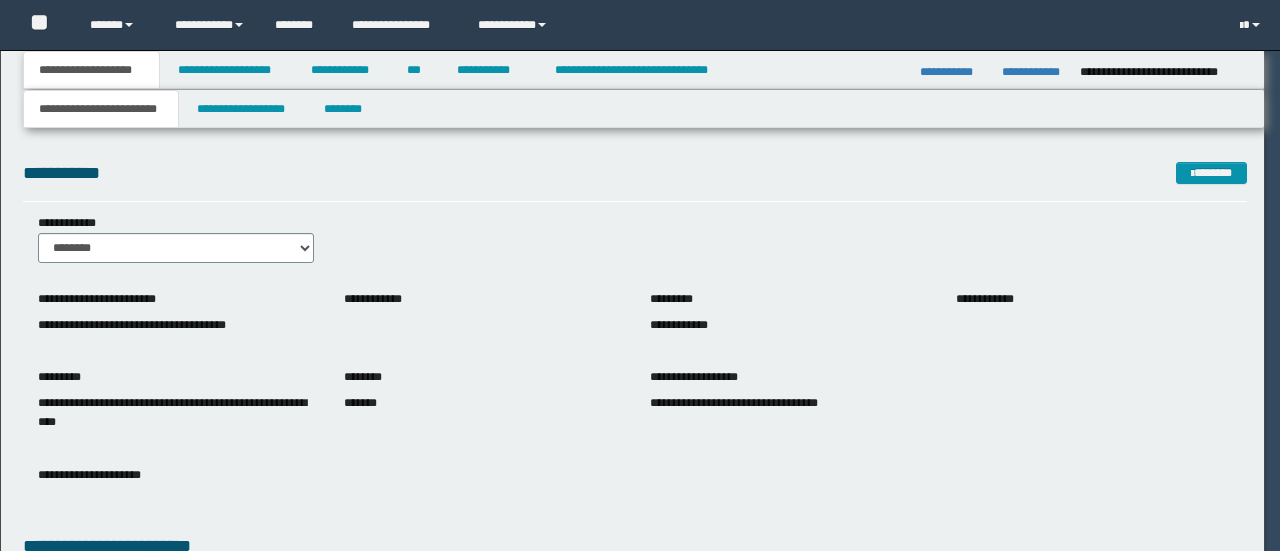 scroll, scrollTop: 0, scrollLeft: 0, axis: both 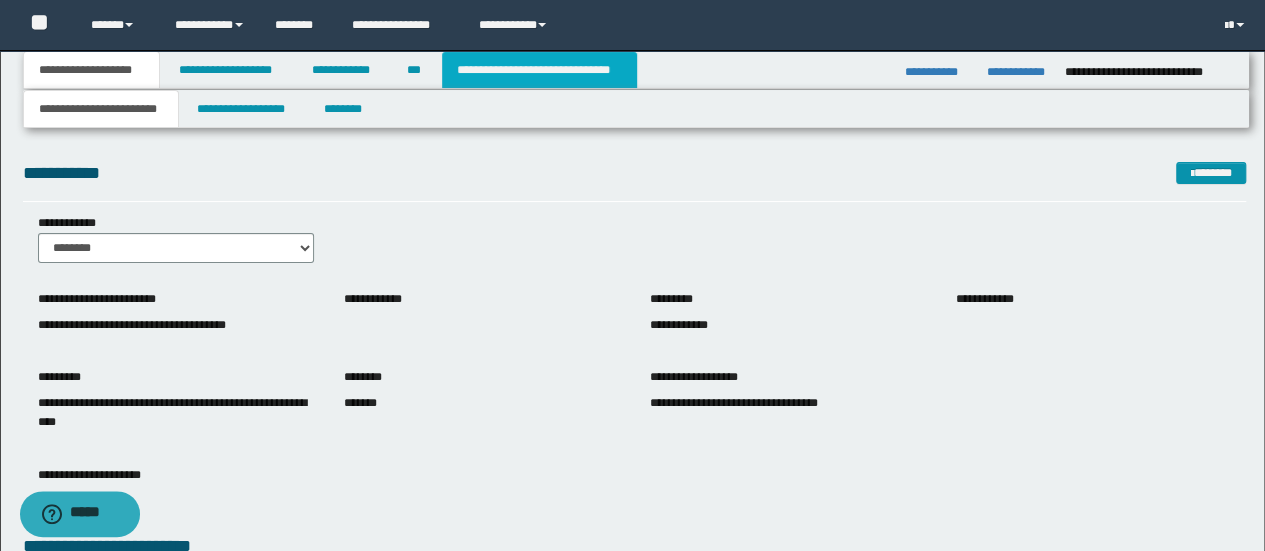click on "**********" at bounding box center [539, 70] 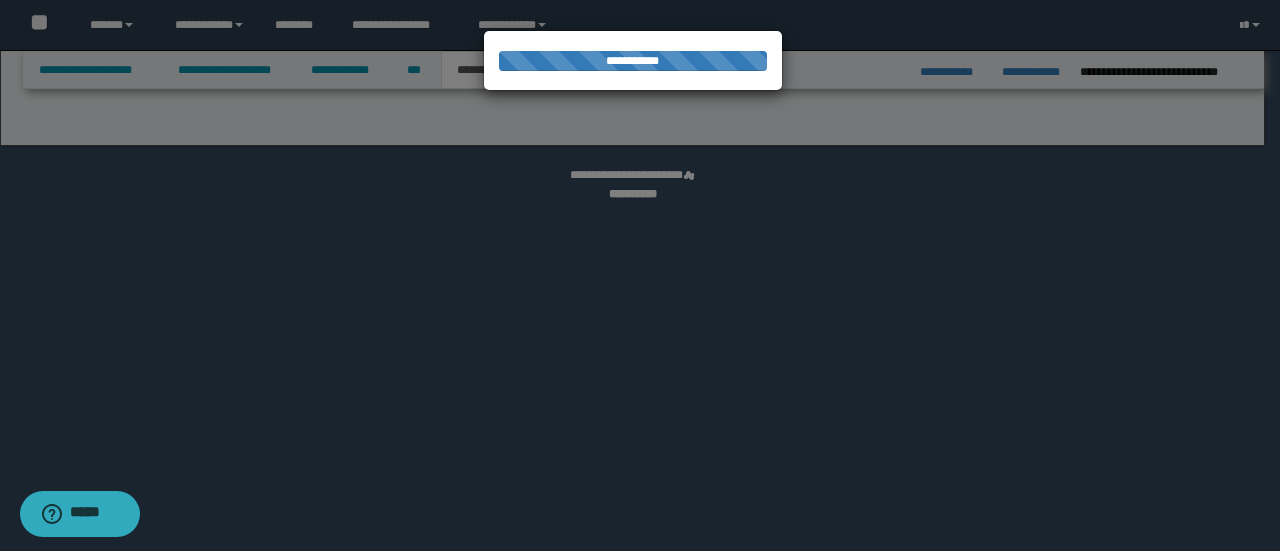 select on "*" 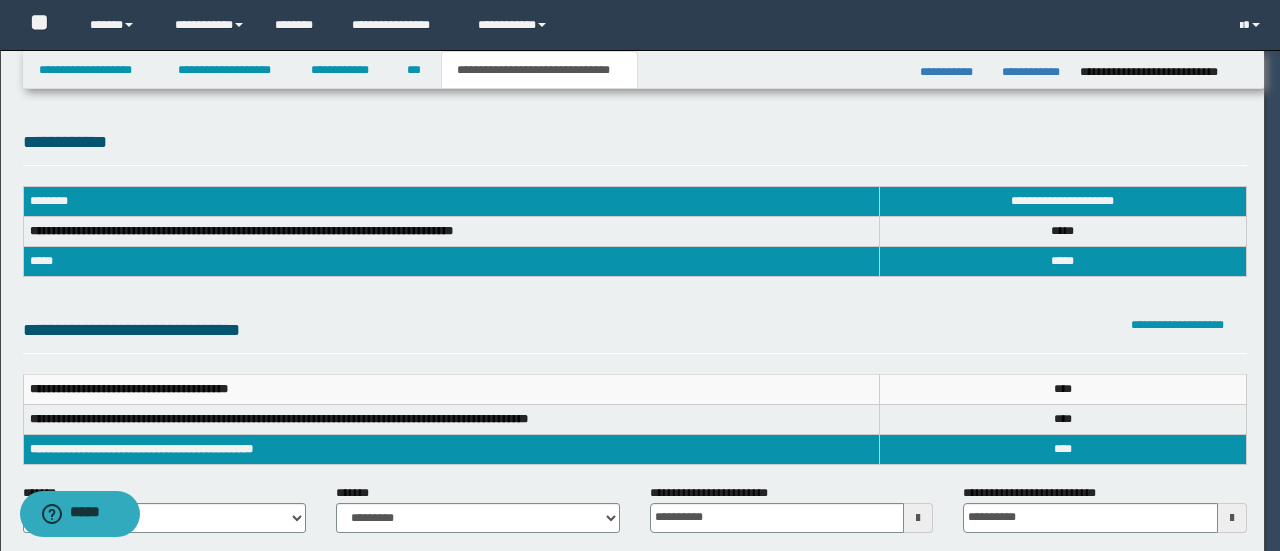 scroll, scrollTop: 0, scrollLeft: 0, axis: both 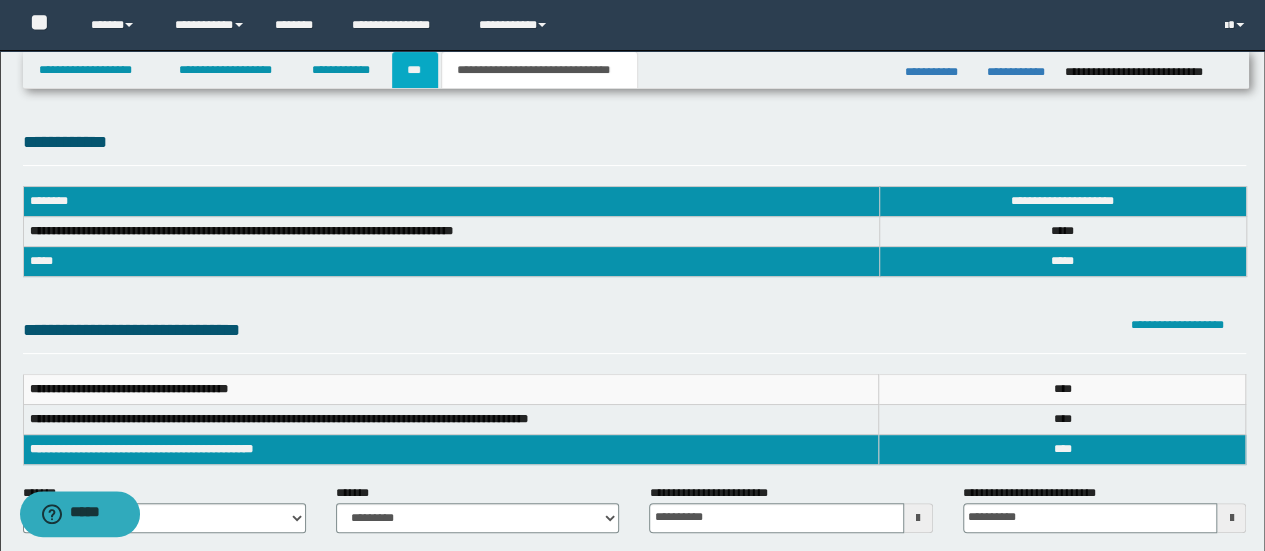 drag, startPoint x: 429, startPoint y: 67, endPoint x: 423, endPoint y: 87, distance: 20.880613 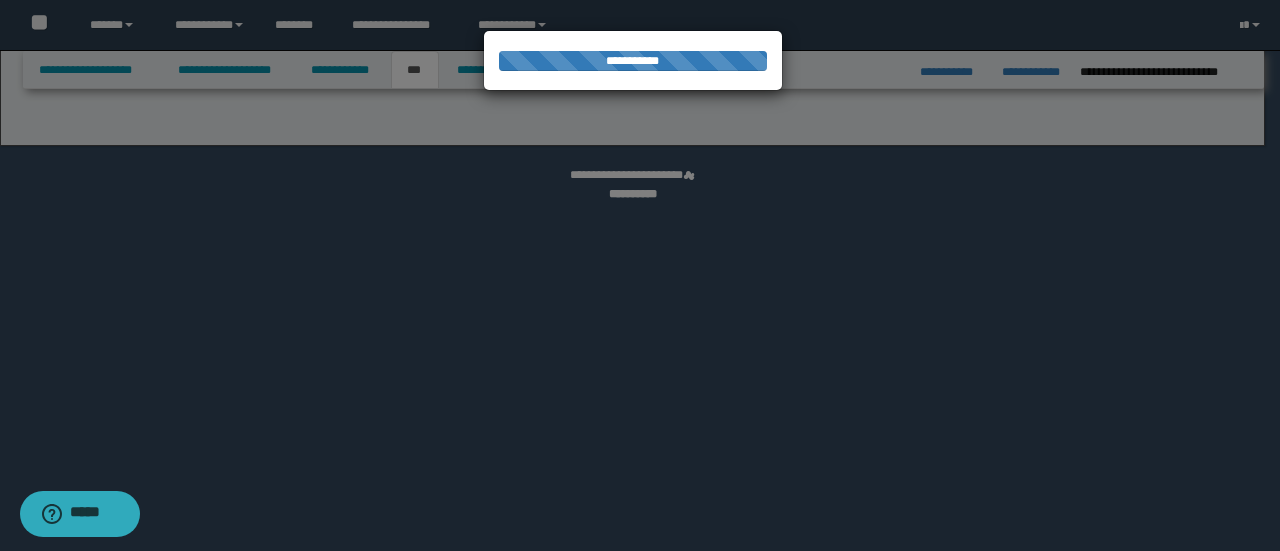 select on "*" 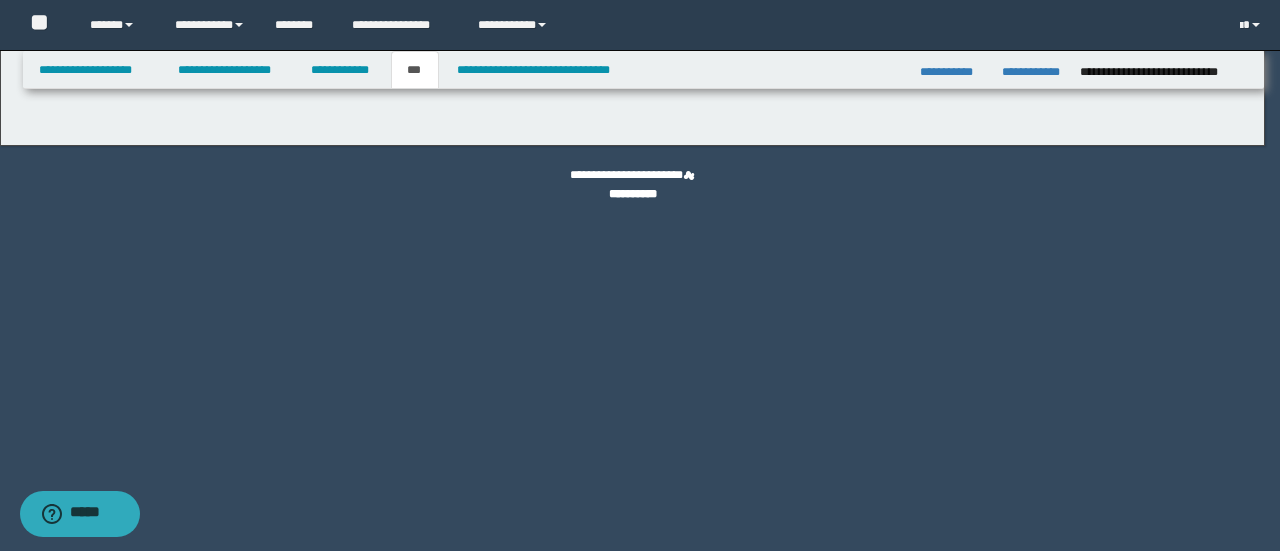 select on "*" 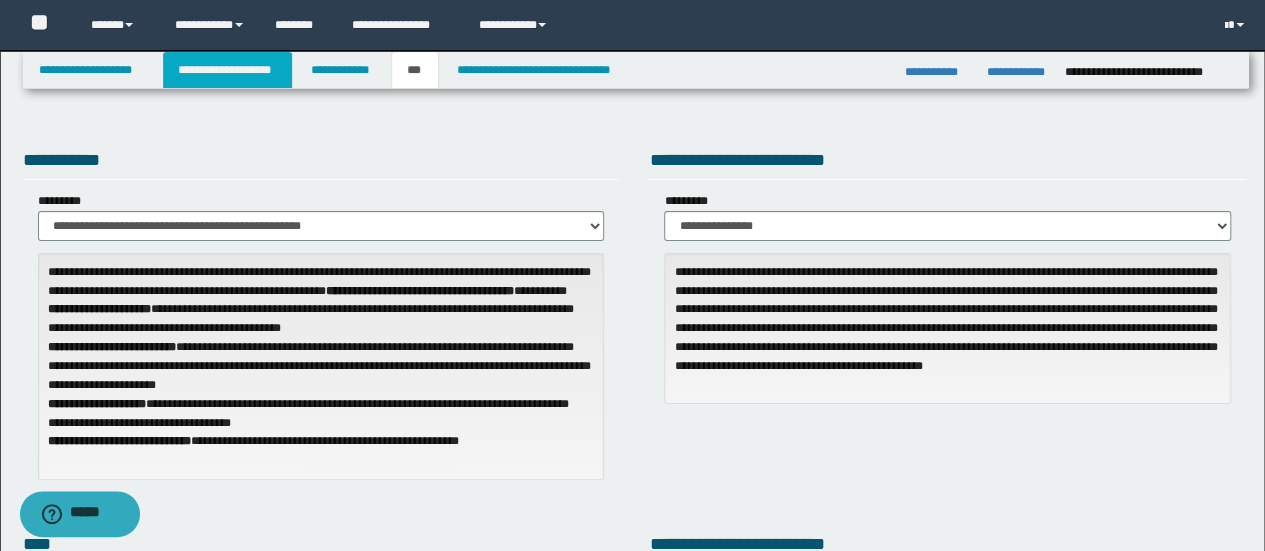 click on "**********" at bounding box center [227, 70] 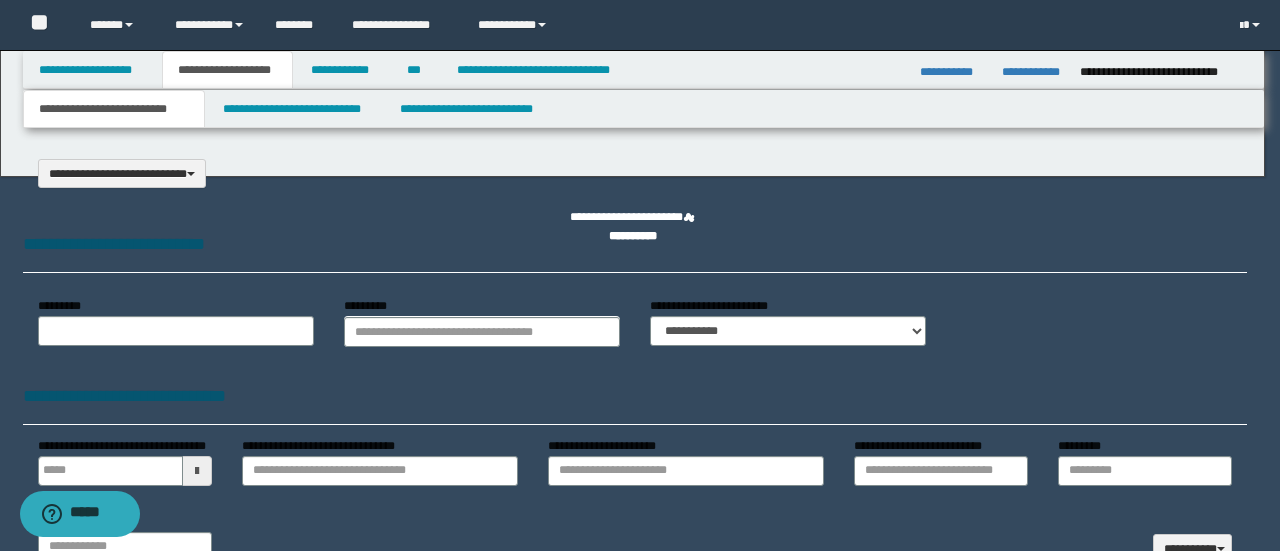 select on "*" 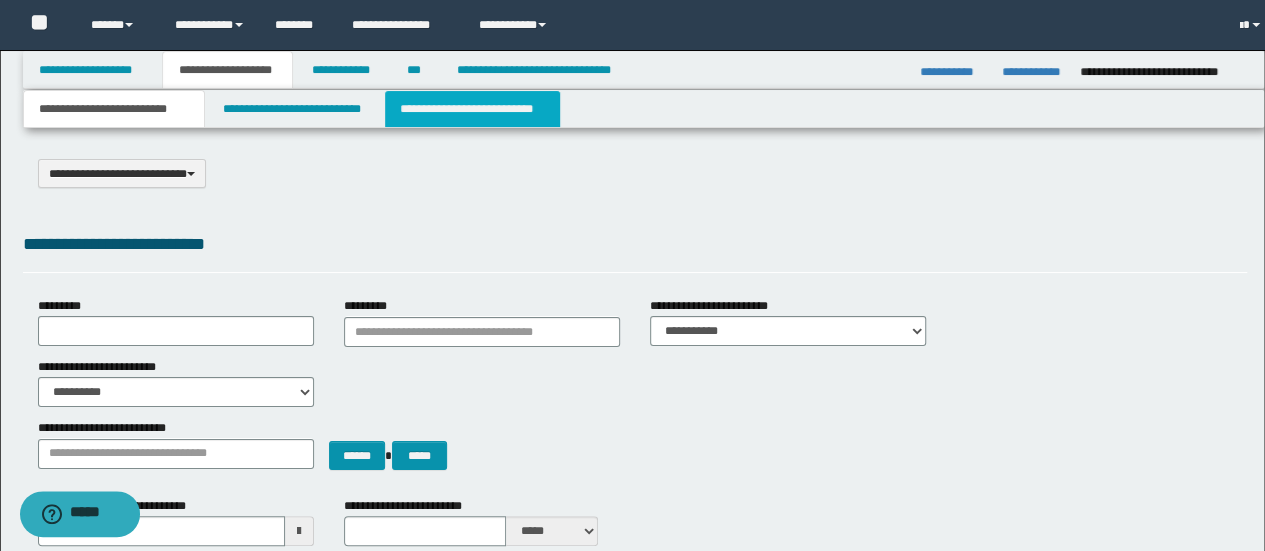 click on "**********" at bounding box center (472, 109) 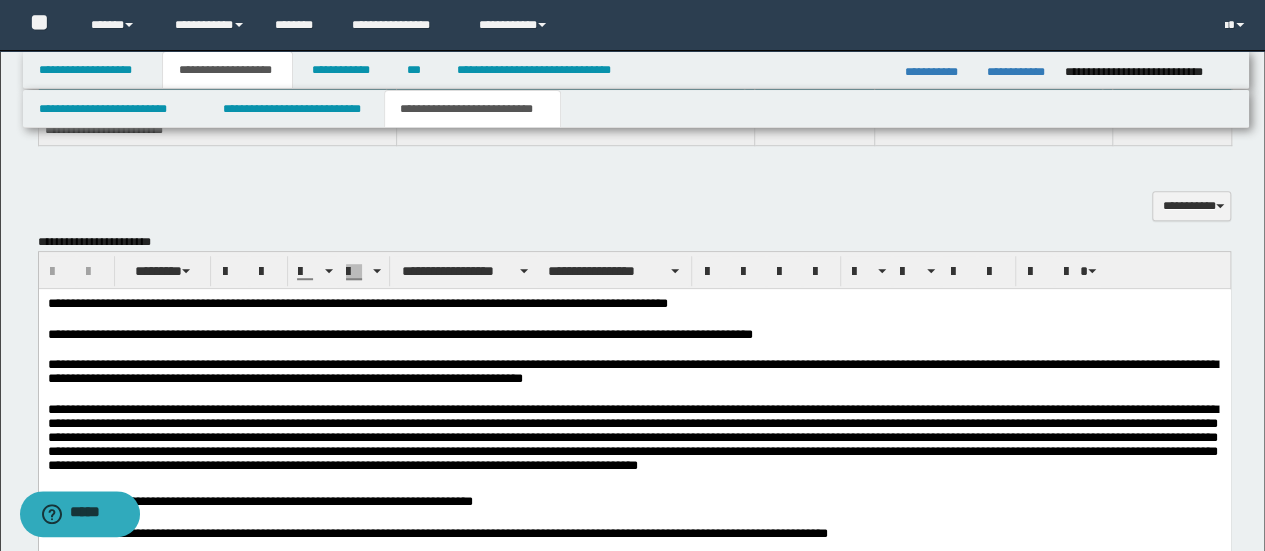 scroll, scrollTop: 700, scrollLeft: 0, axis: vertical 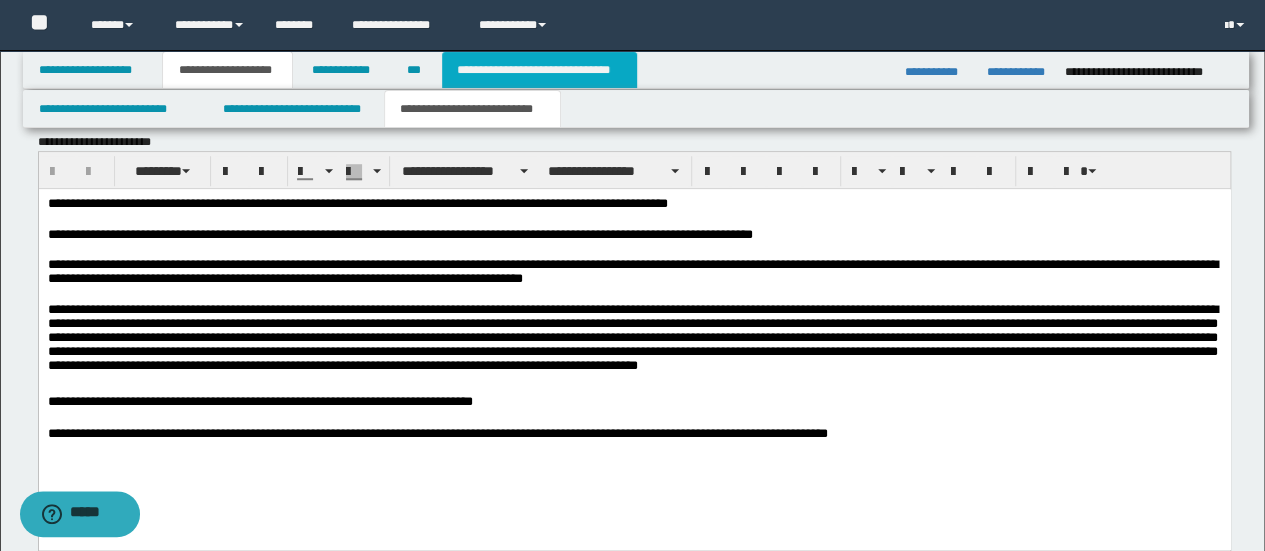 click on "**********" at bounding box center (539, 70) 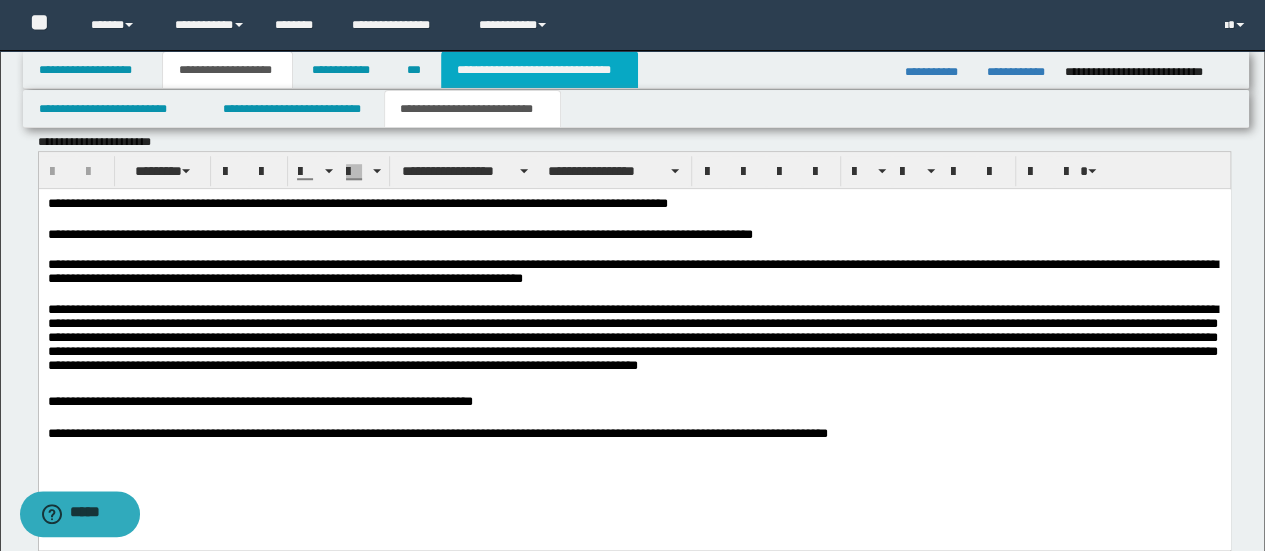 type on "**********" 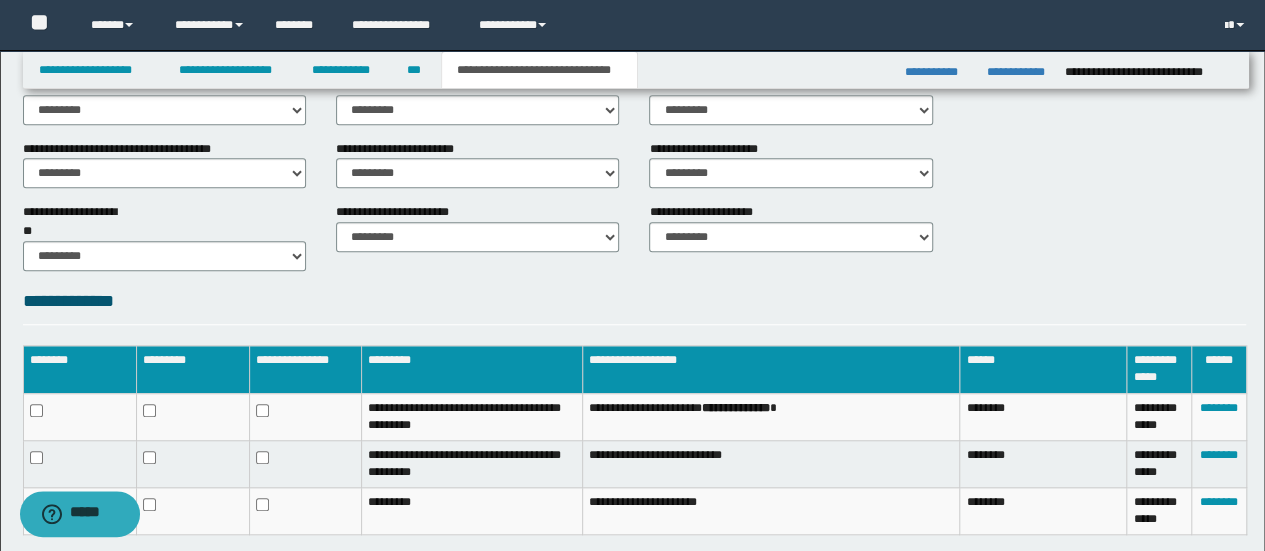 scroll, scrollTop: 828, scrollLeft: 0, axis: vertical 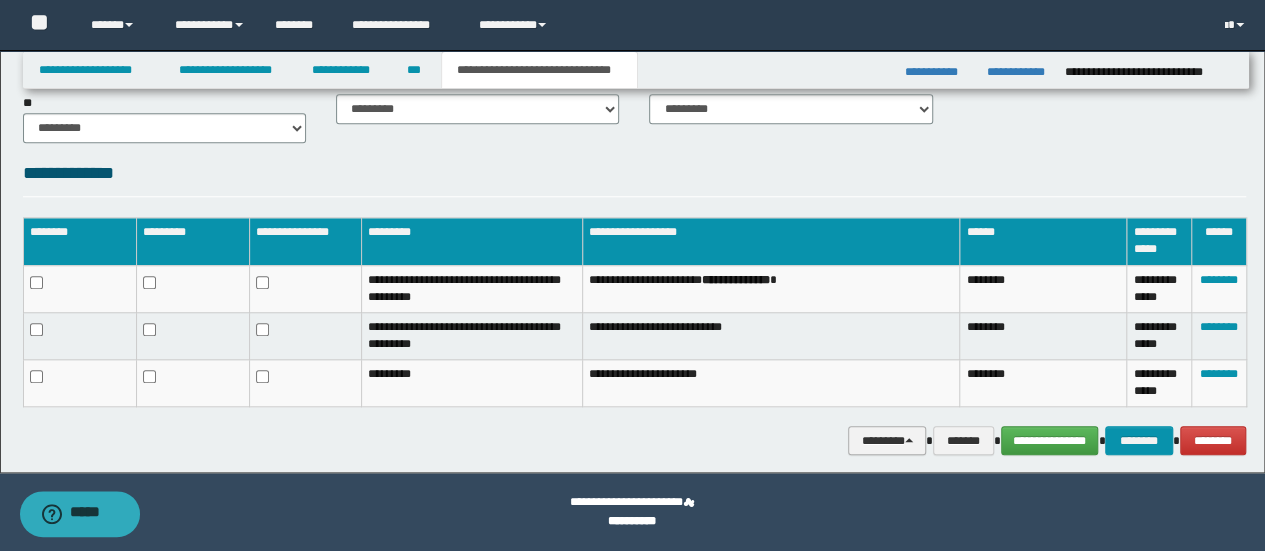 click on "********" at bounding box center [887, 440] 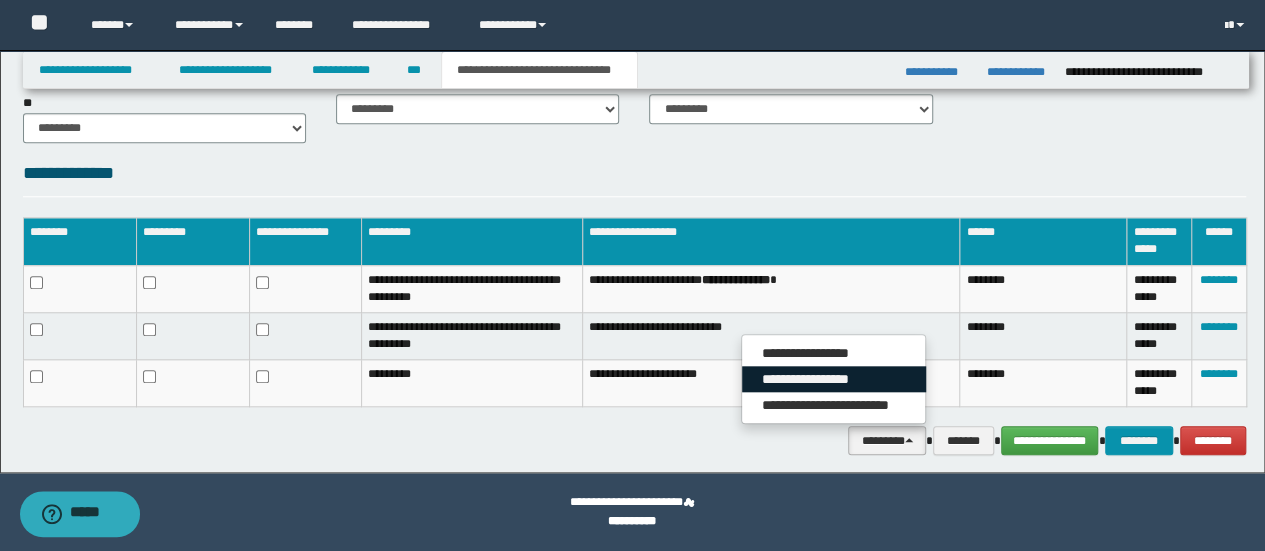 click on "**********" at bounding box center [834, 379] 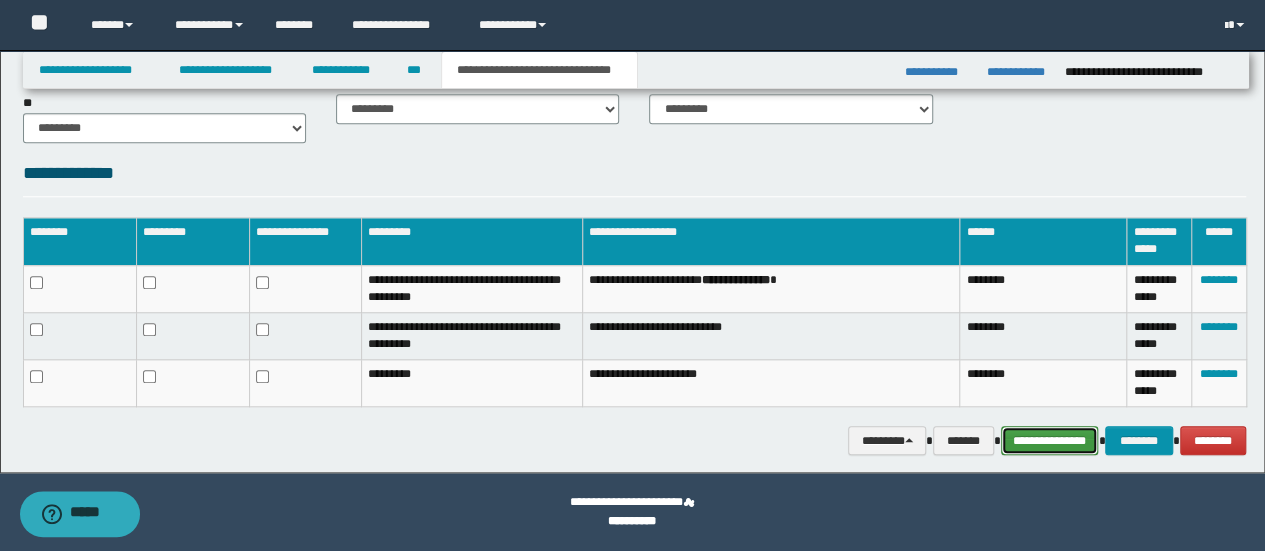 click on "**********" at bounding box center (1050, 440) 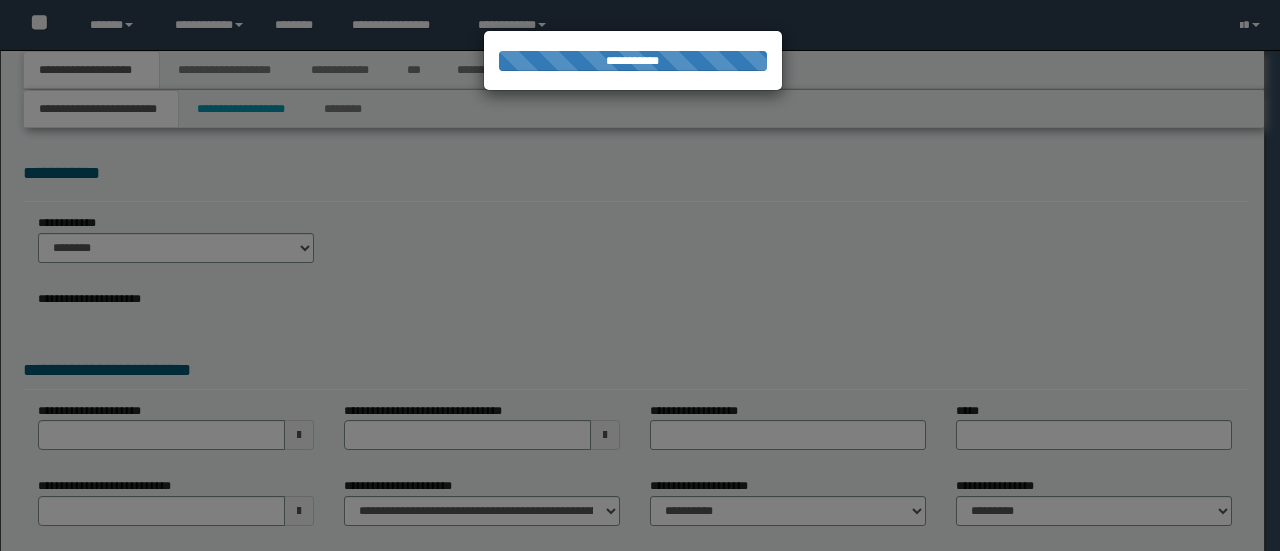 scroll, scrollTop: 0, scrollLeft: 0, axis: both 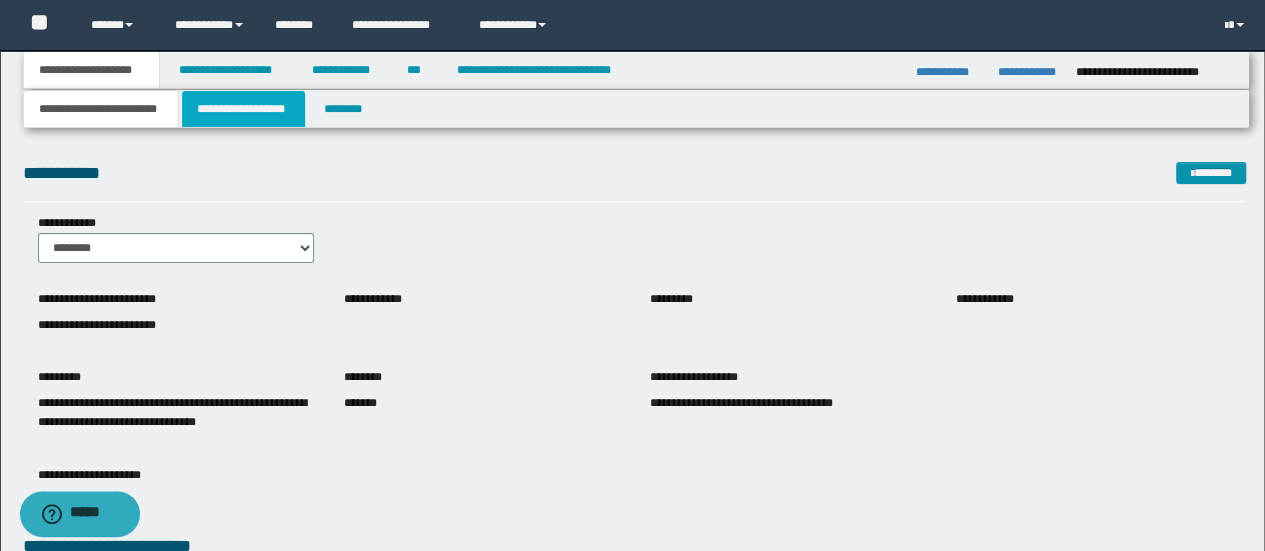click on "**********" at bounding box center (243, 109) 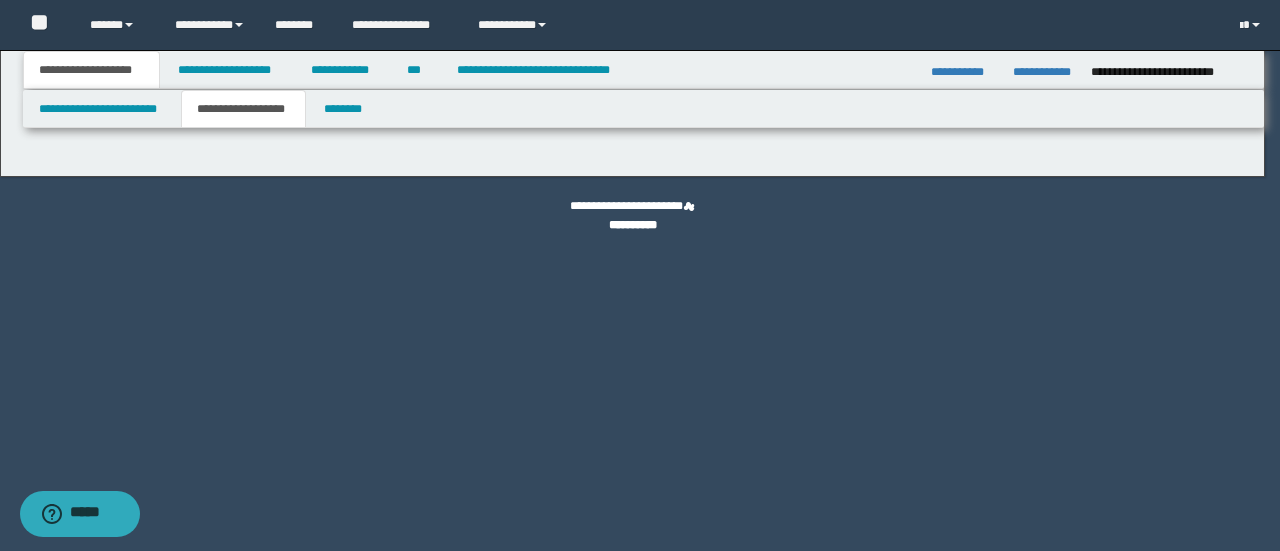 type on "********" 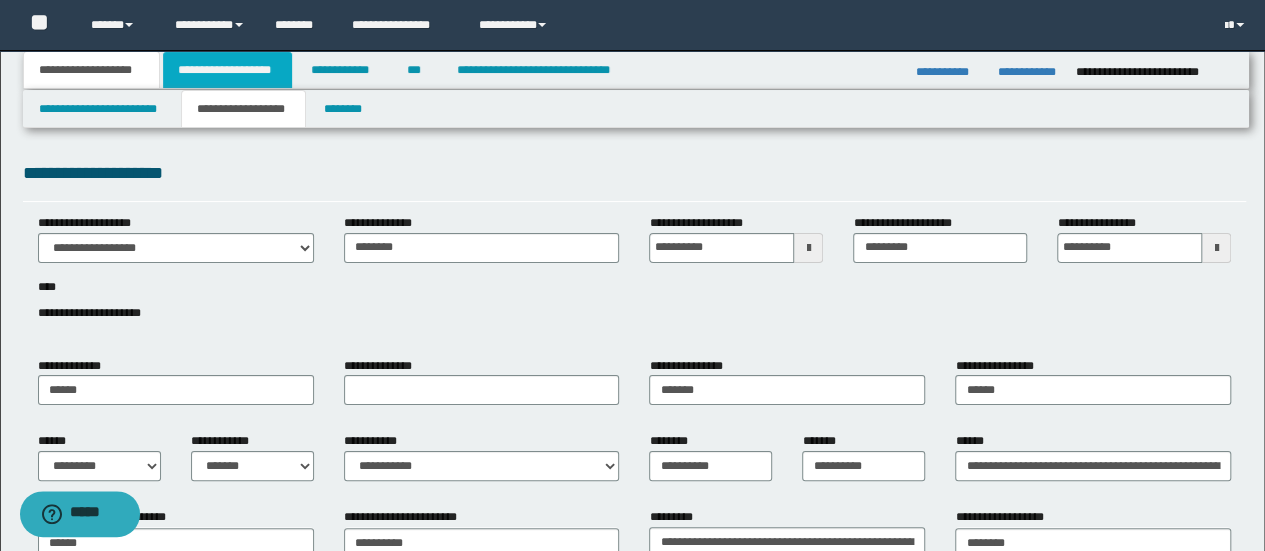 click on "**********" at bounding box center (227, 70) 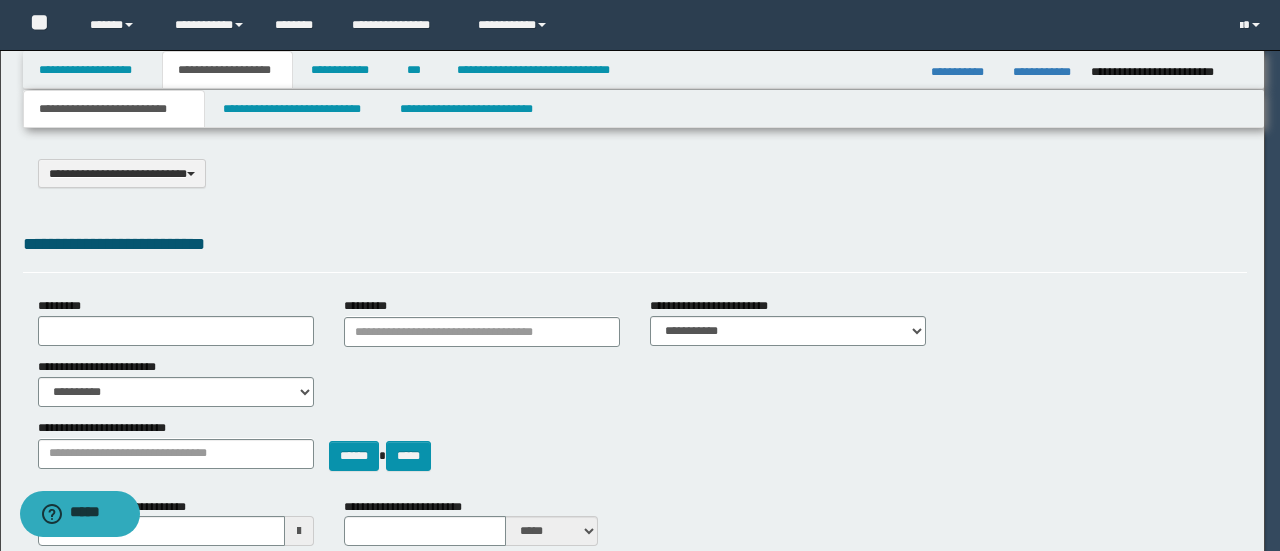 select on "*" 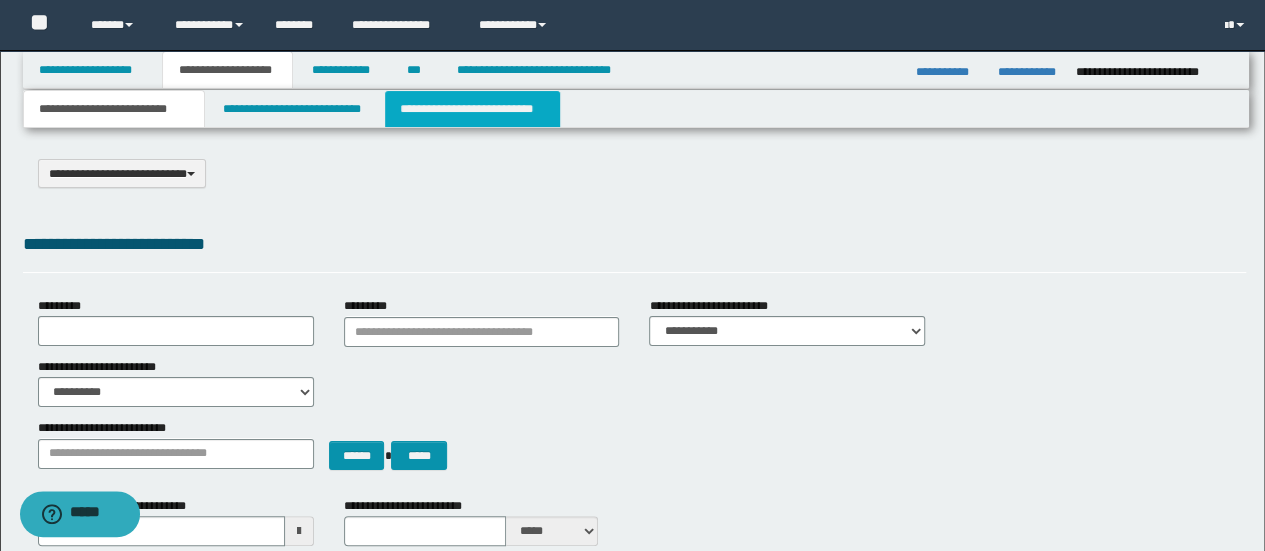 click on "**********" at bounding box center (472, 109) 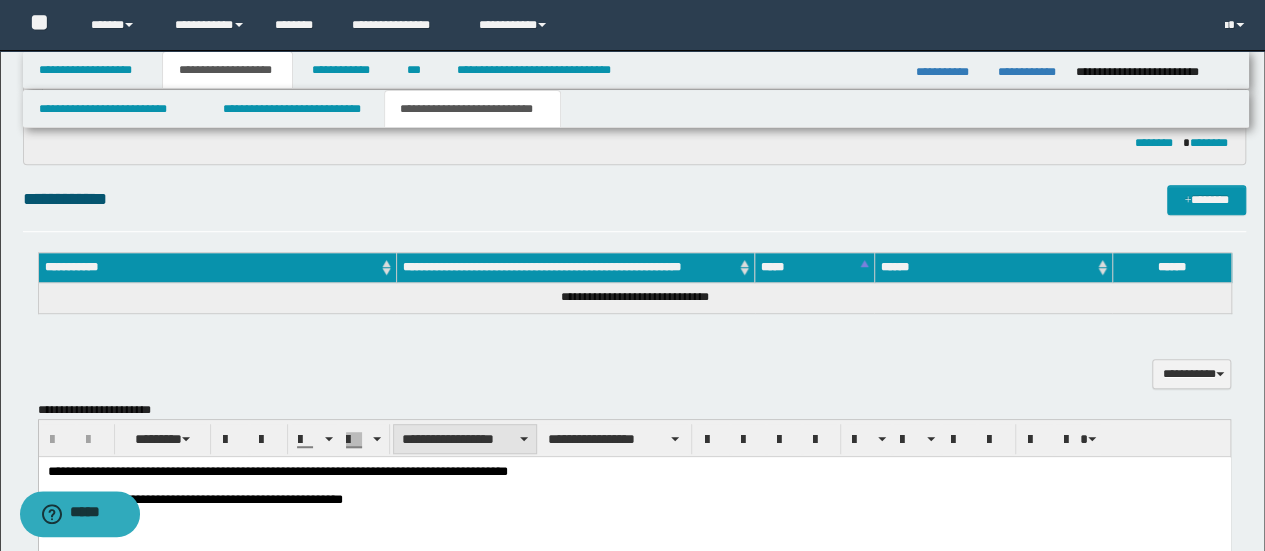 scroll, scrollTop: 600, scrollLeft: 0, axis: vertical 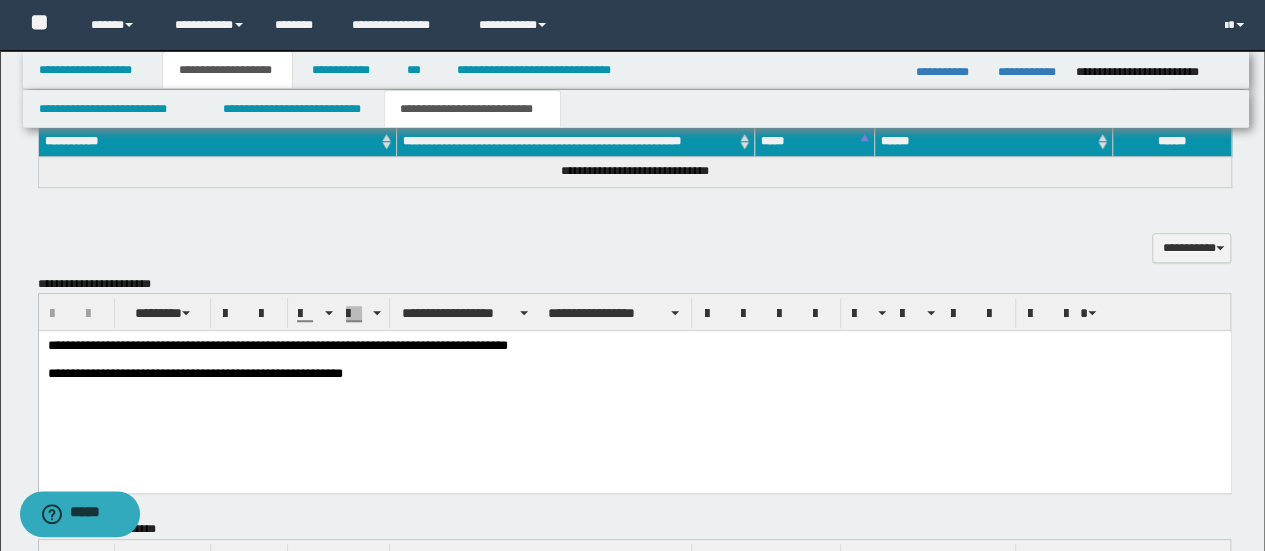 click on "**********" at bounding box center [634, 387] 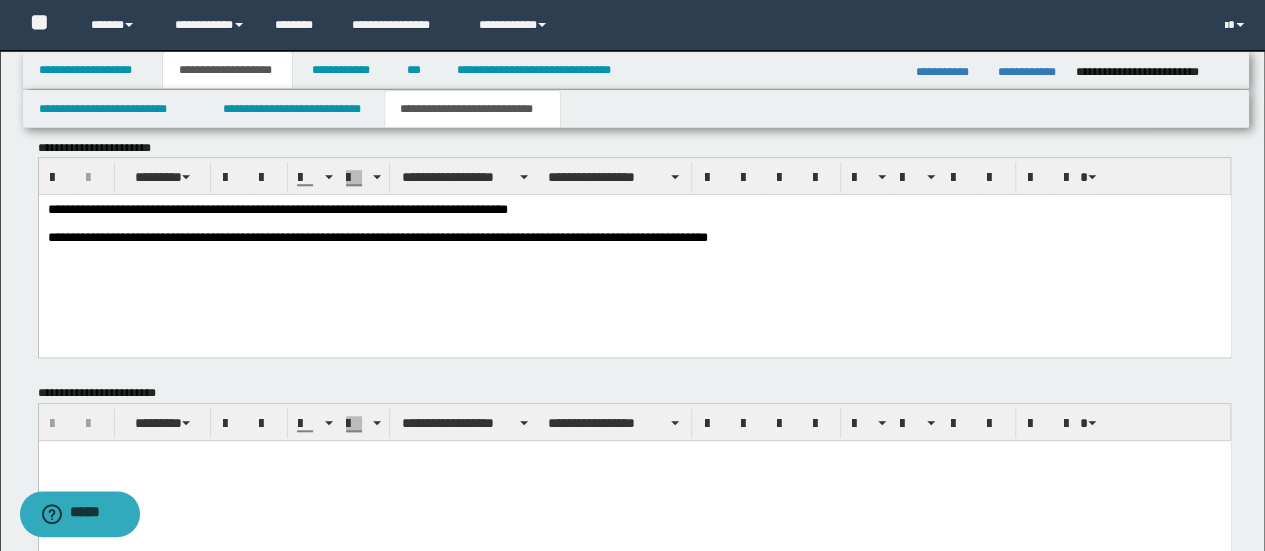 scroll, scrollTop: 667, scrollLeft: 0, axis: vertical 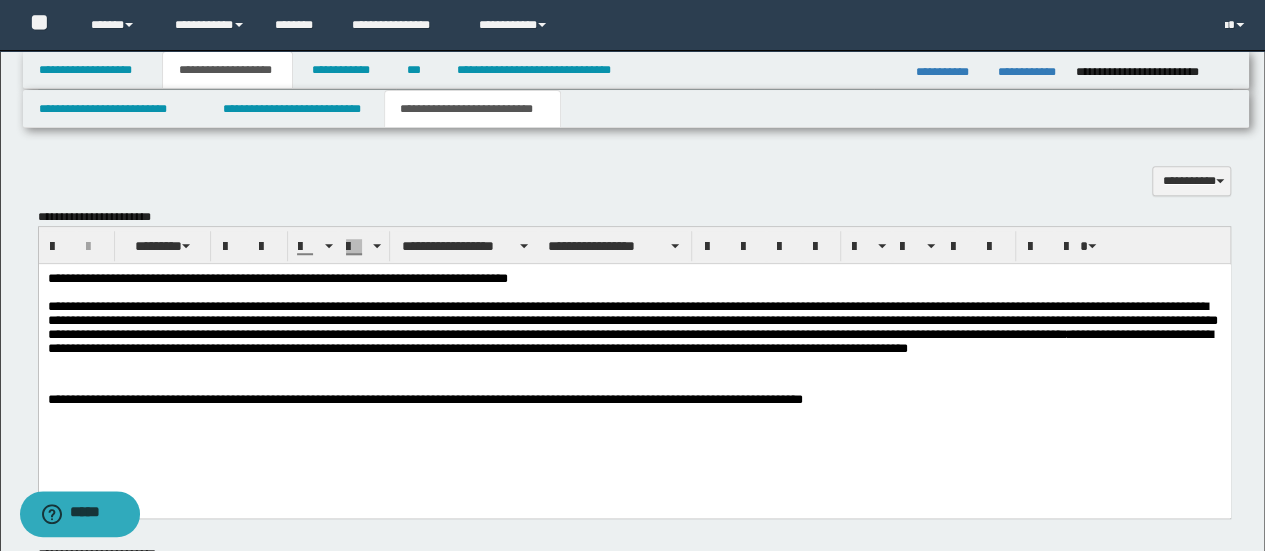 click on "**********" at bounding box center (634, 325) 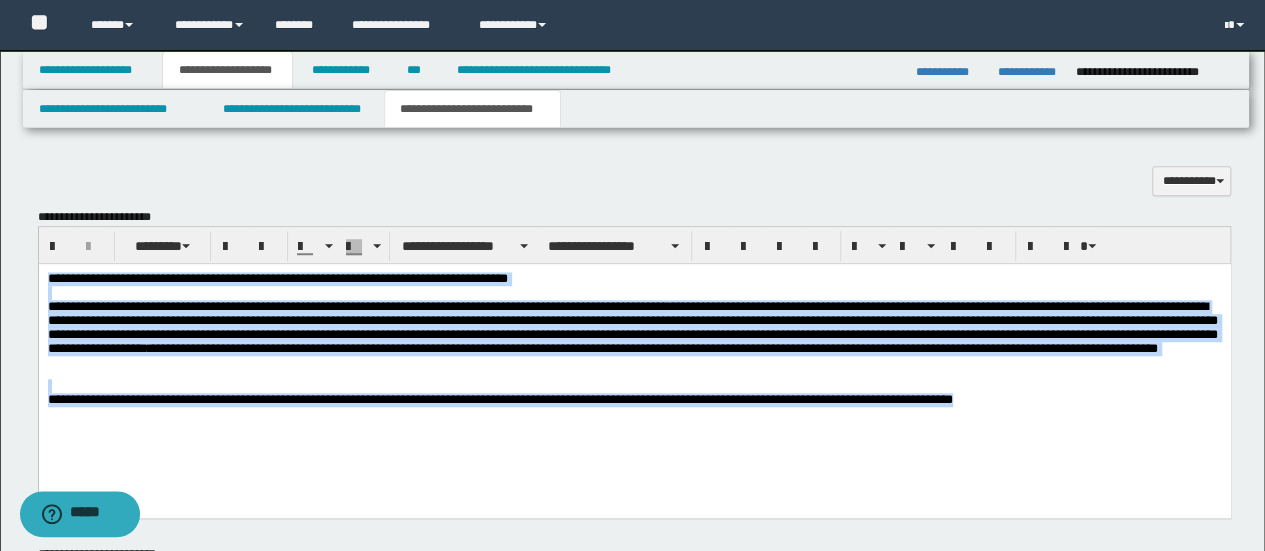 copy on "**********" 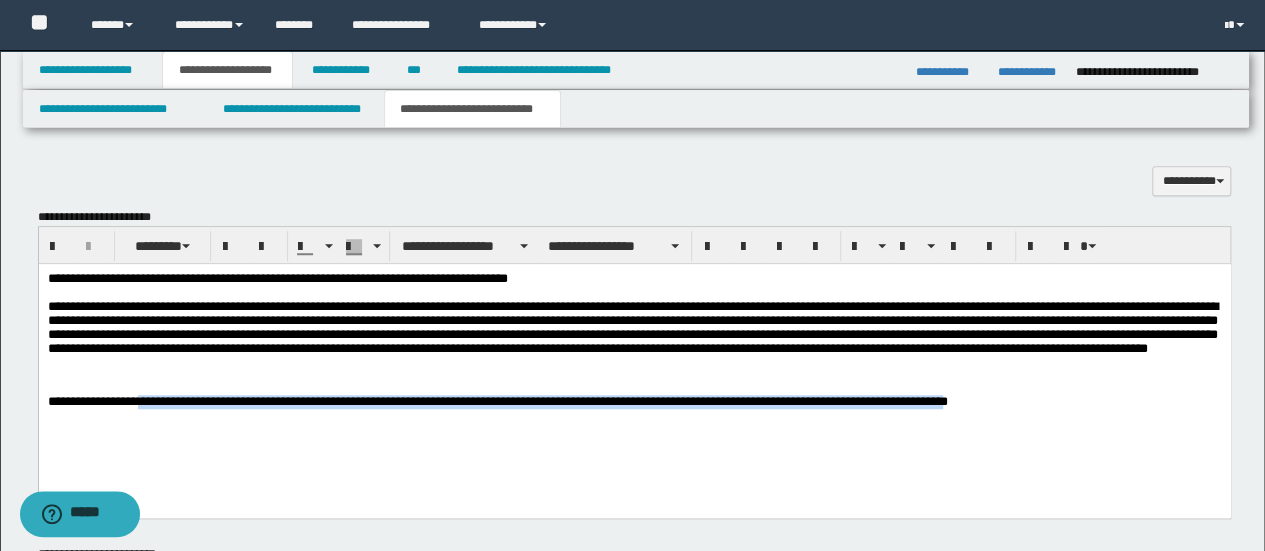 copy on "**********" 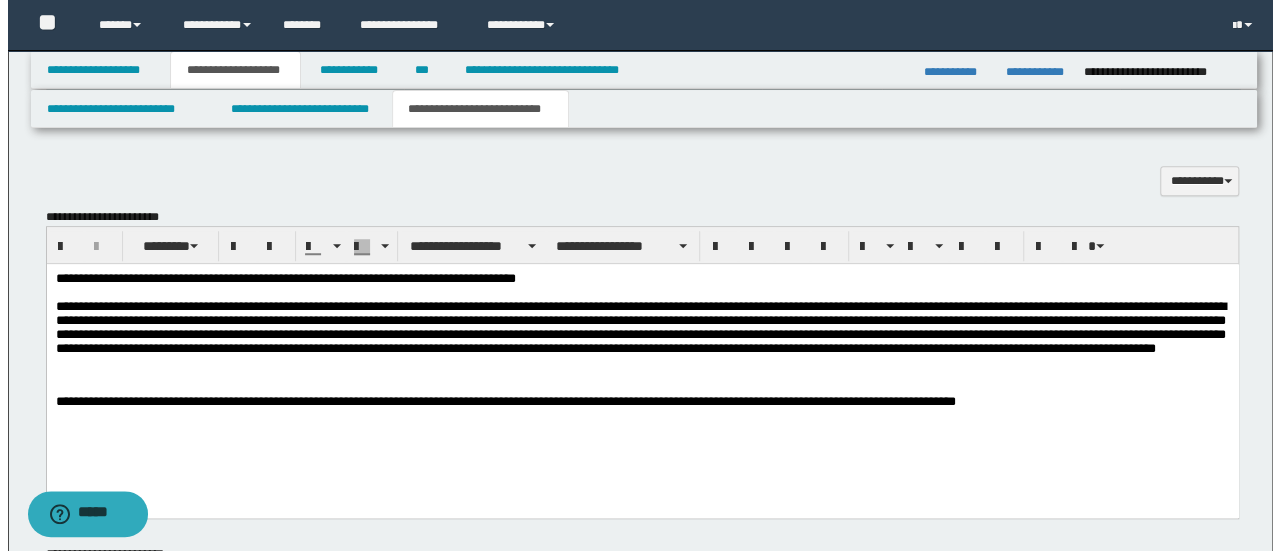 scroll, scrollTop: 467, scrollLeft: 0, axis: vertical 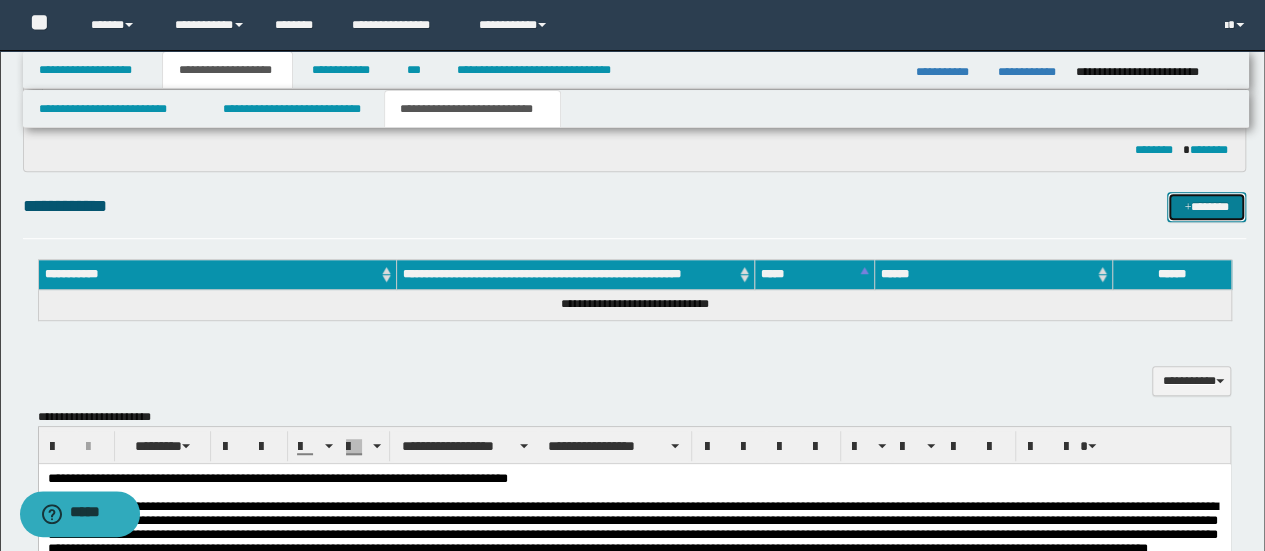 click on "*******" at bounding box center (1206, 206) 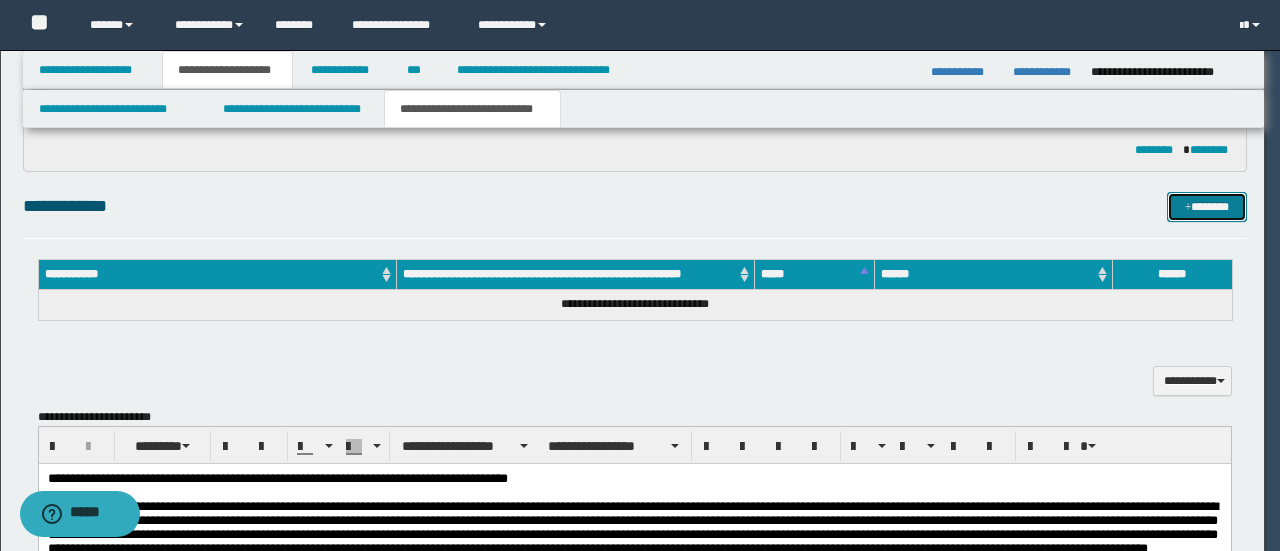 type 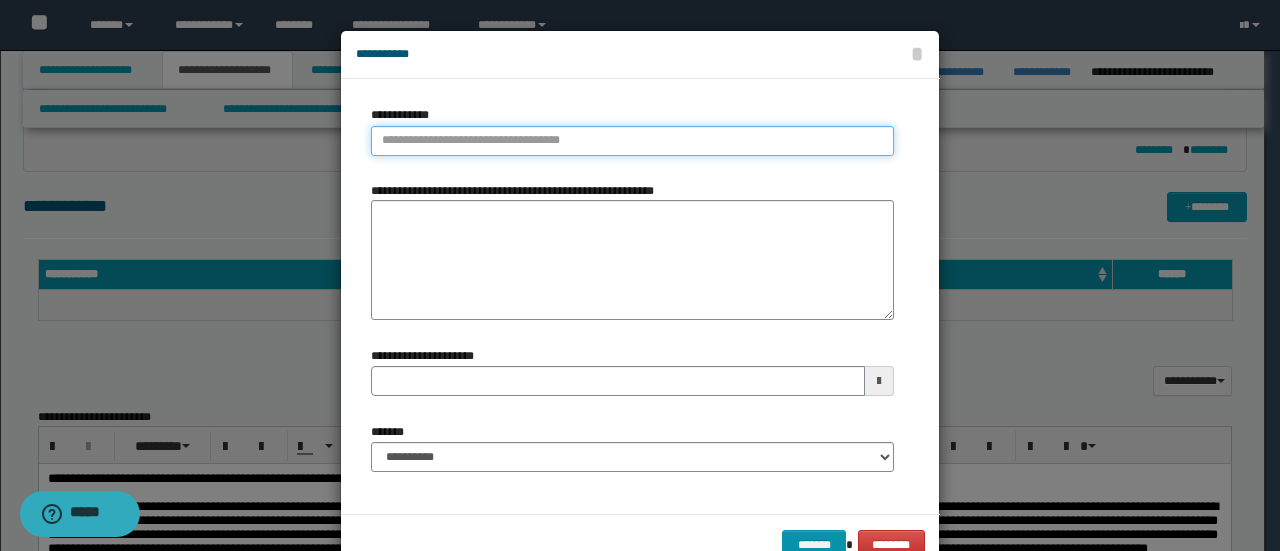click on "**********" at bounding box center (632, 141) 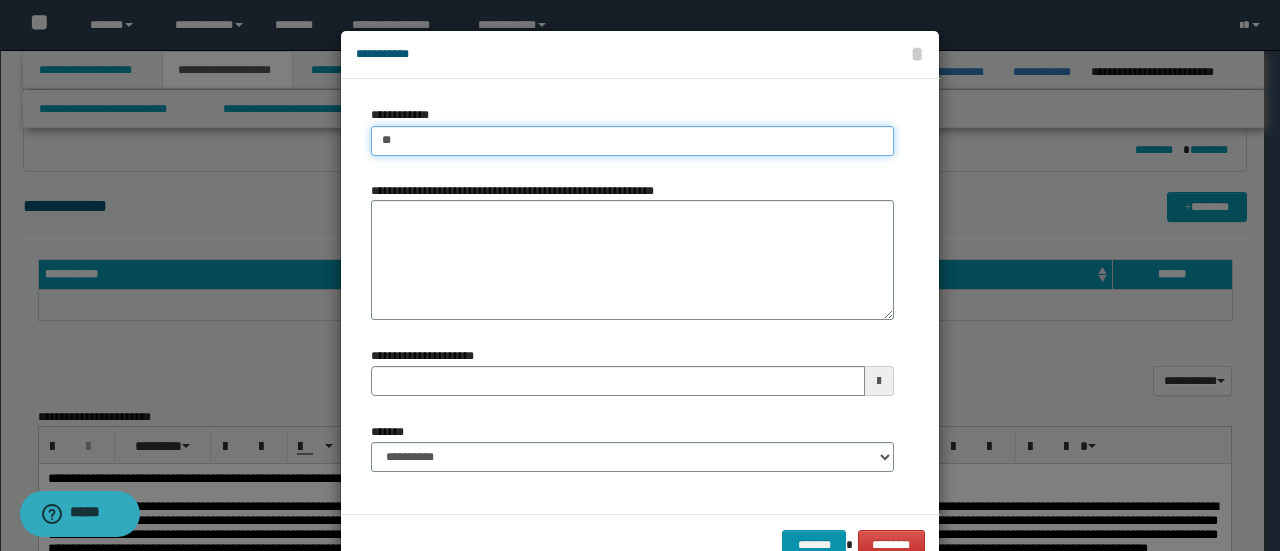 type on "***" 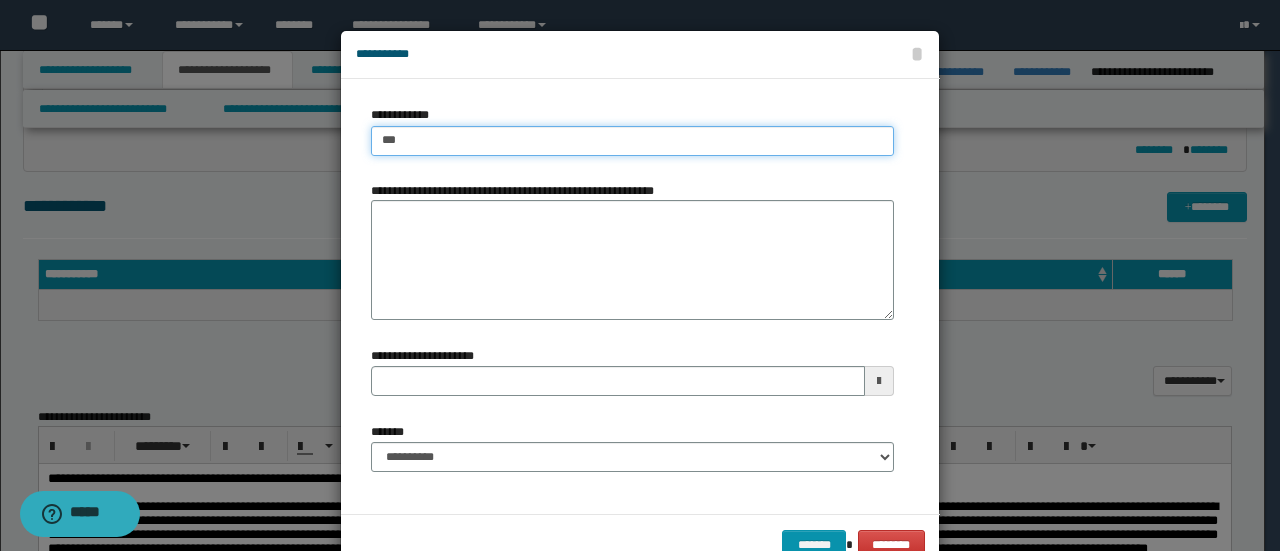 type on "***" 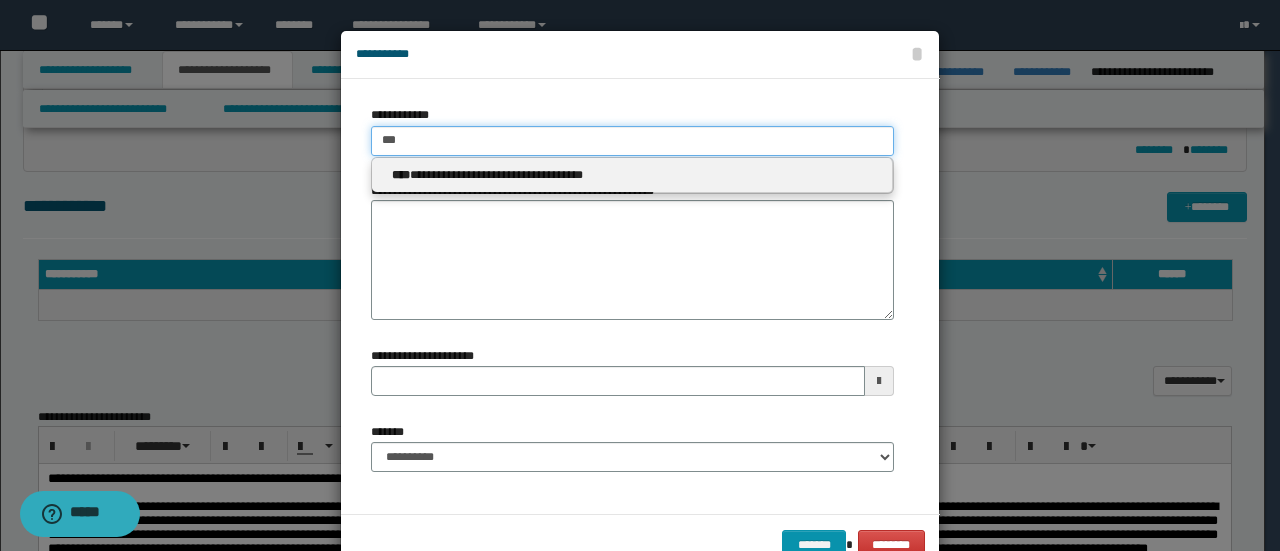 type 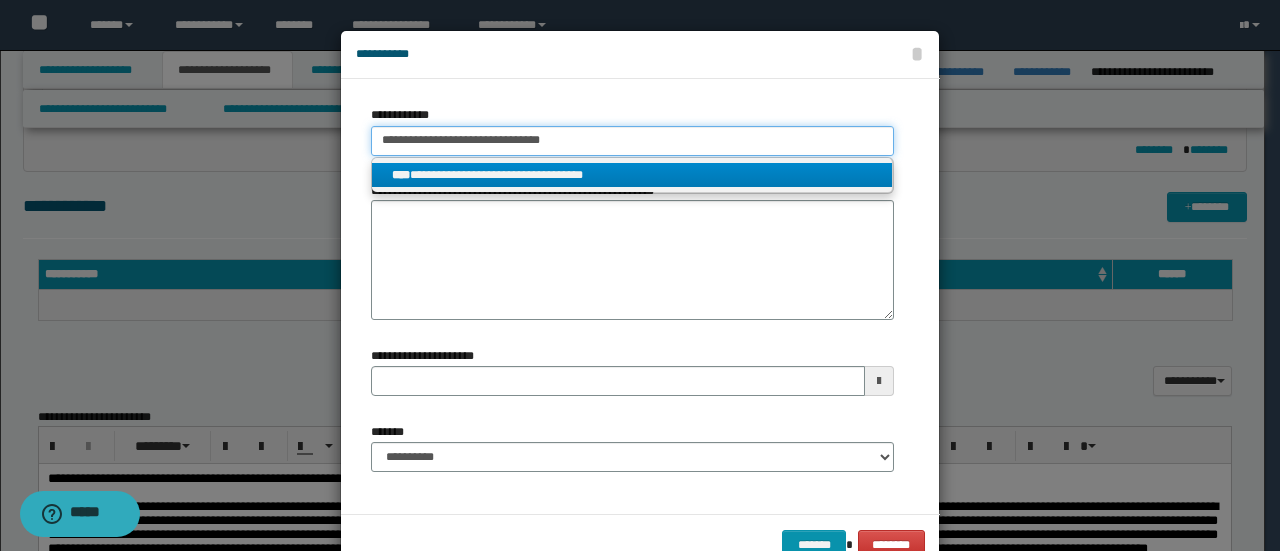 type on "**********" 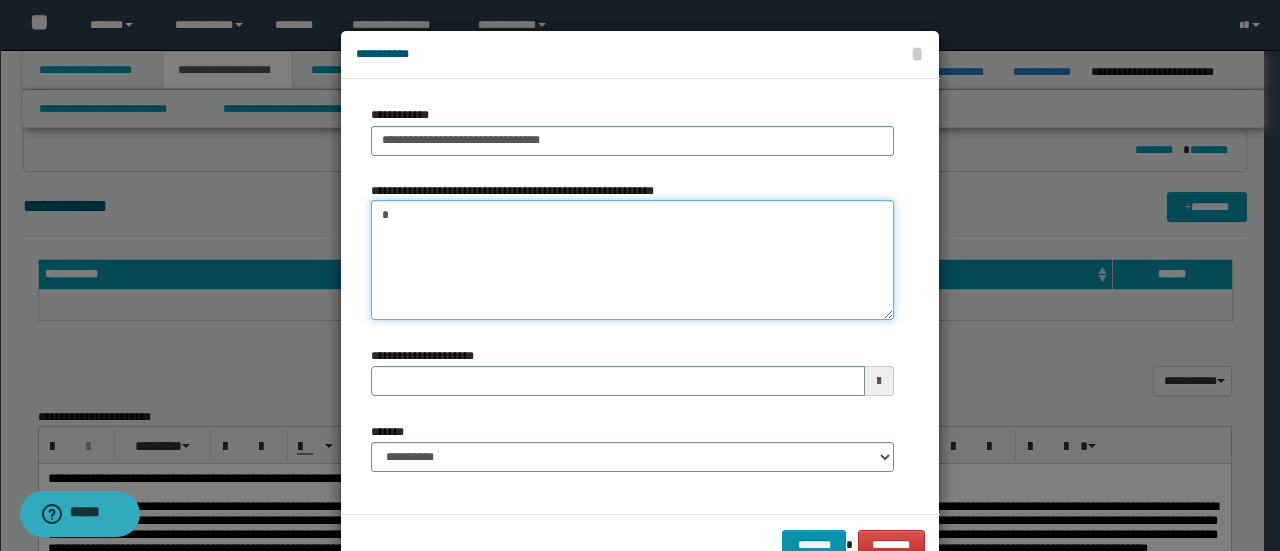 paste on "**********" 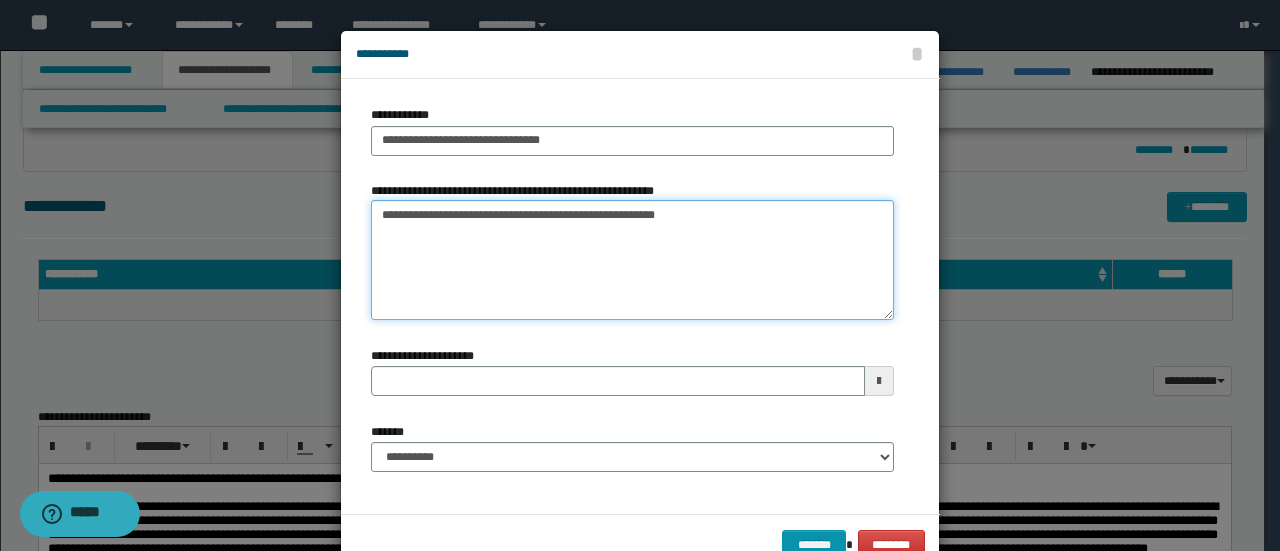 type on "**********" 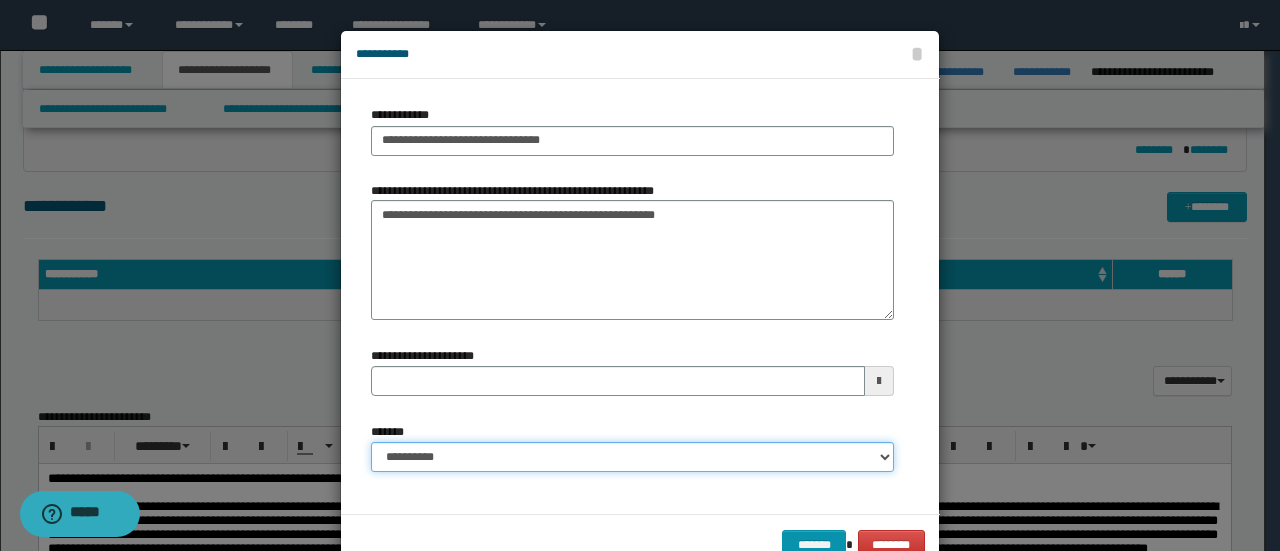 type 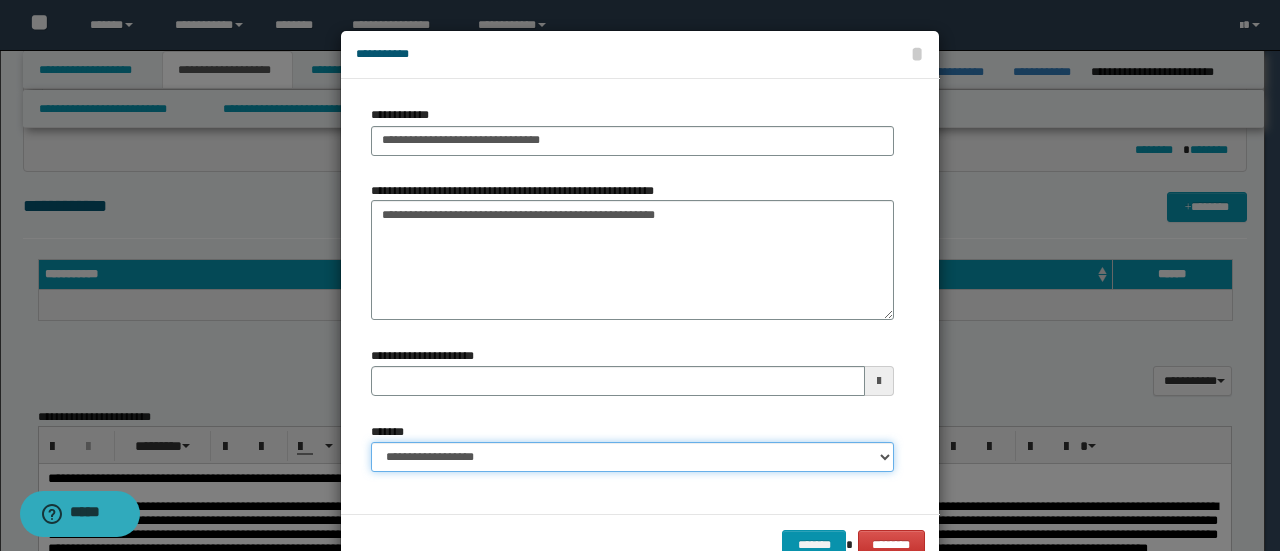 select on "*" 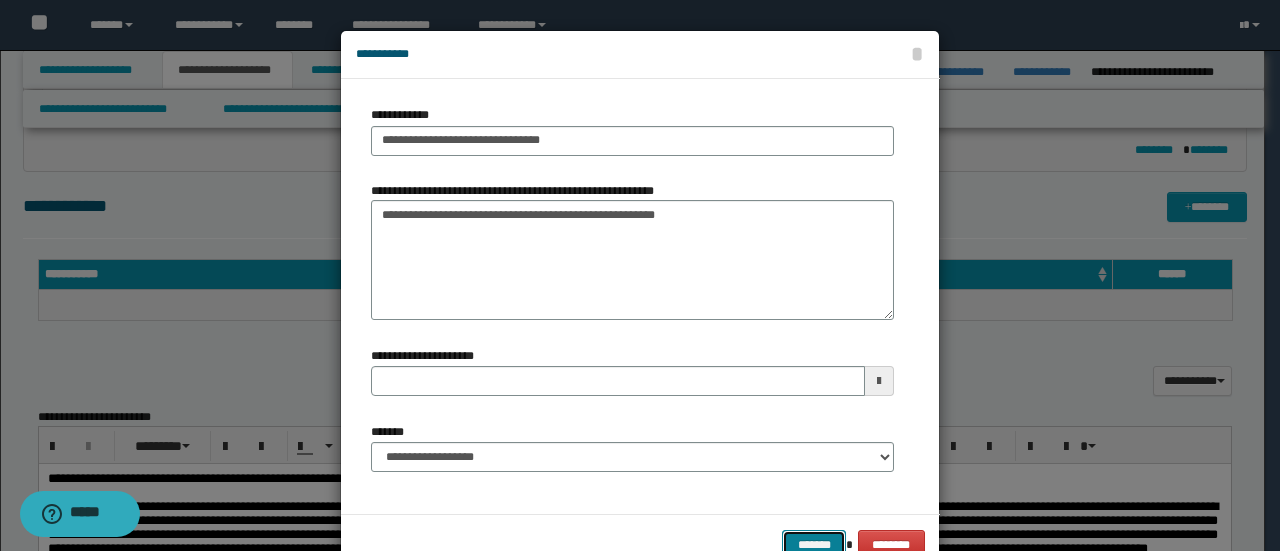 scroll, scrollTop: 6, scrollLeft: 0, axis: vertical 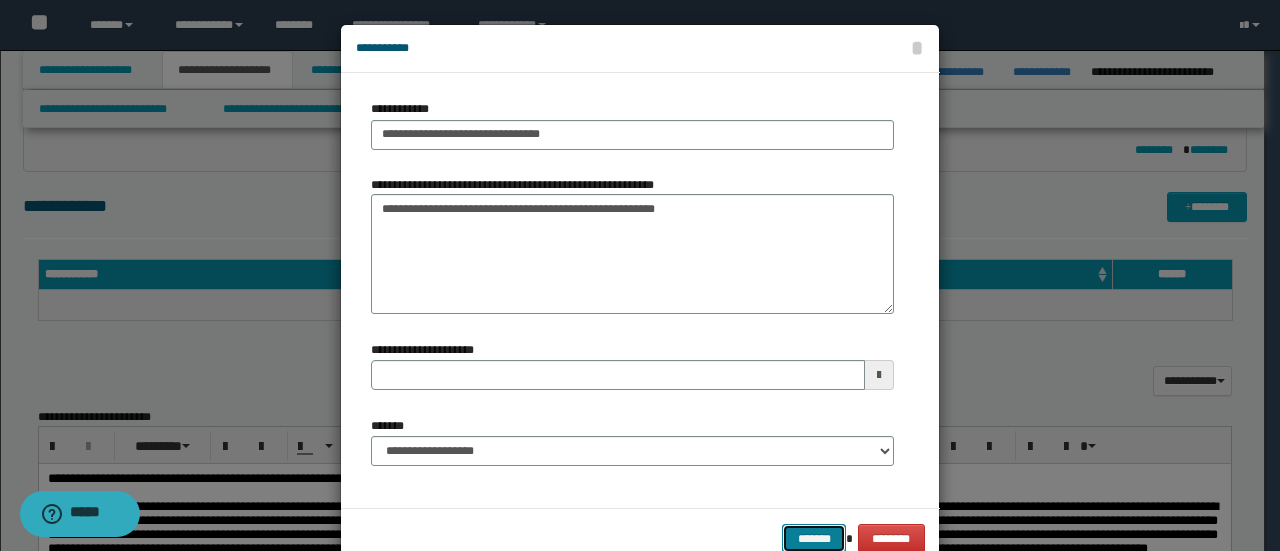 type 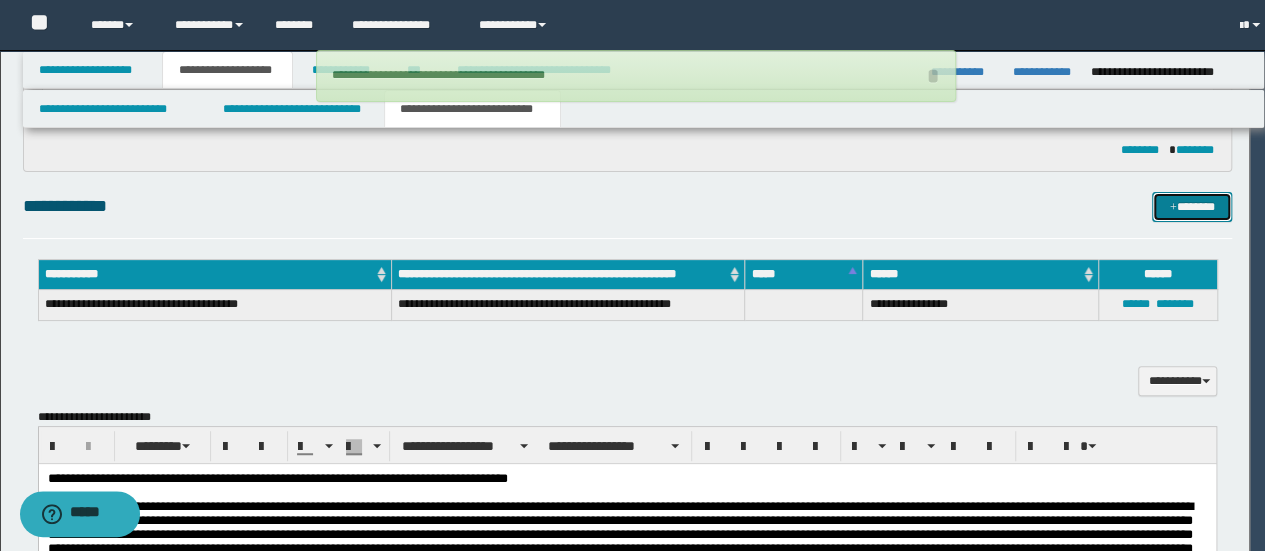 type 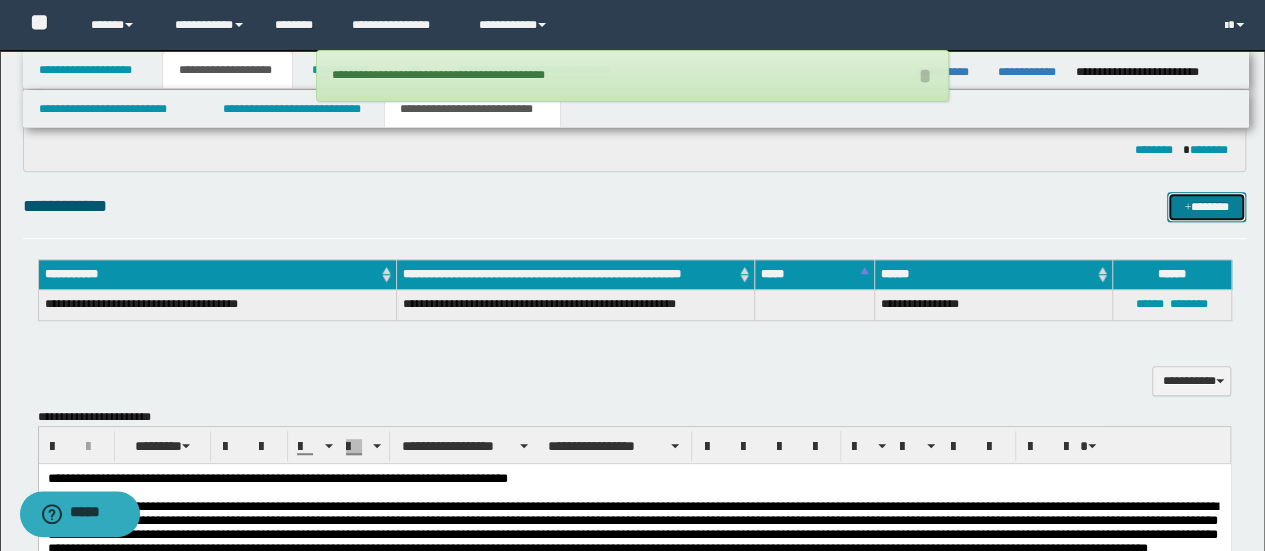 type 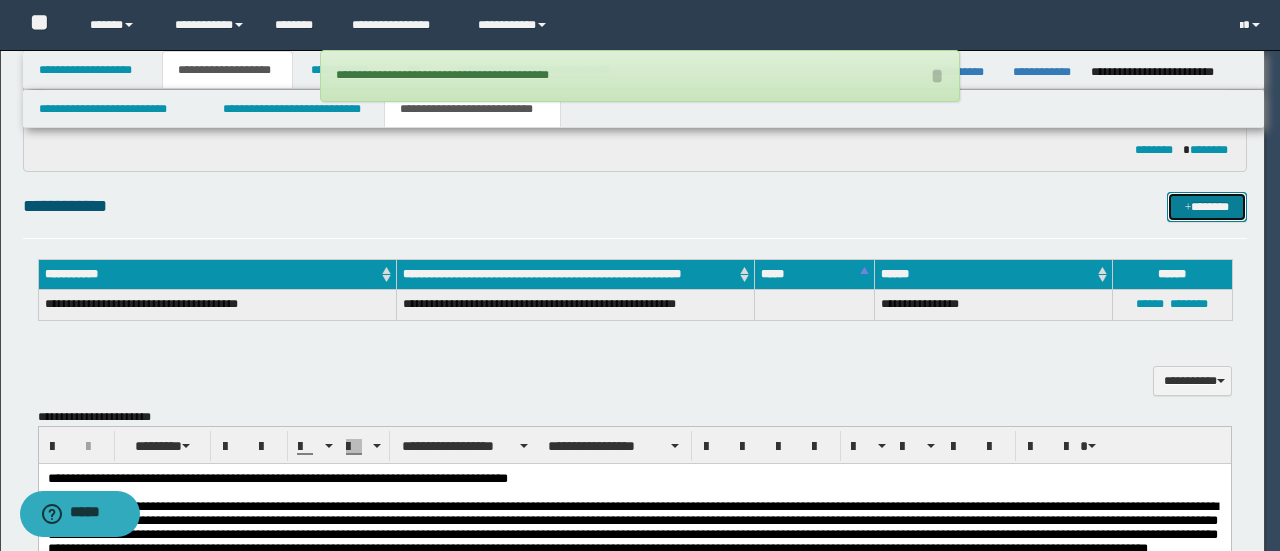 scroll, scrollTop: 0, scrollLeft: 0, axis: both 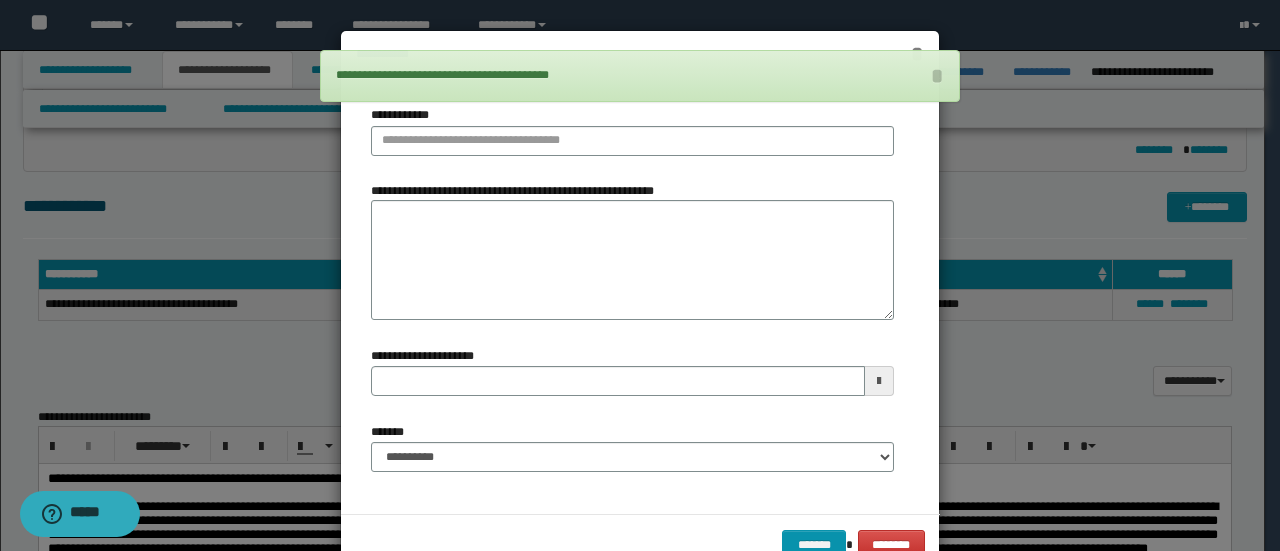 type 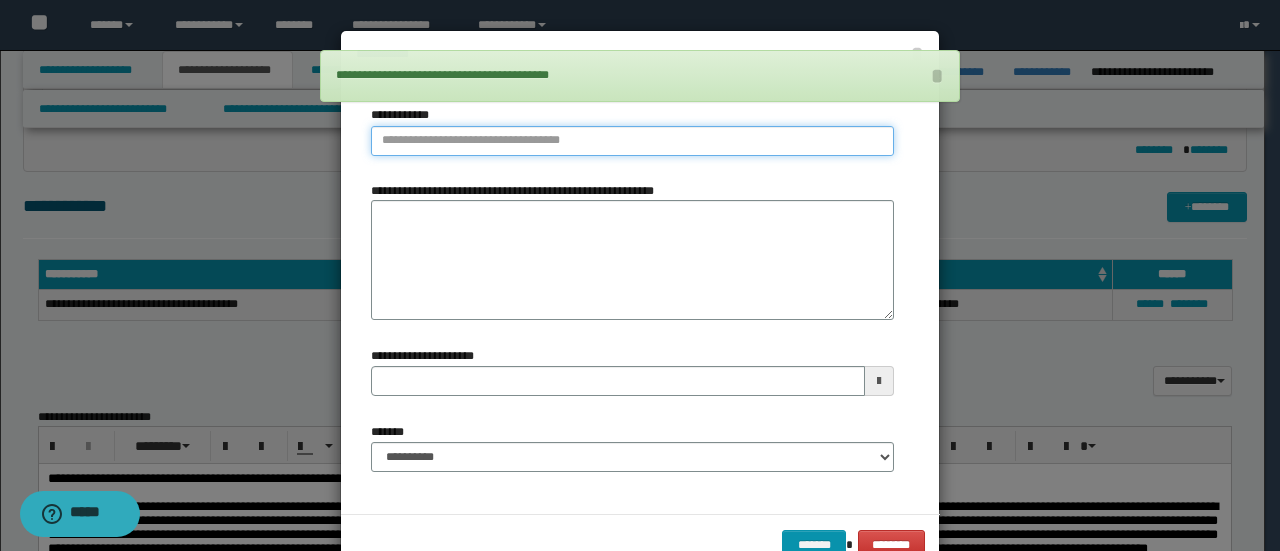 type on "**********" 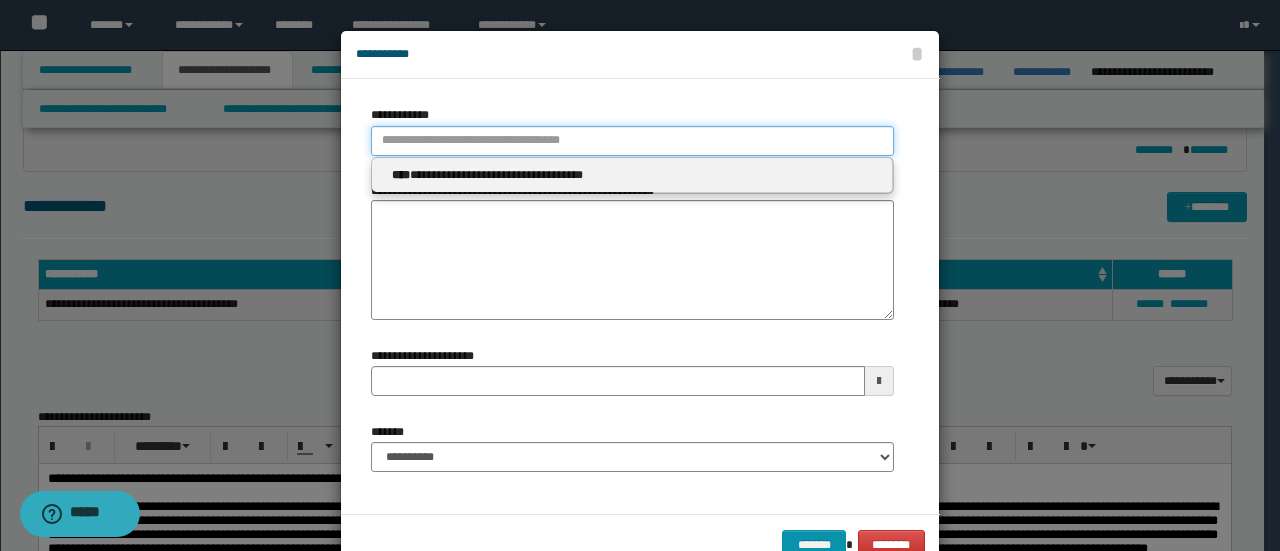 type 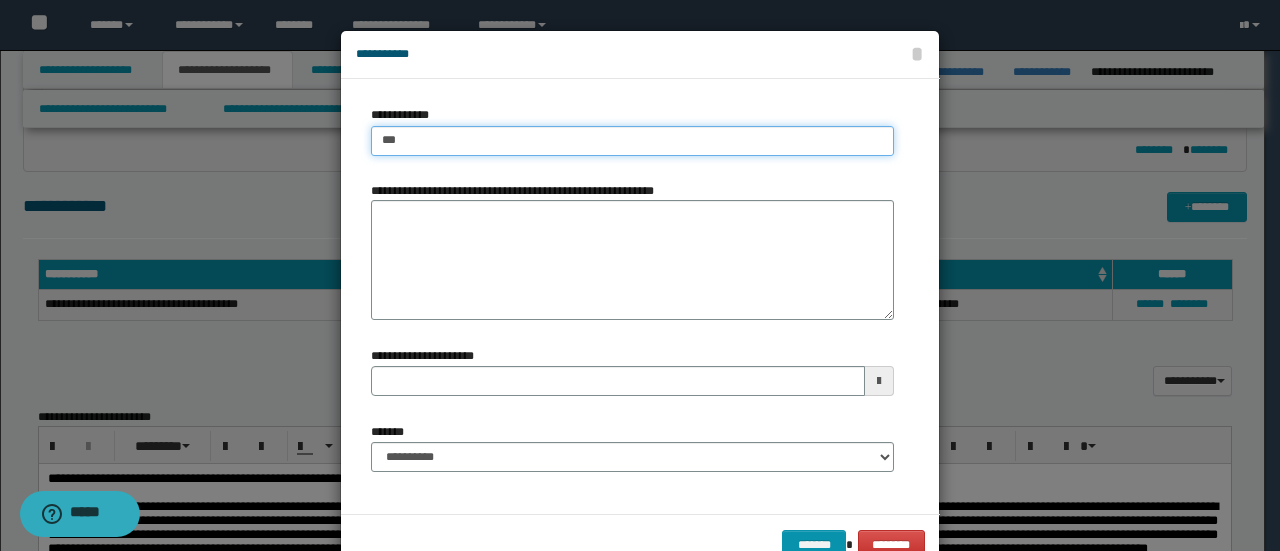 type on "****" 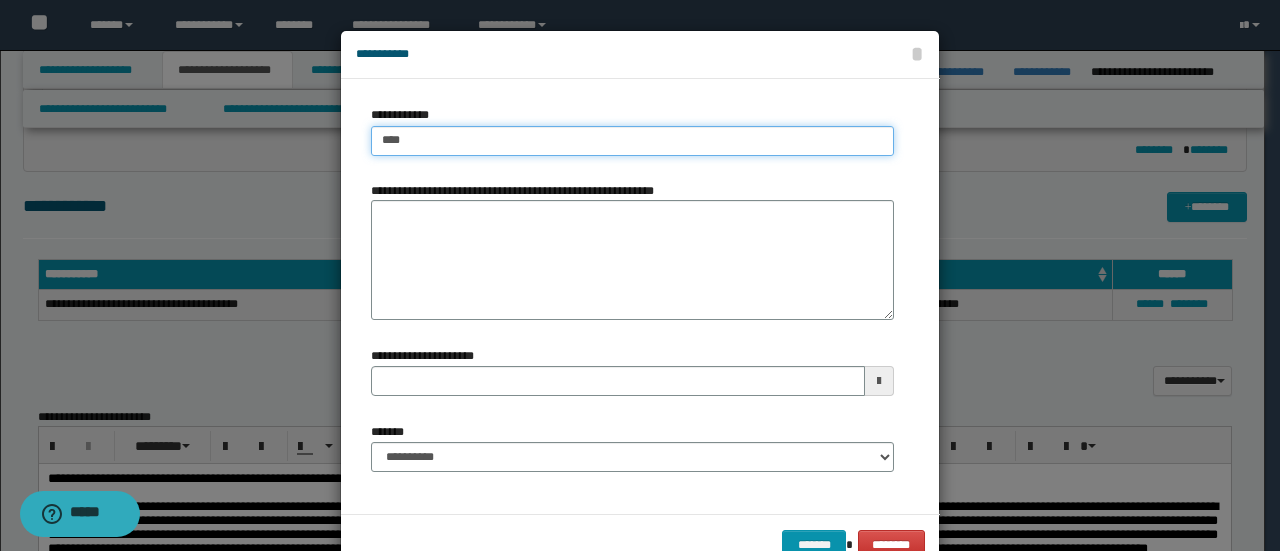 type on "****" 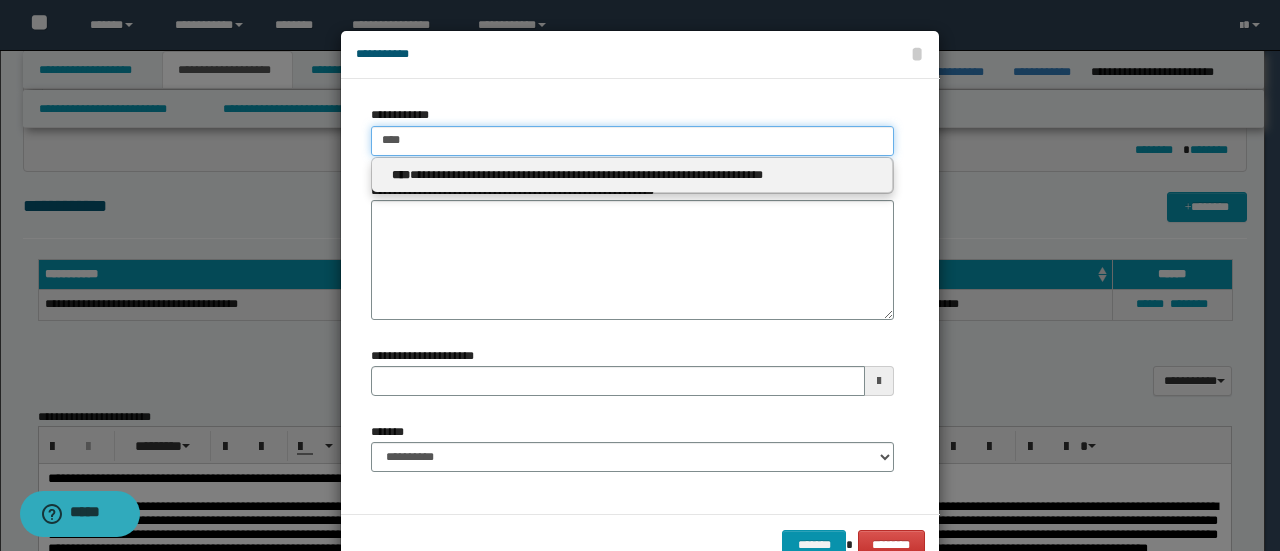 type 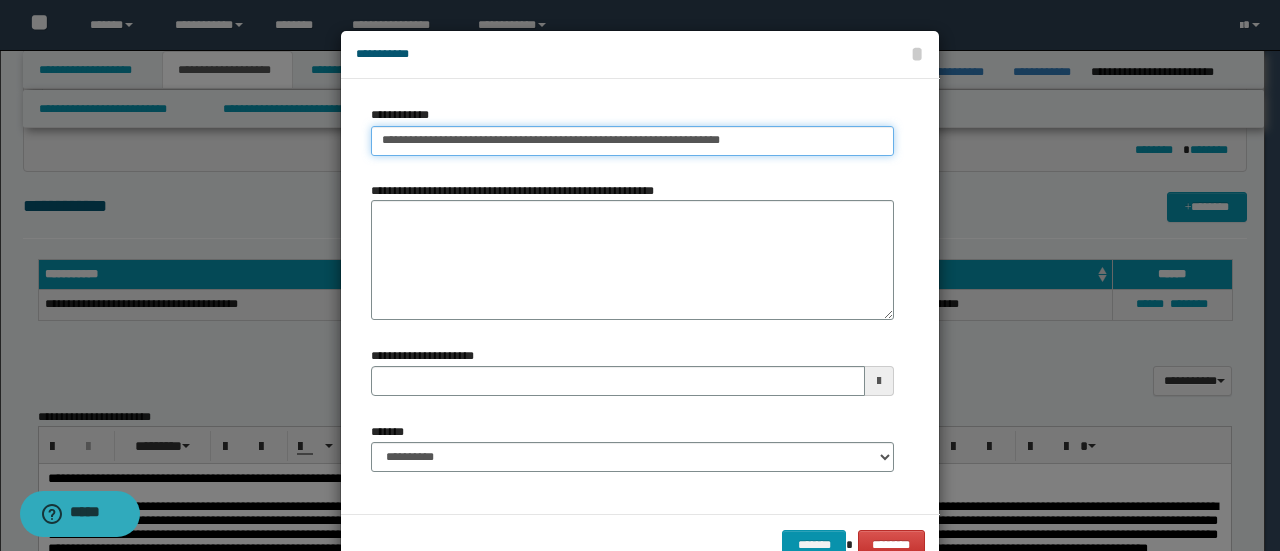 type on "**********" 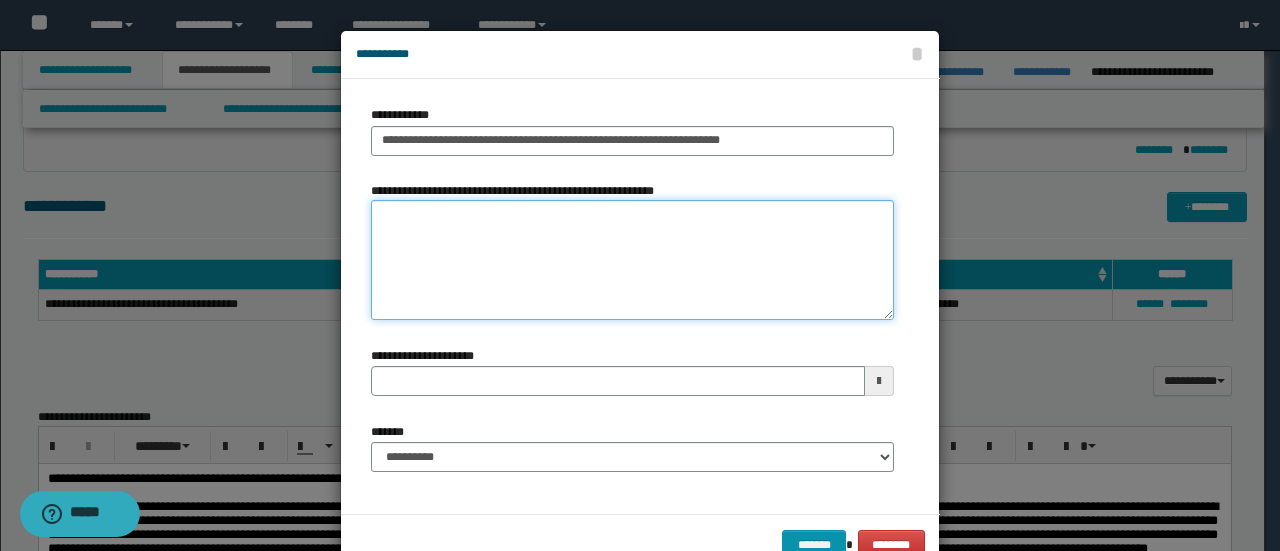 paste on "**********" 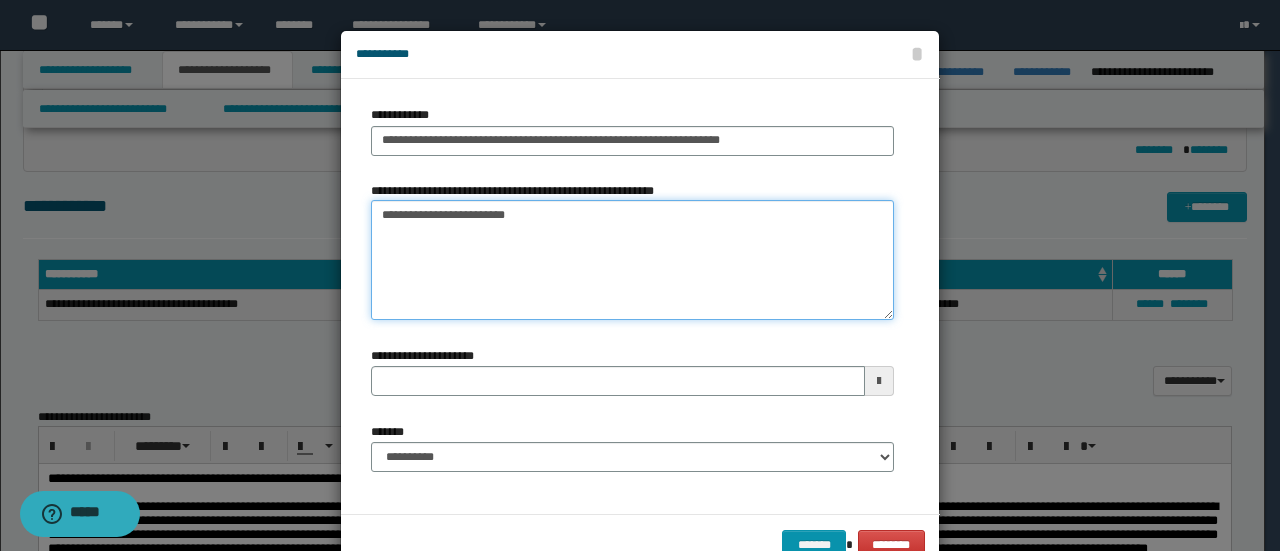 type on "**********" 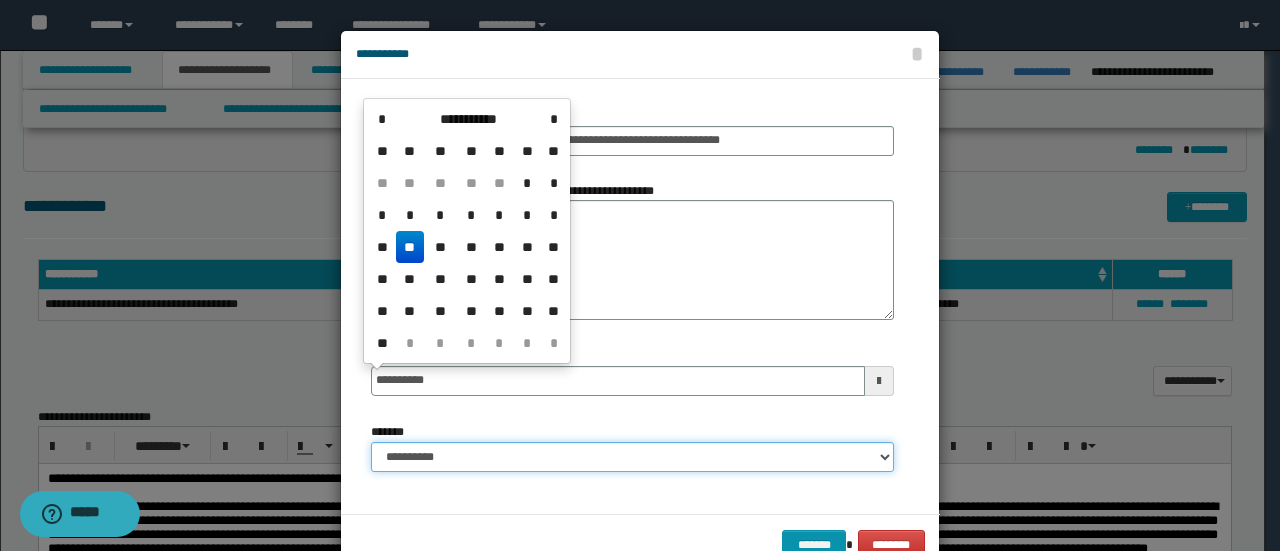 type on "**********" 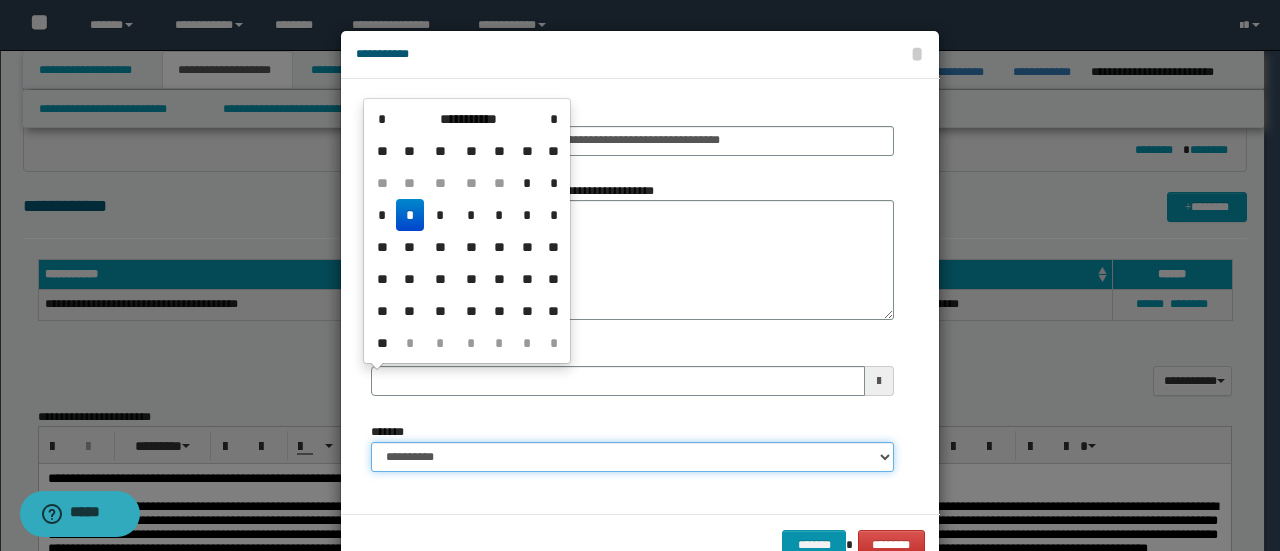 type 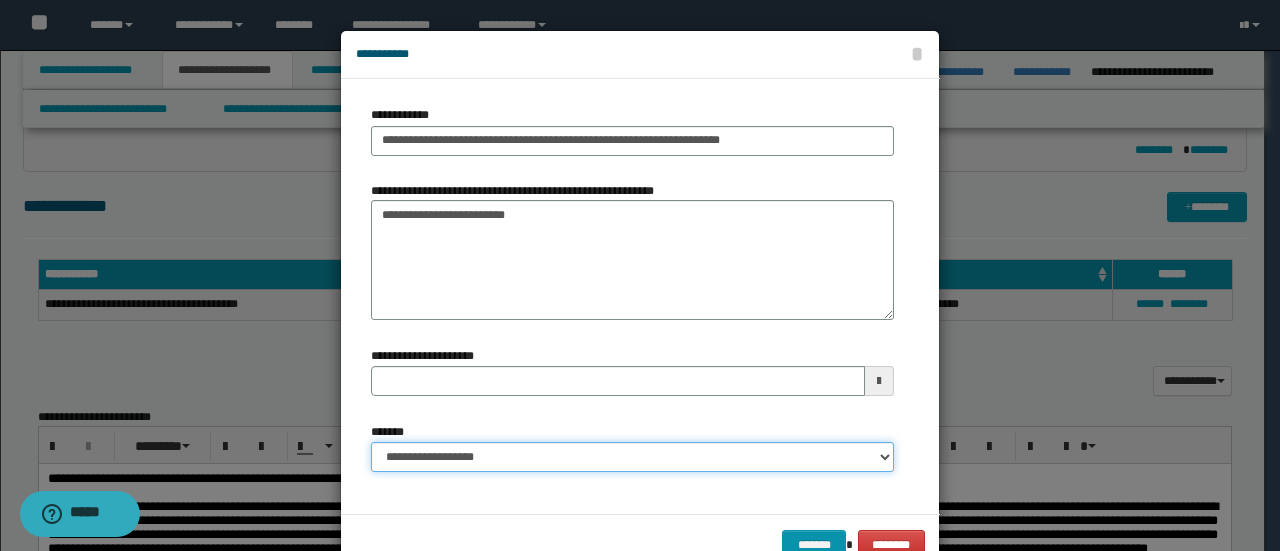 select on "*" 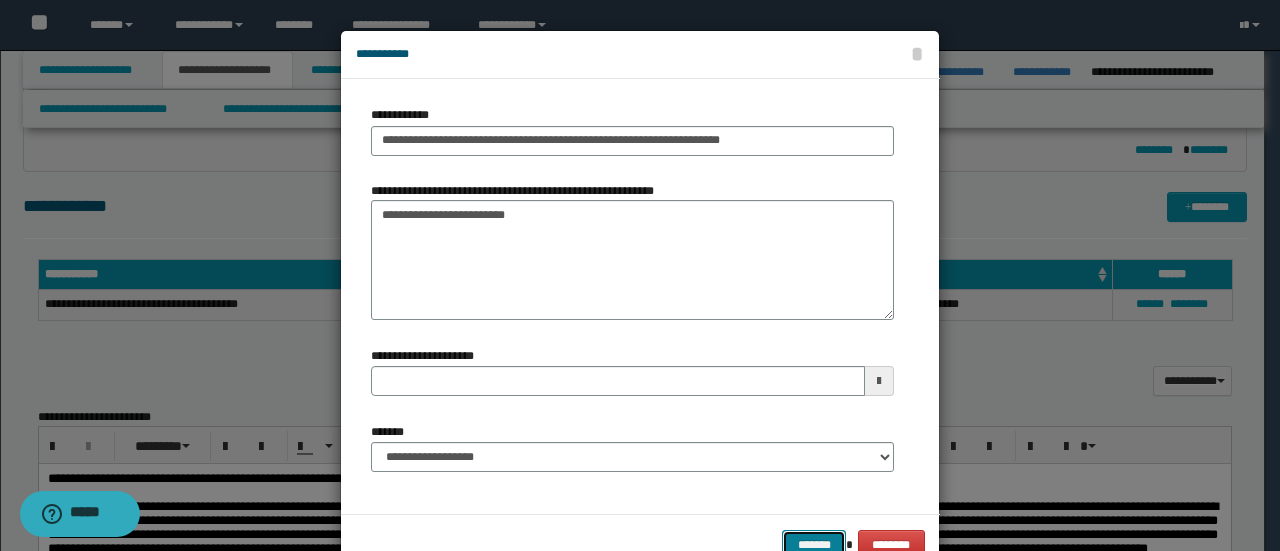 scroll, scrollTop: 6, scrollLeft: 0, axis: vertical 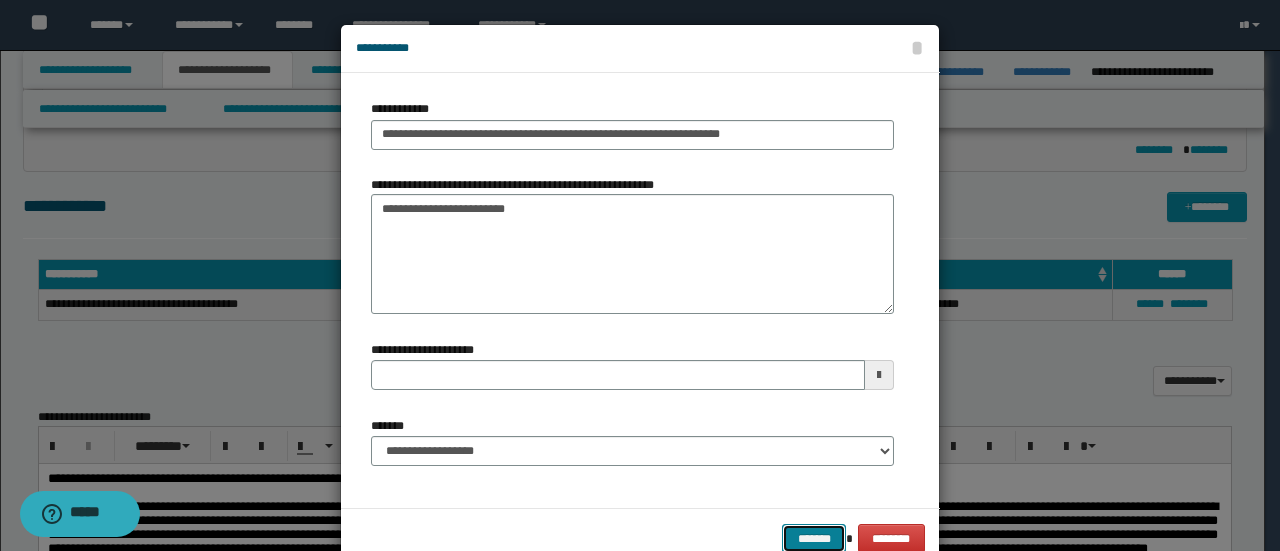 click on "*******" at bounding box center (814, 538) 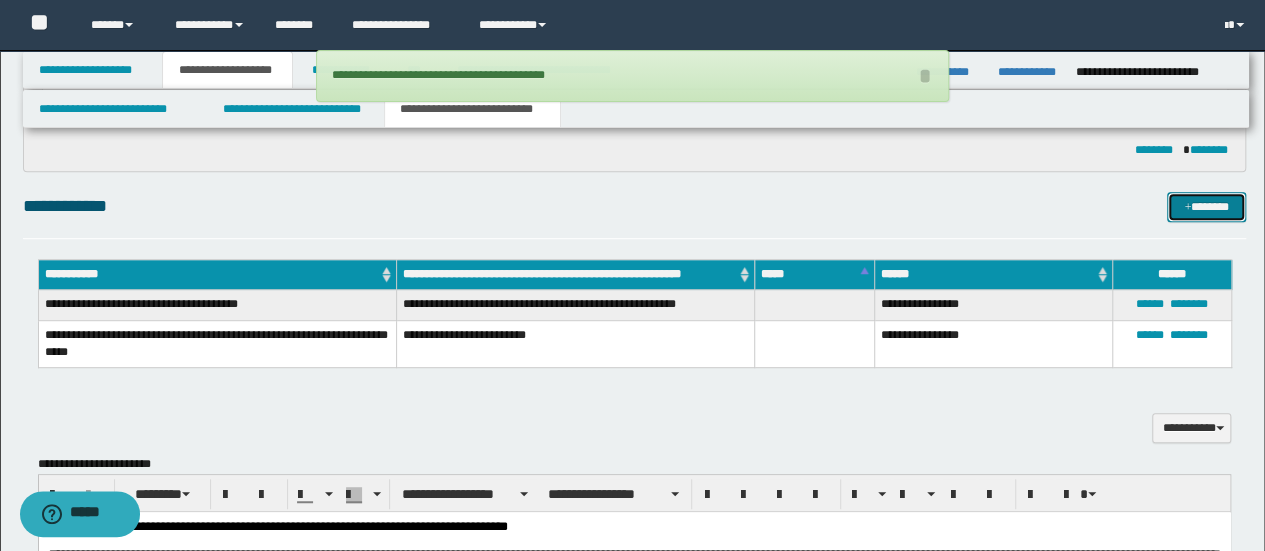 click on "*******" at bounding box center (1206, 206) 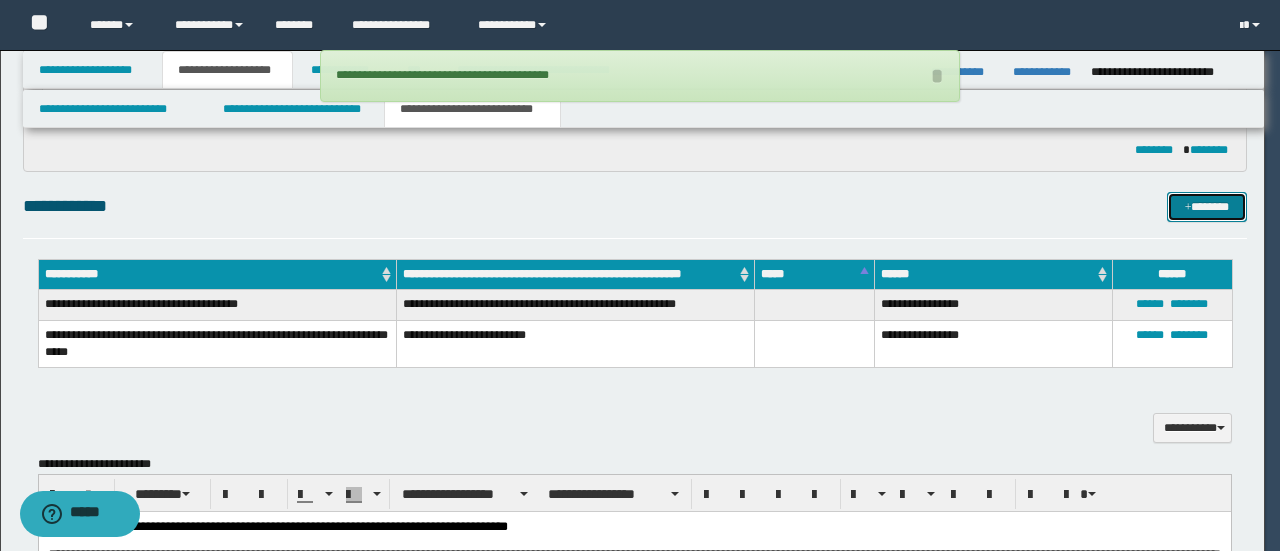 scroll, scrollTop: 0, scrollLeft: 0, axis: both 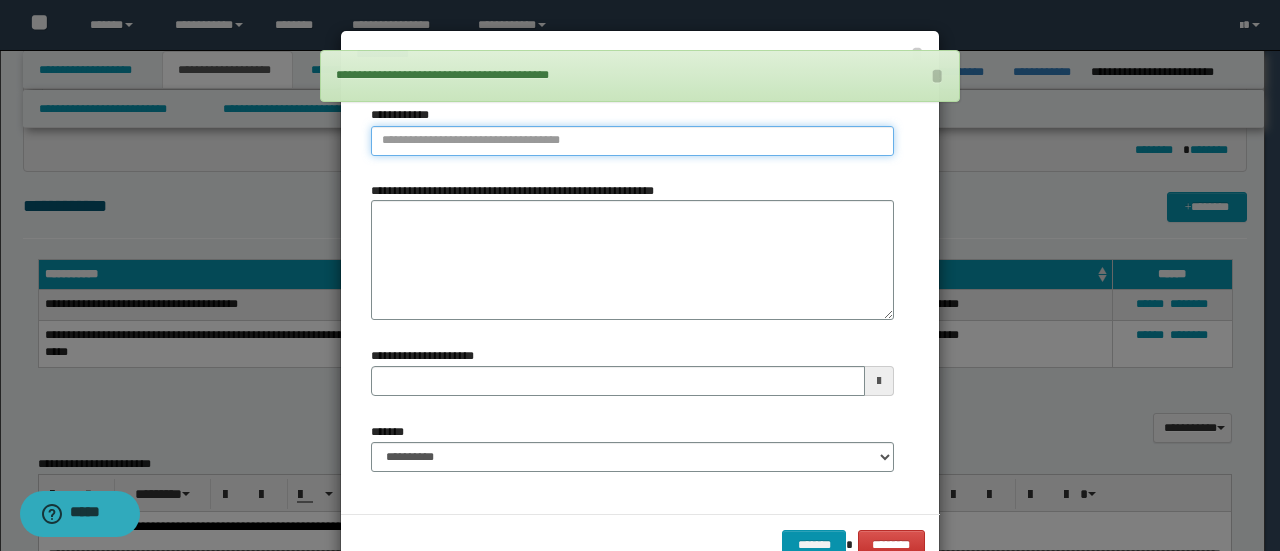 type on "**********" 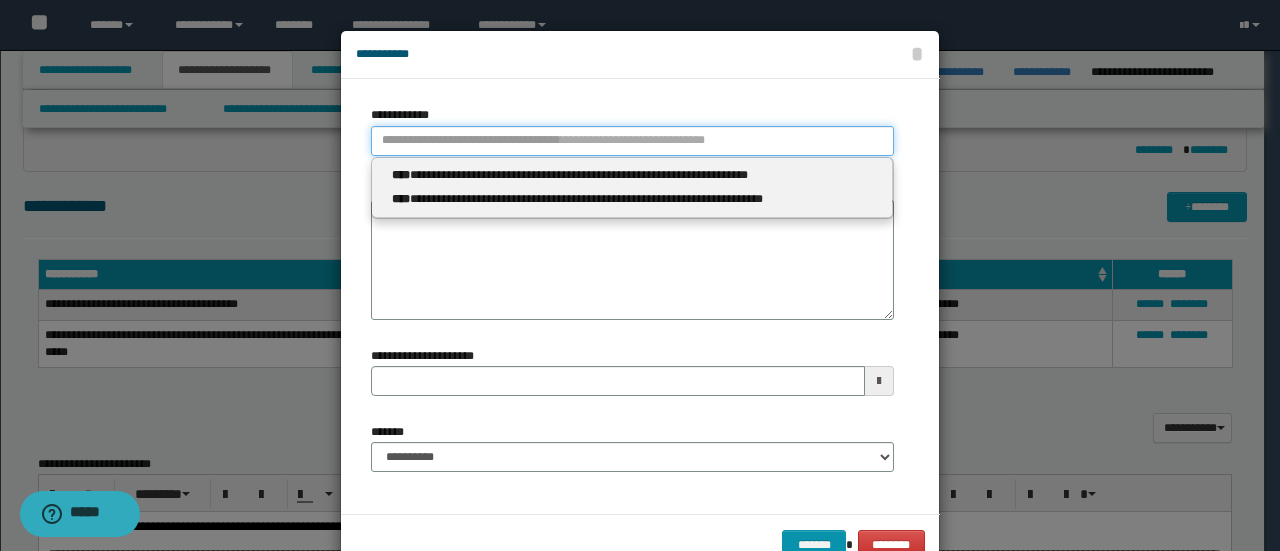 type 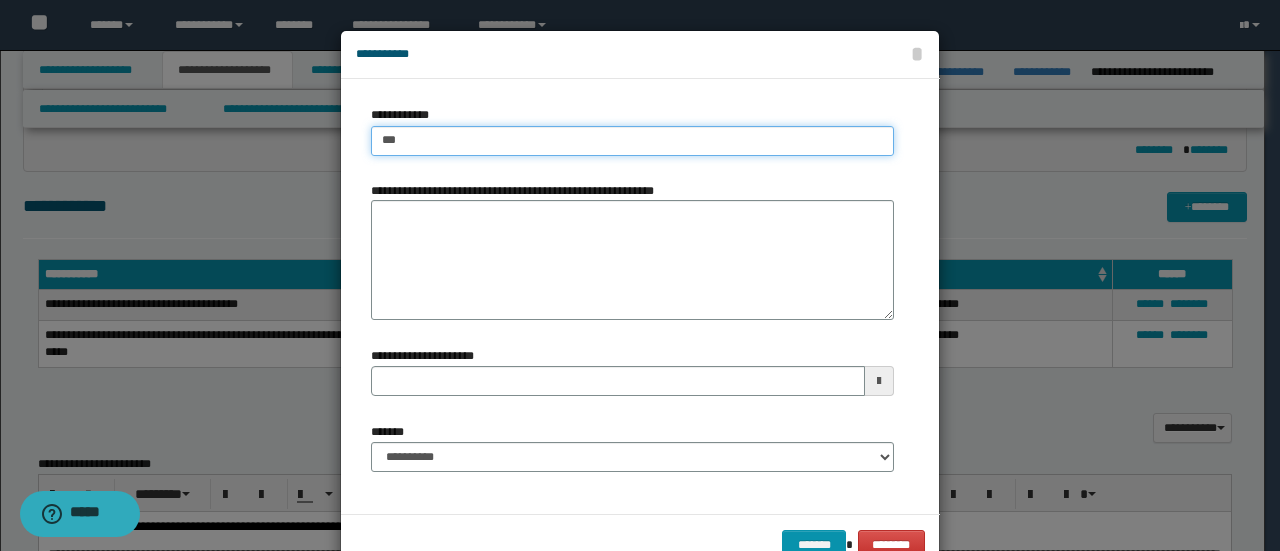 type on "****" 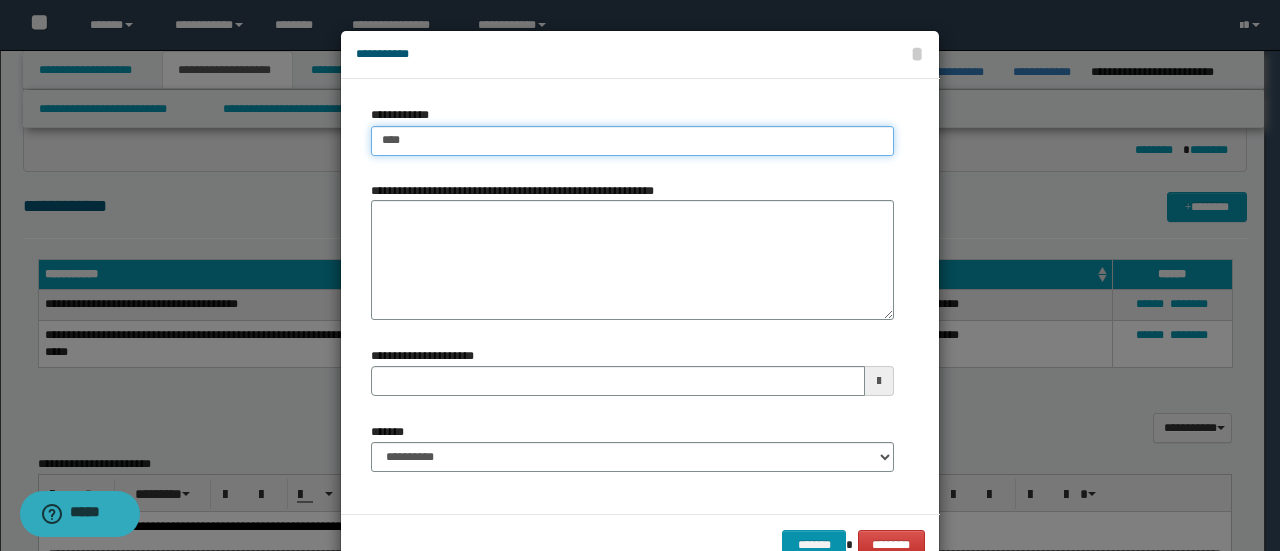 type on "****" 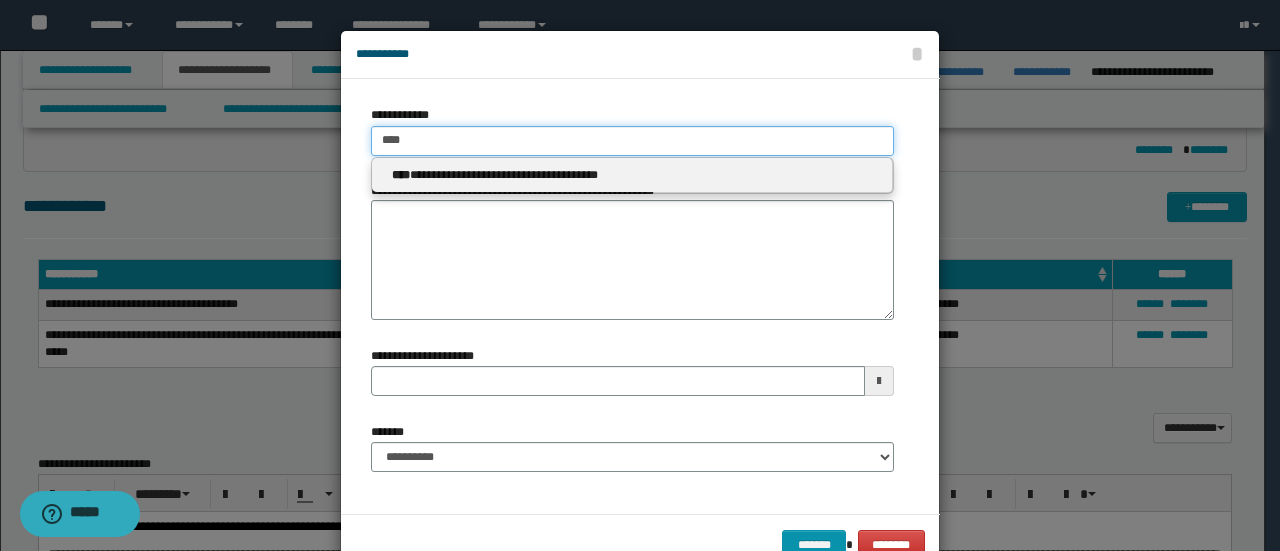 type 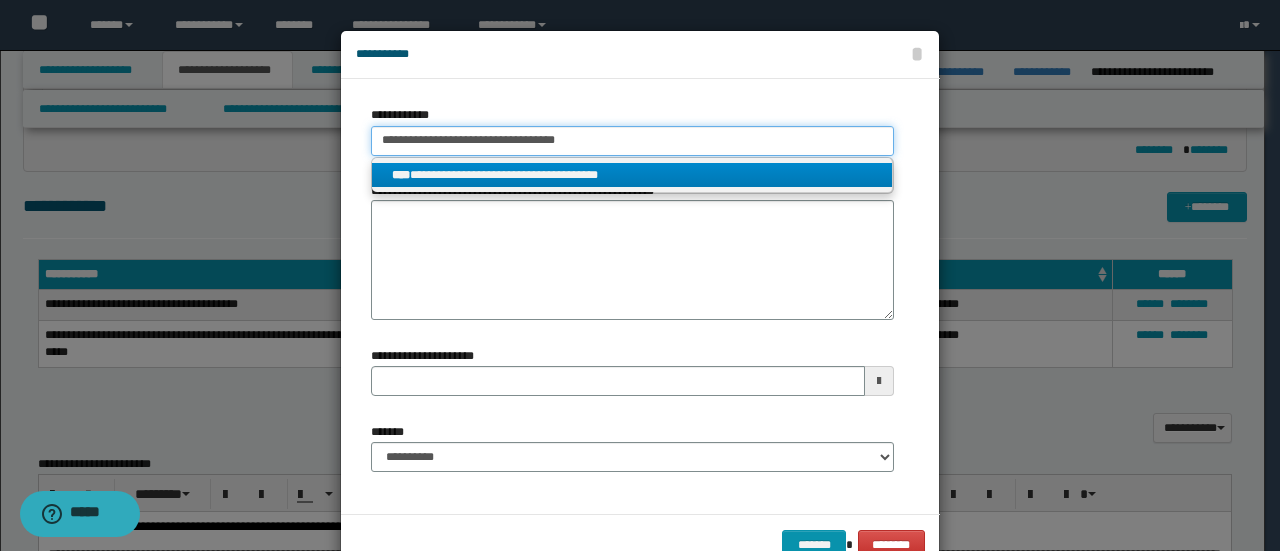 type on "**********" 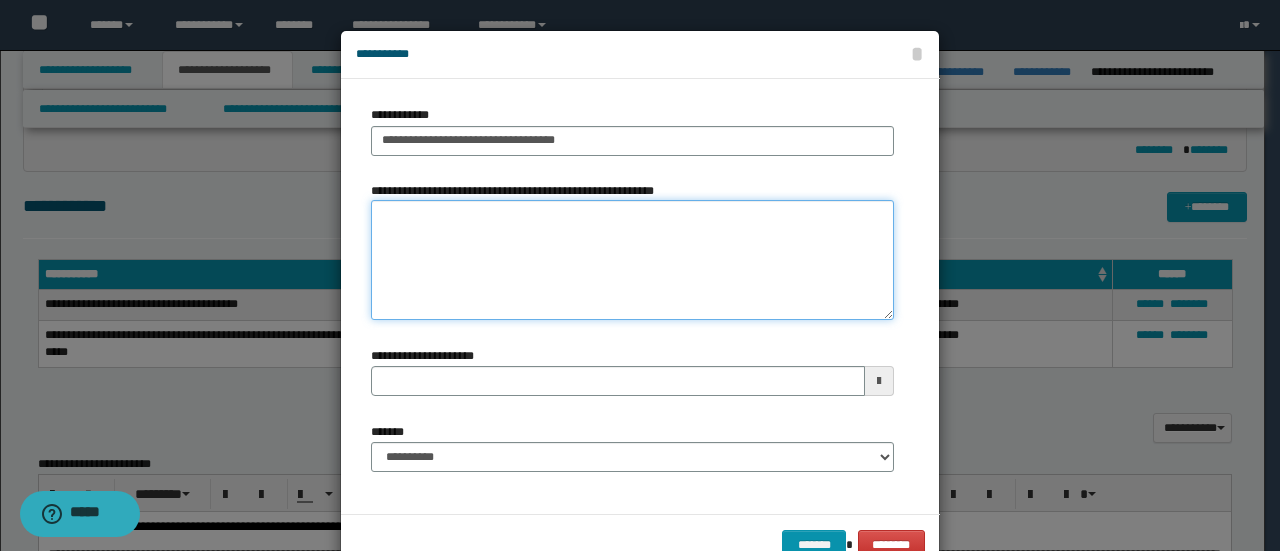 paste on "**********" 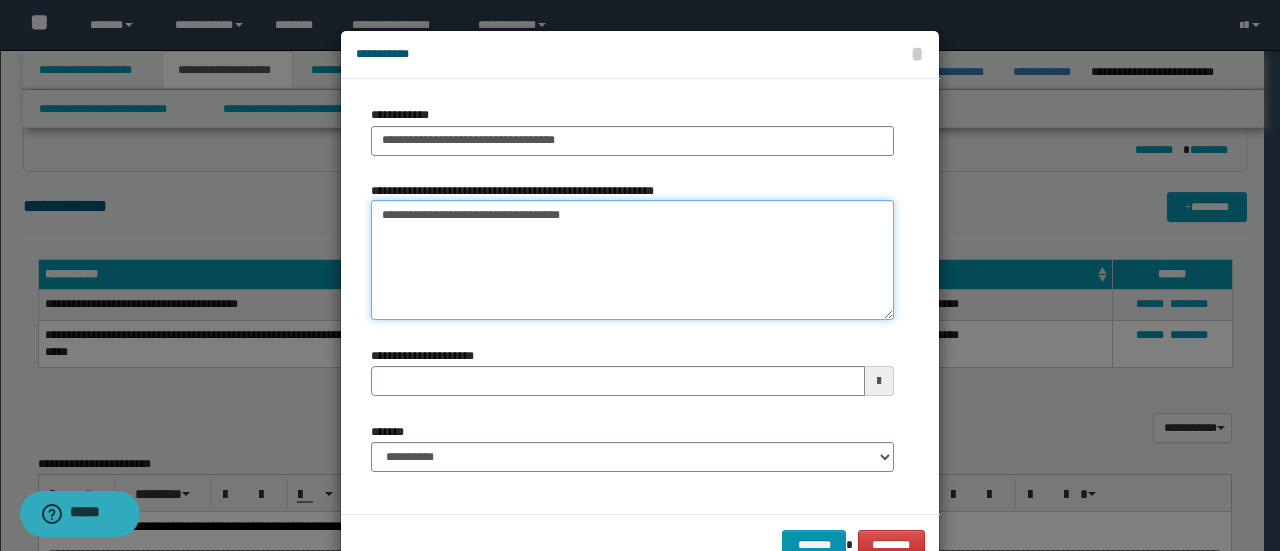 type on "**********" 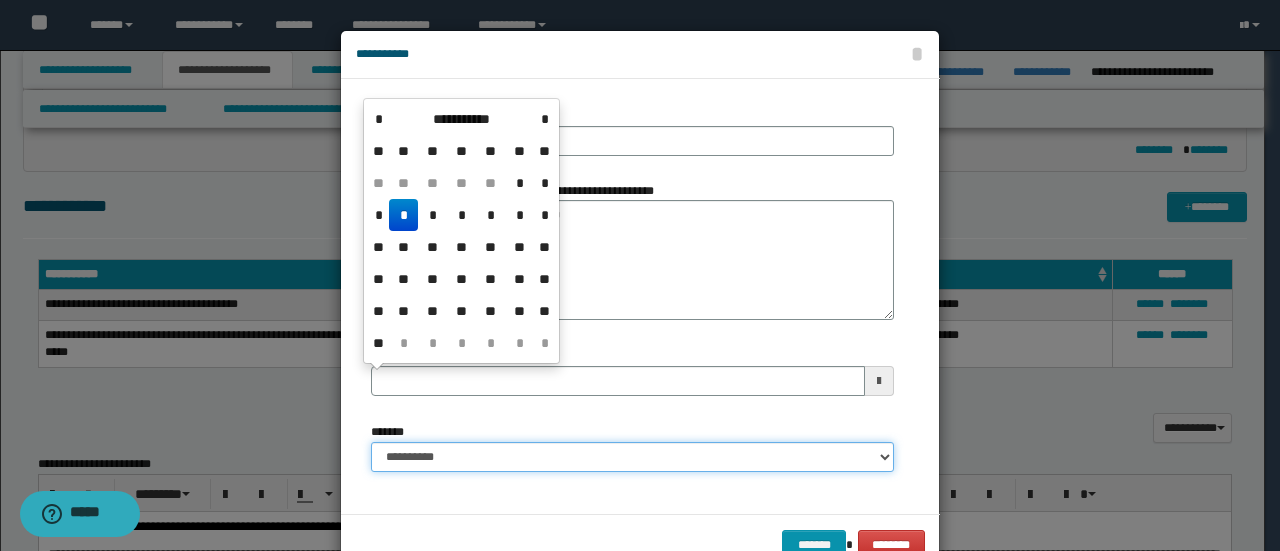 type 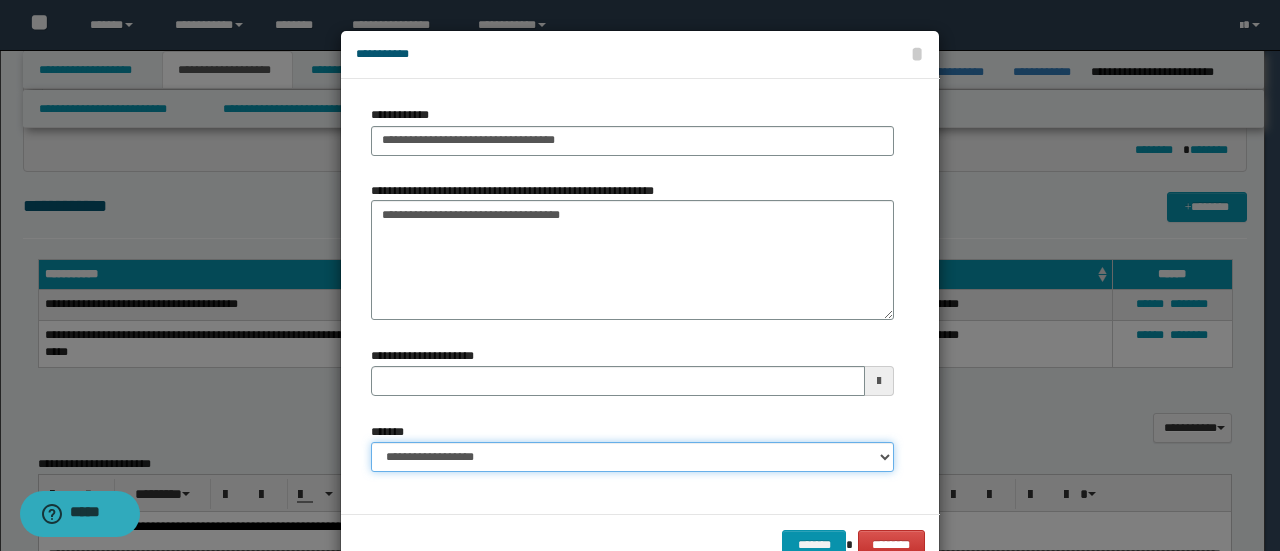 select on "*" 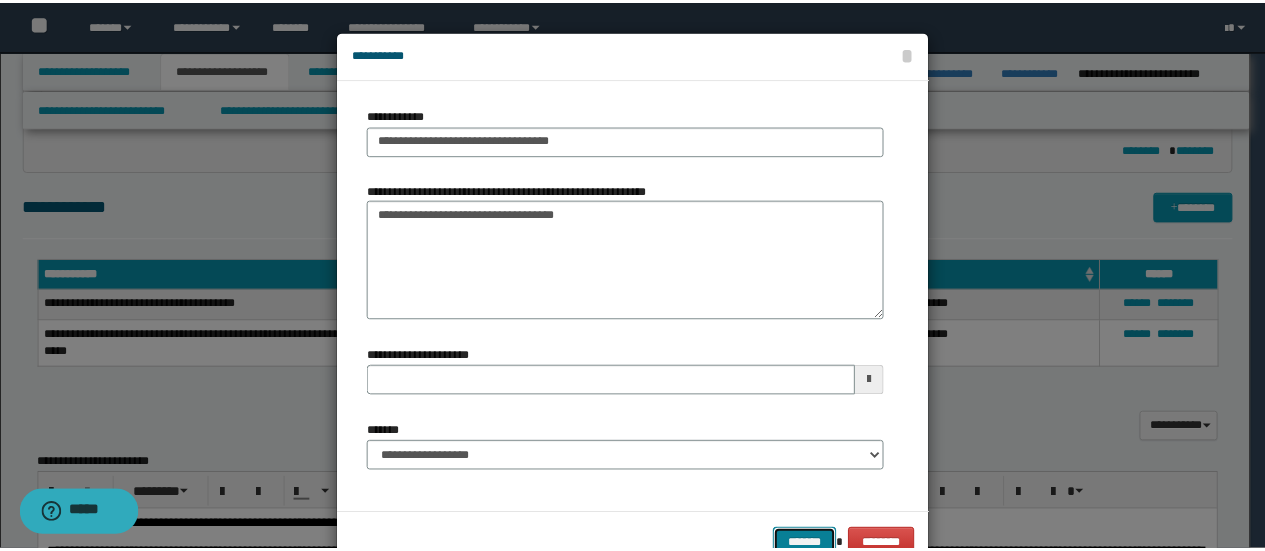 scroll, scrollTop: 6, scrollLeft: 0, axis: vertical 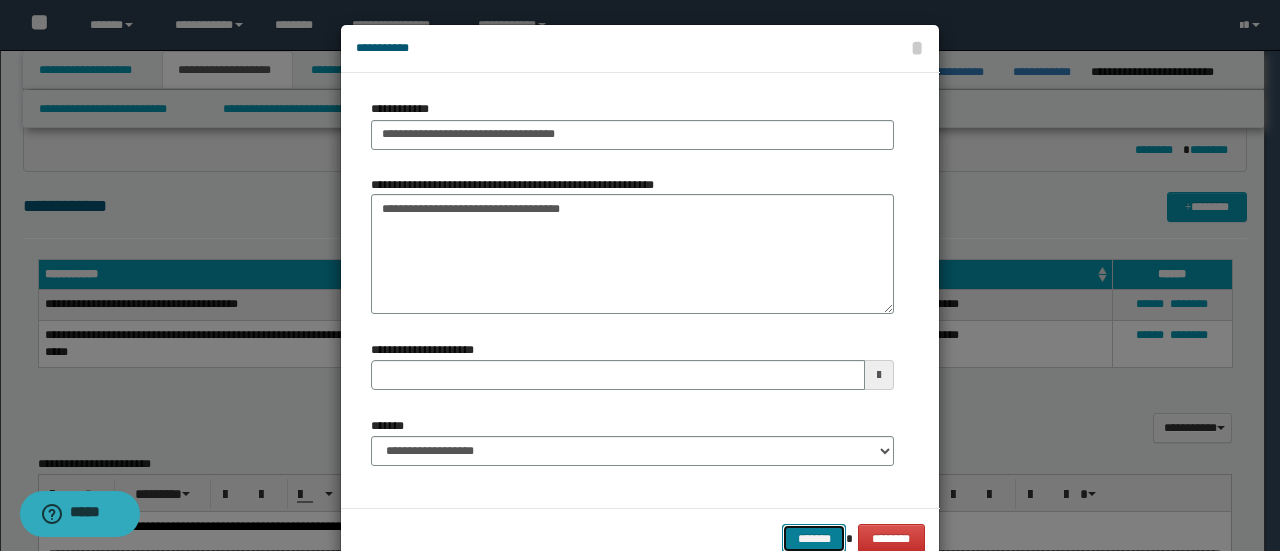 click on "*******" at bounding box center (814, 538) 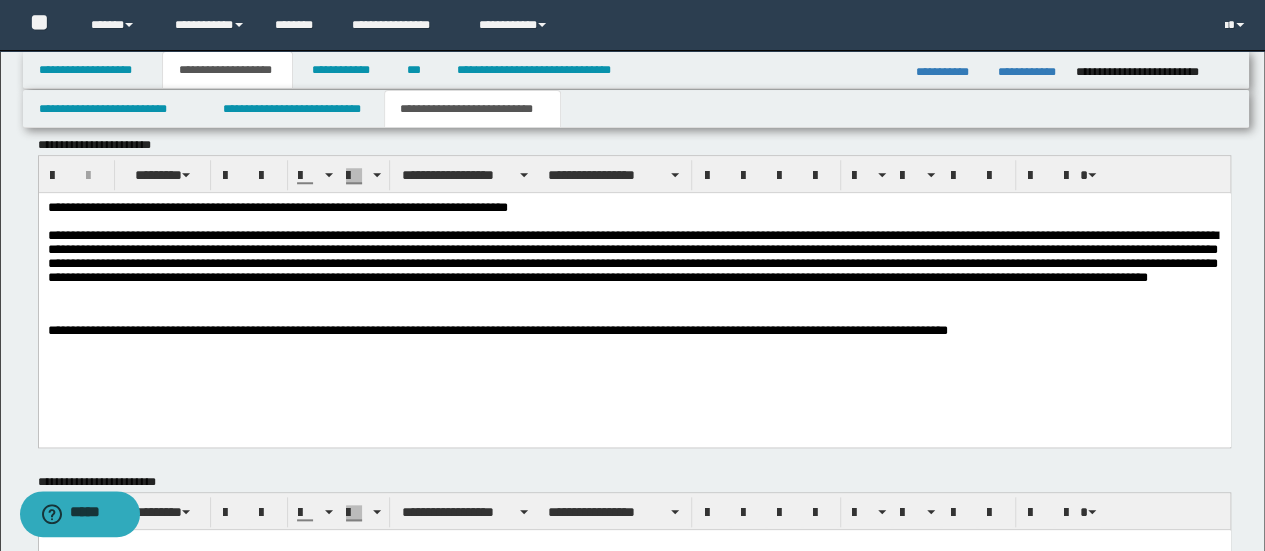 scroll, scrollTop: 867, scrollLeft: 0, axis: vertical 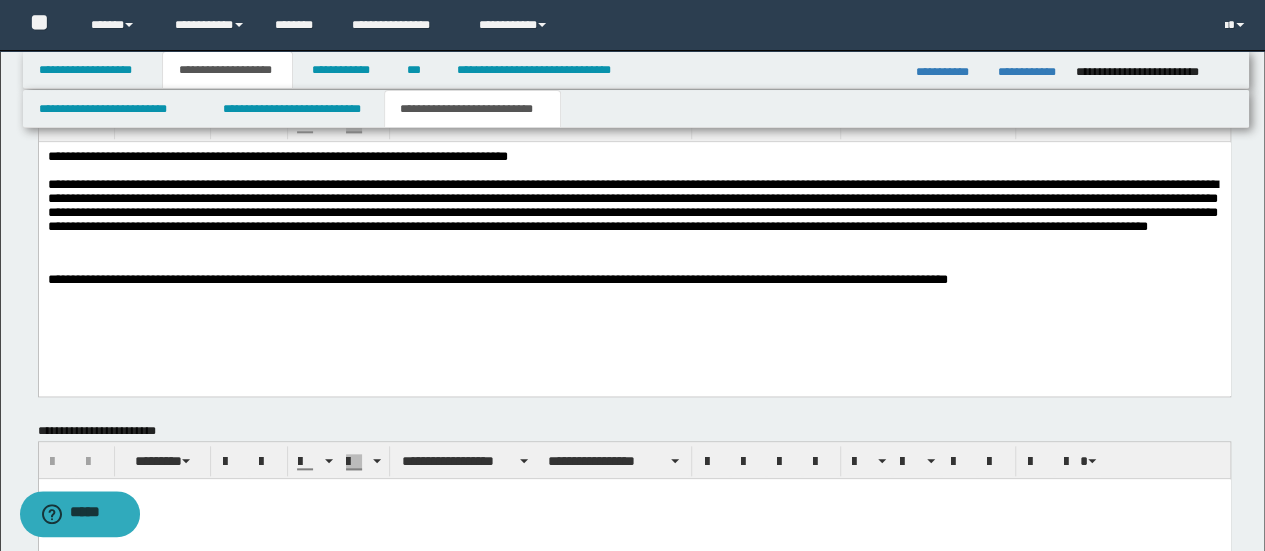 click on "**********" at bounding box center [634, 202] 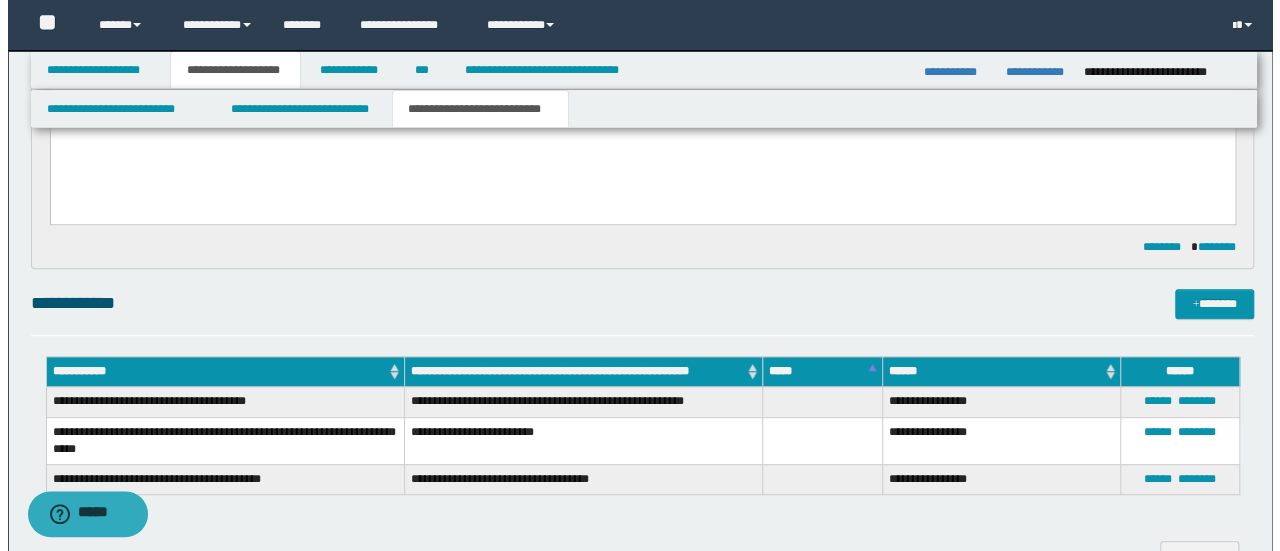 scroll, scrollTop: 367, scrollLeft: 0, axis: vertical 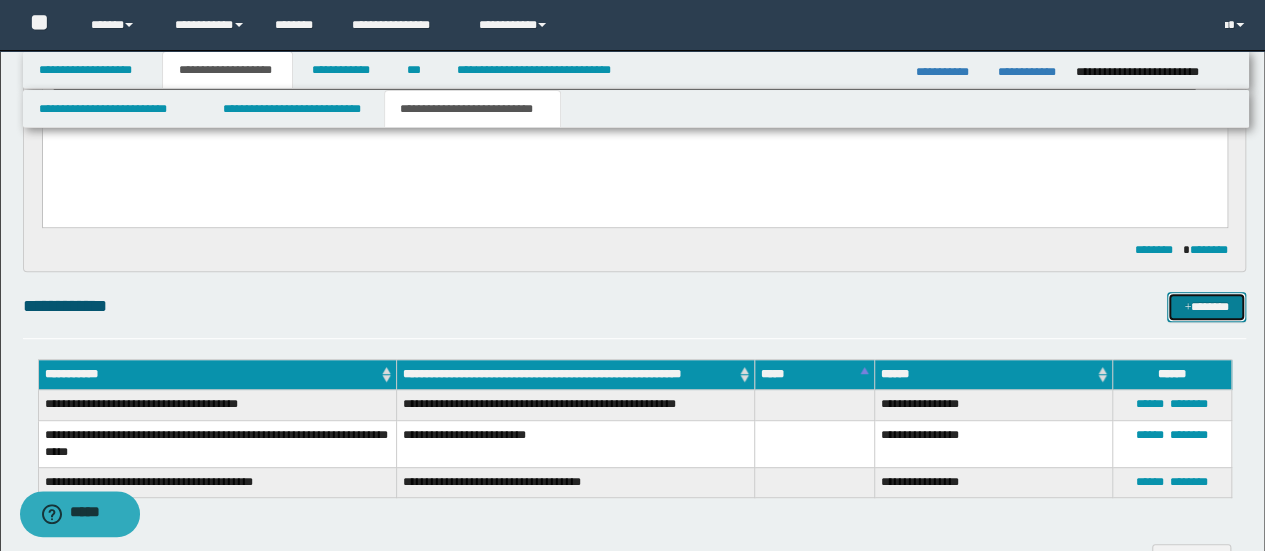 click on "*******" at bounding box center (1206, 306) 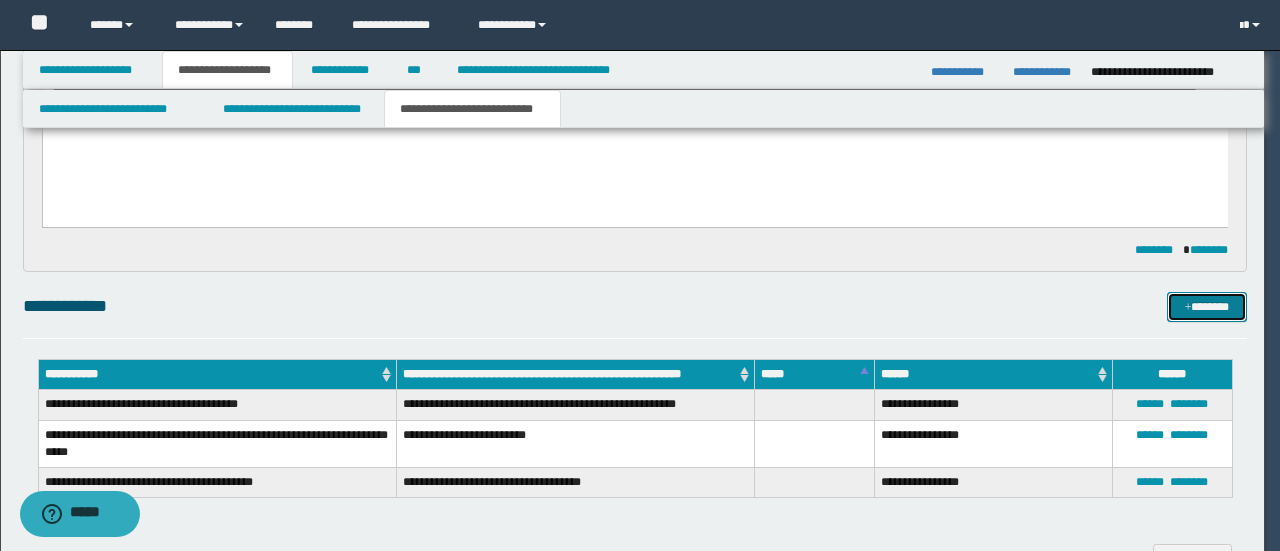 scroll, scrollTop: 0, scrollLeft: 0, axis: both 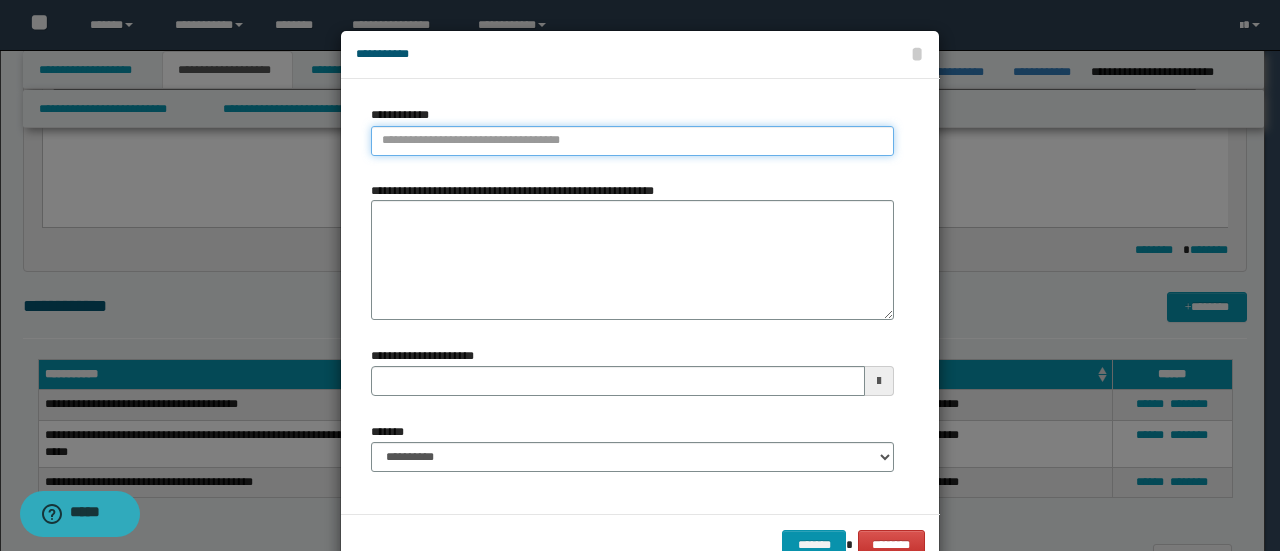 type on "**********" 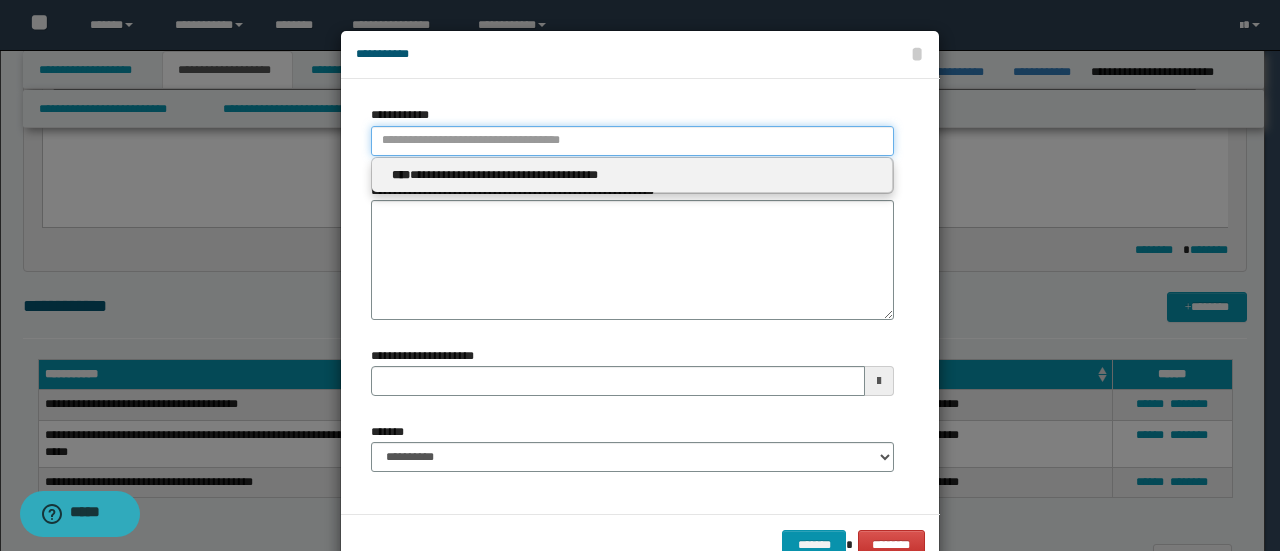type 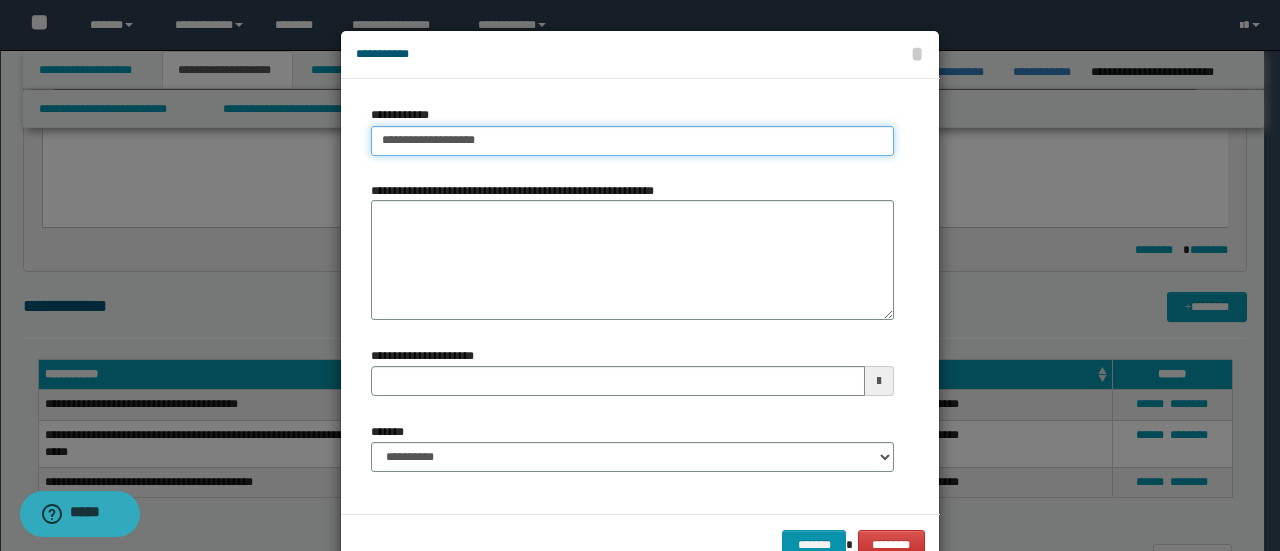 type on "**********" 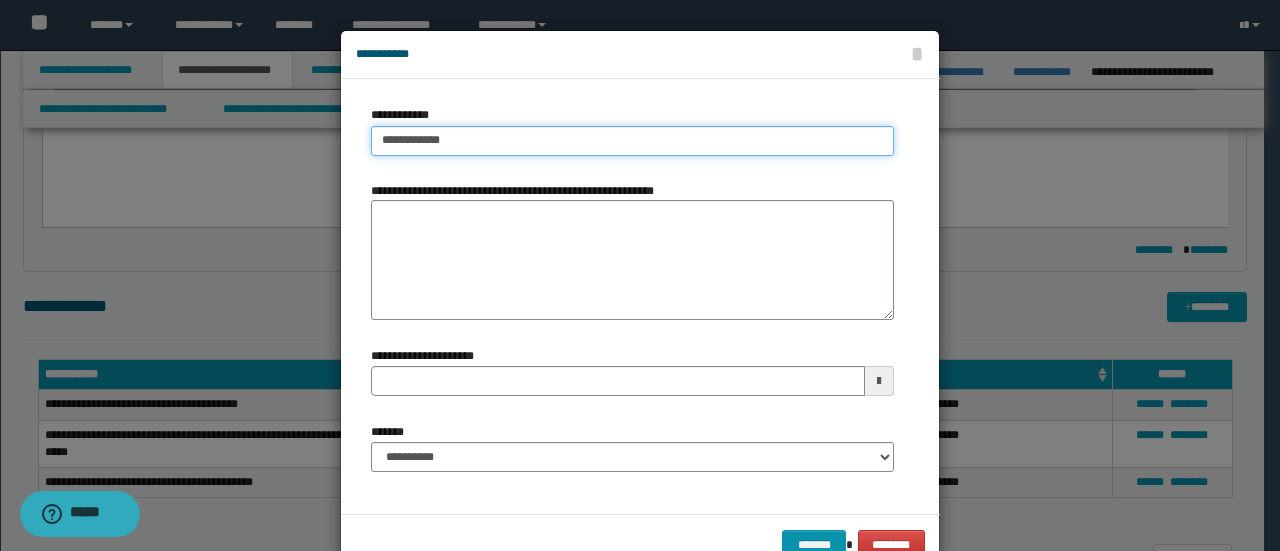 type on "**********" 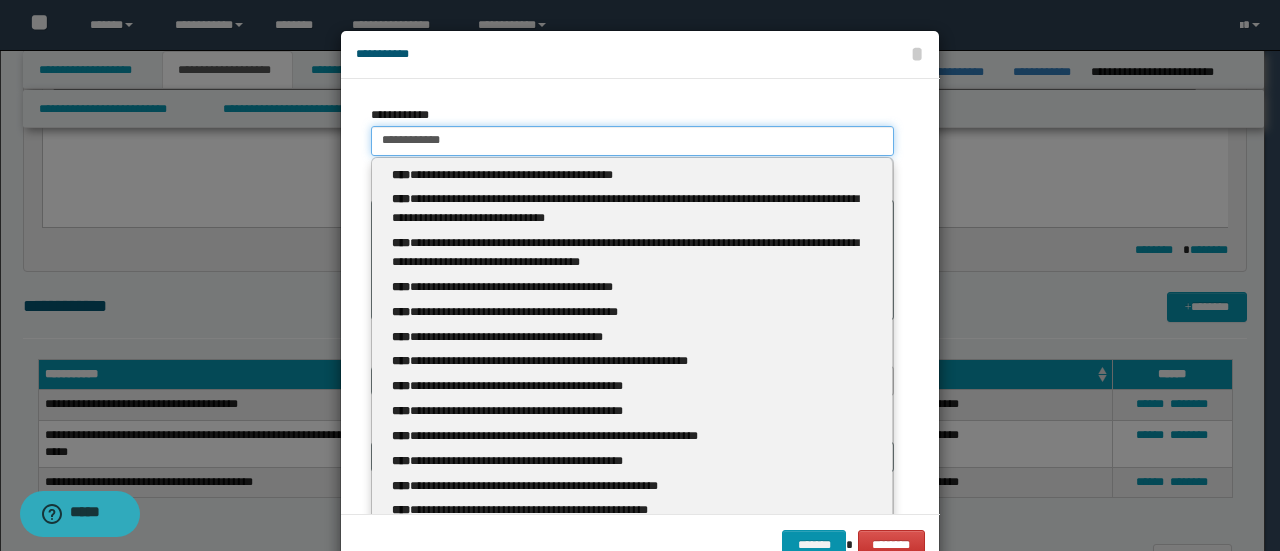 type 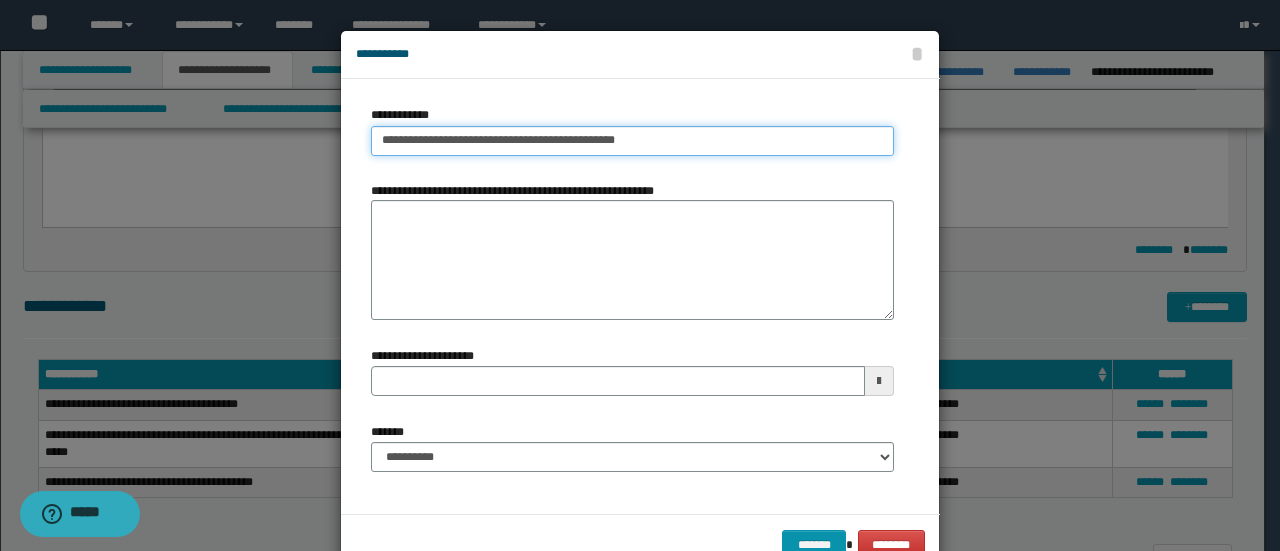 type on "**********" 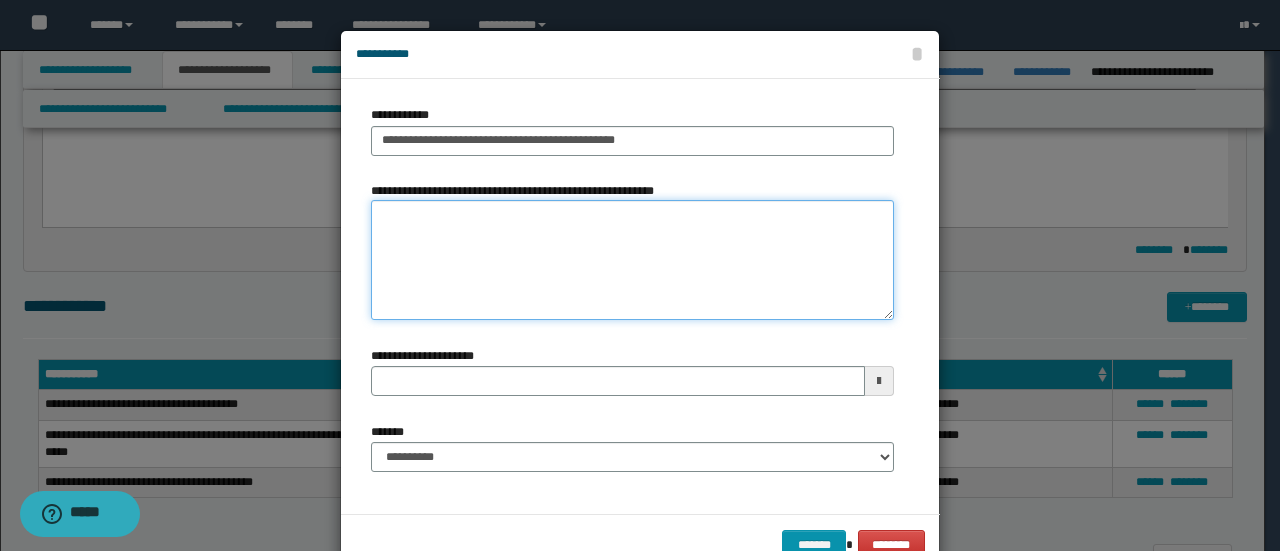 paste on "**********" 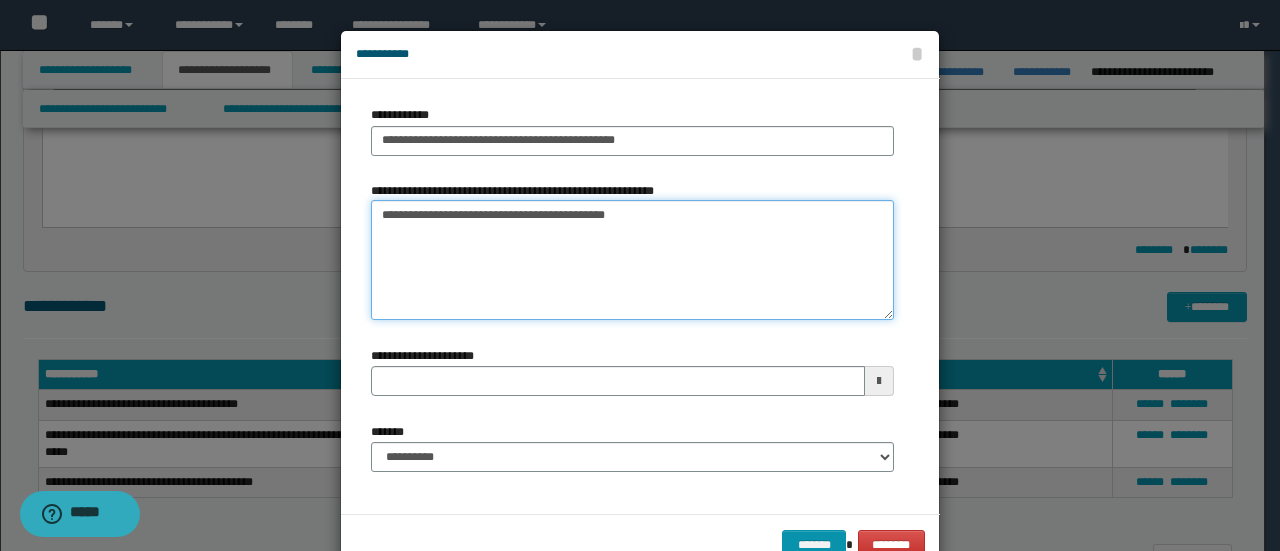type on "**********" 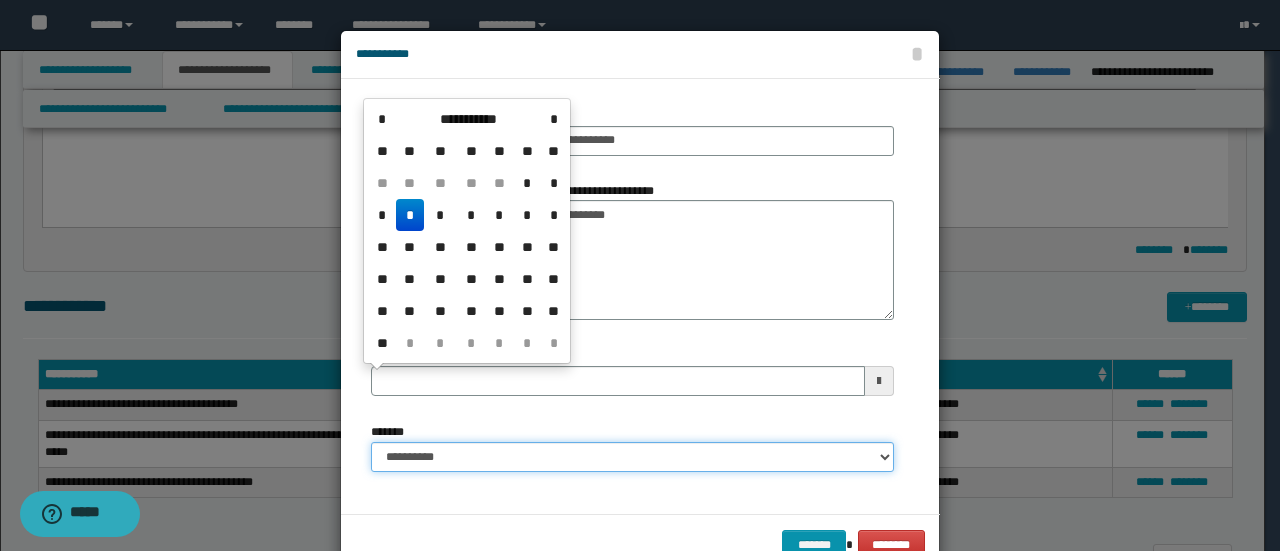 type 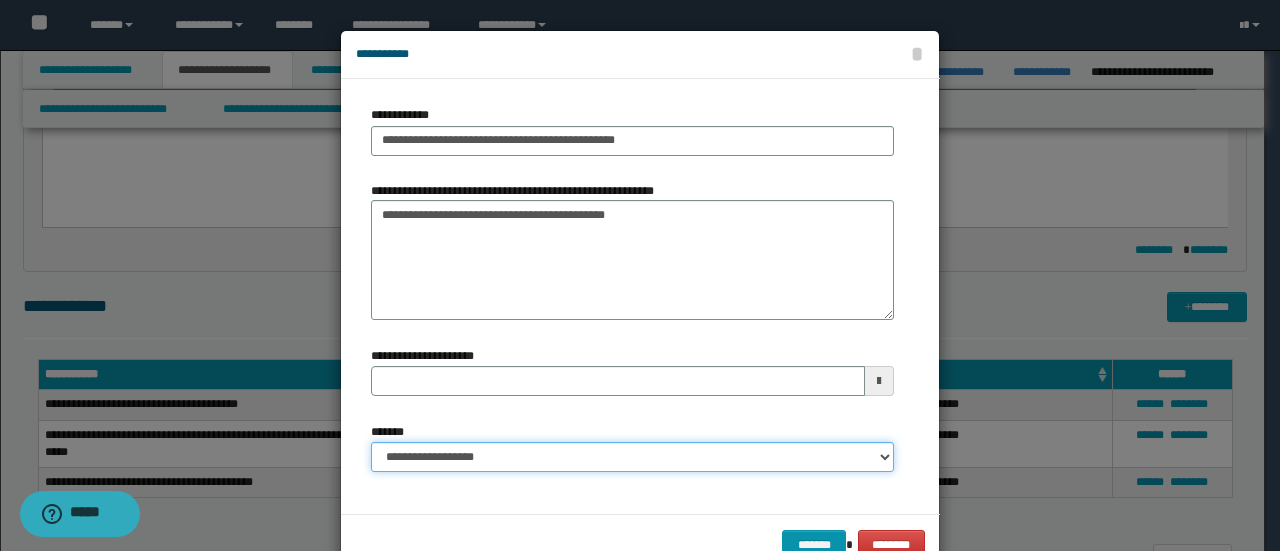select on "*" 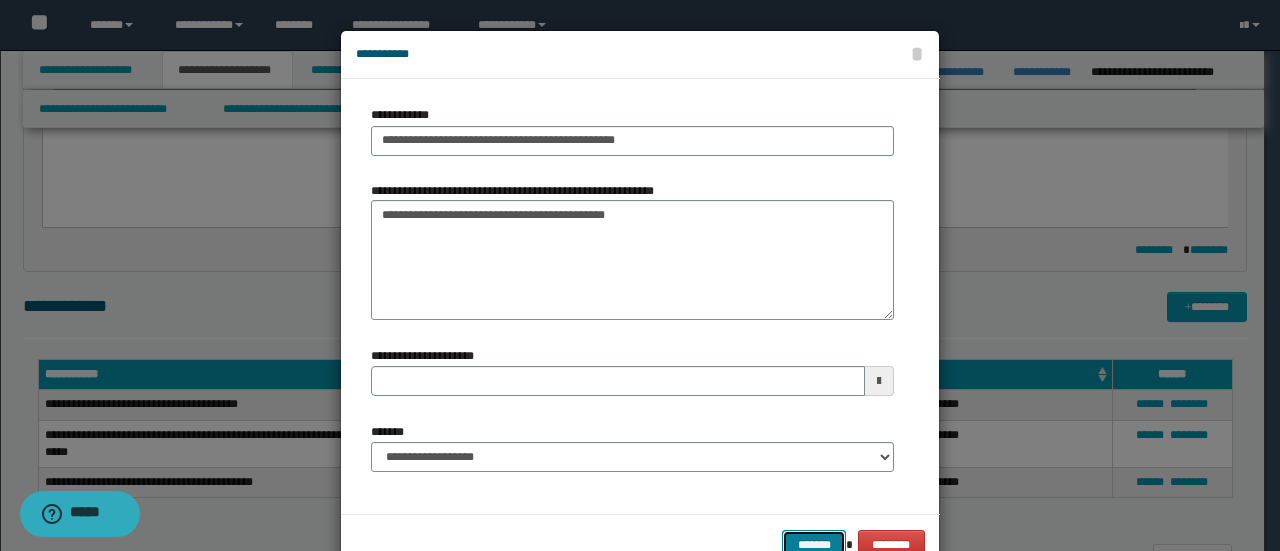 scroll, scrollTop: 6, scrollLeft: 0, axis: vertical 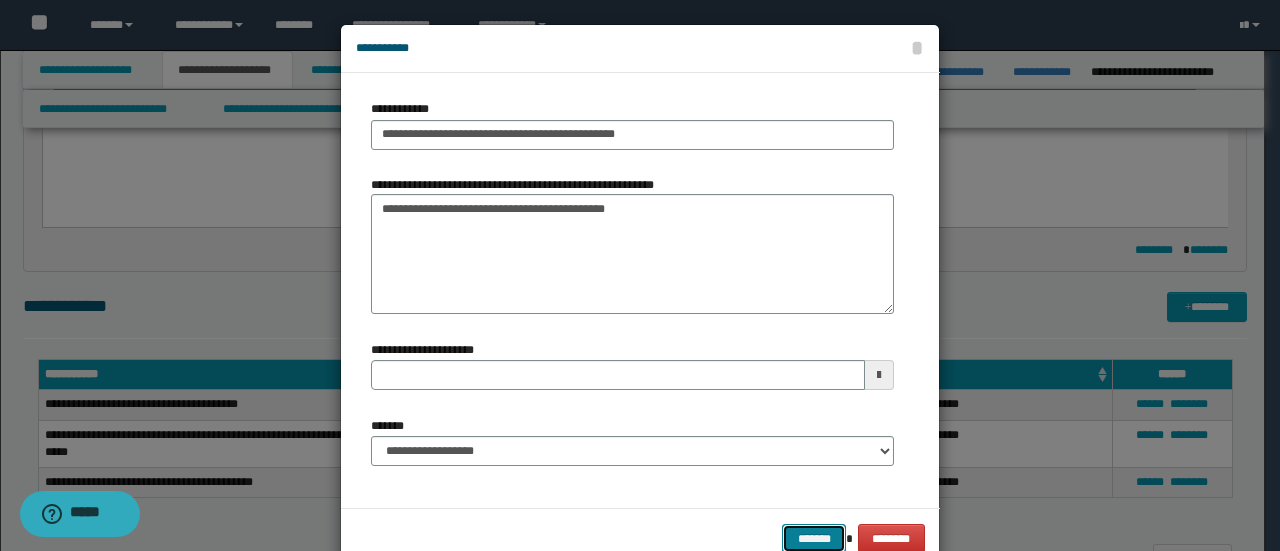 click on "*******" at bounding box center [814, 538] 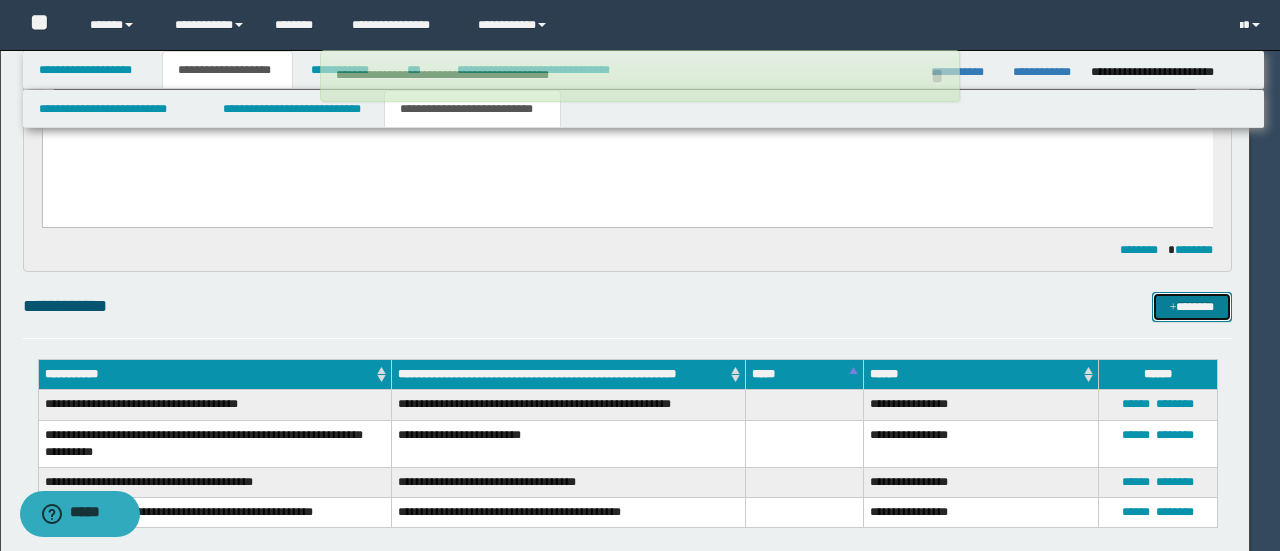 type 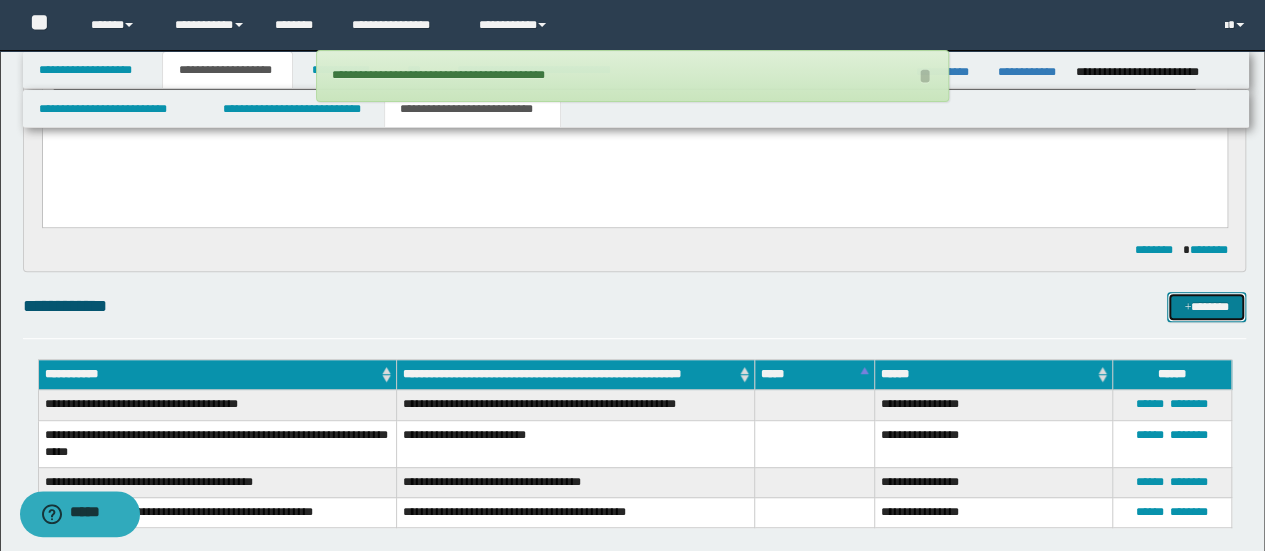click on "*******" at bounding box center [1206, 306] 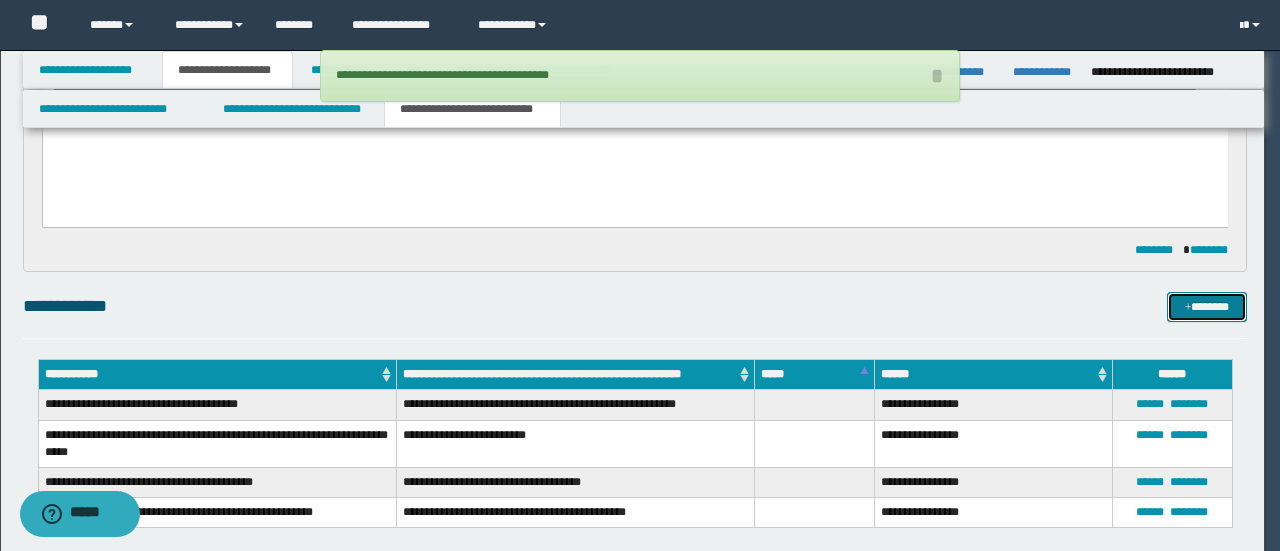 scroll, scrollTop: 0, scrollLeft: 0, axis: both 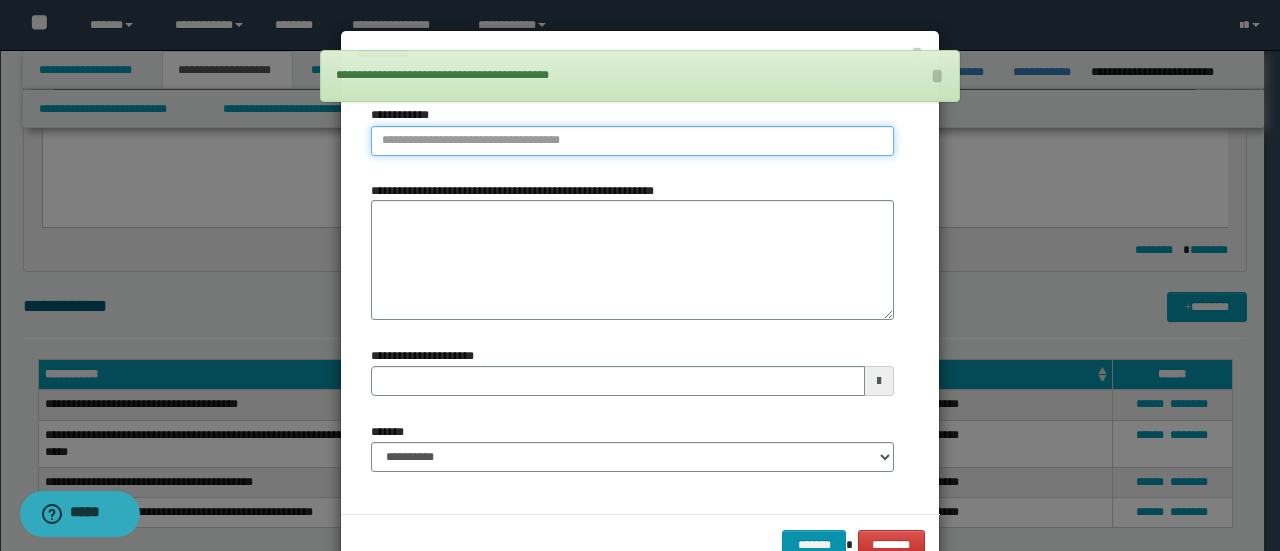 type on "**********" 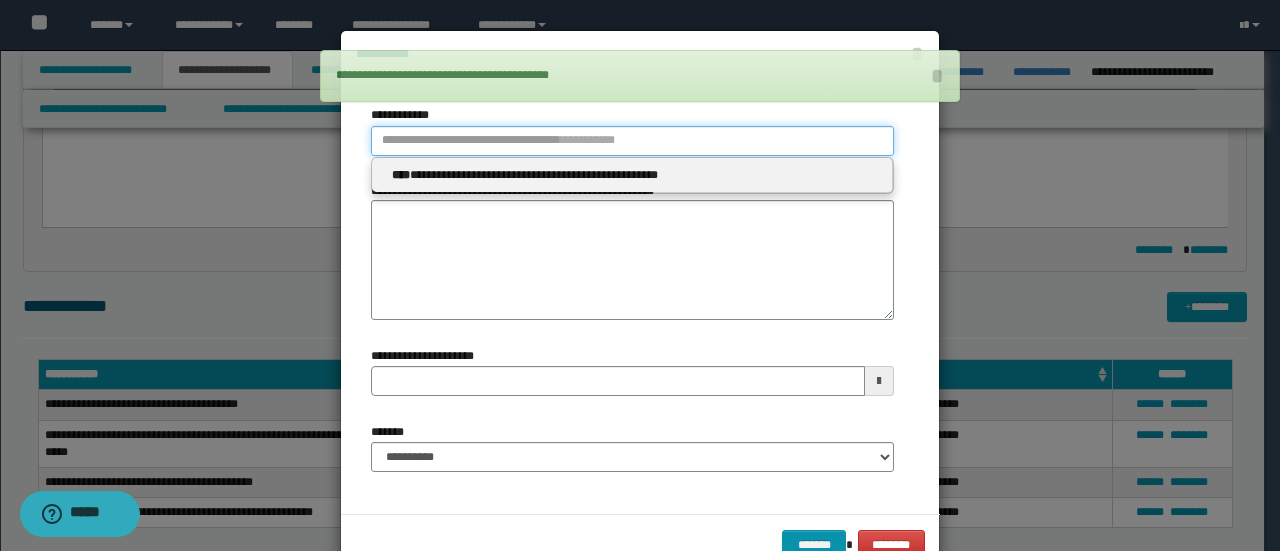 type 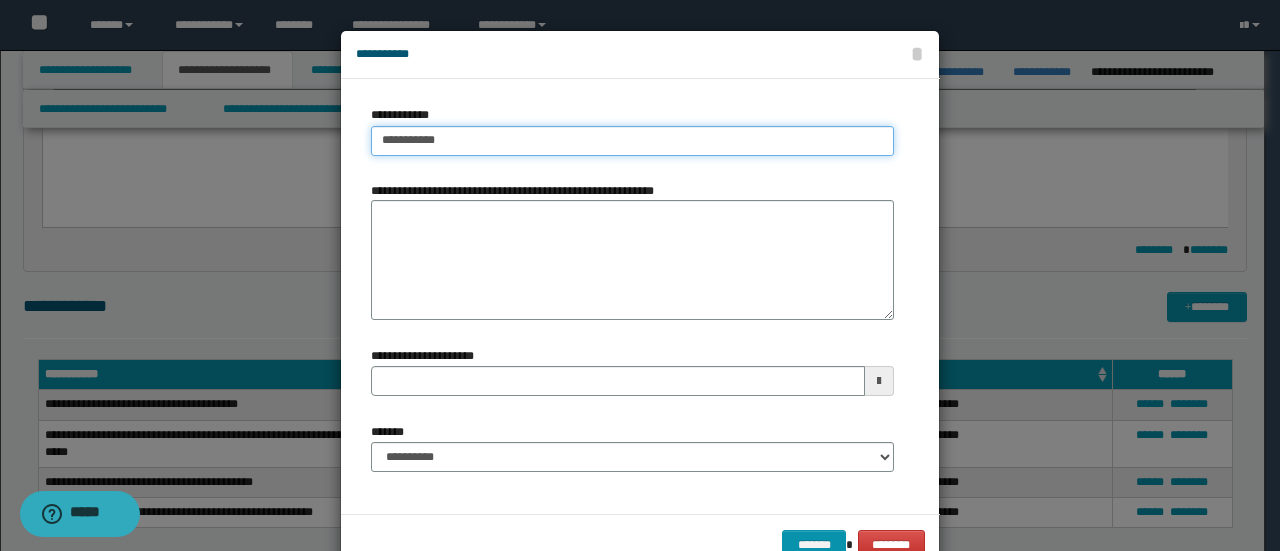 type on "**********" 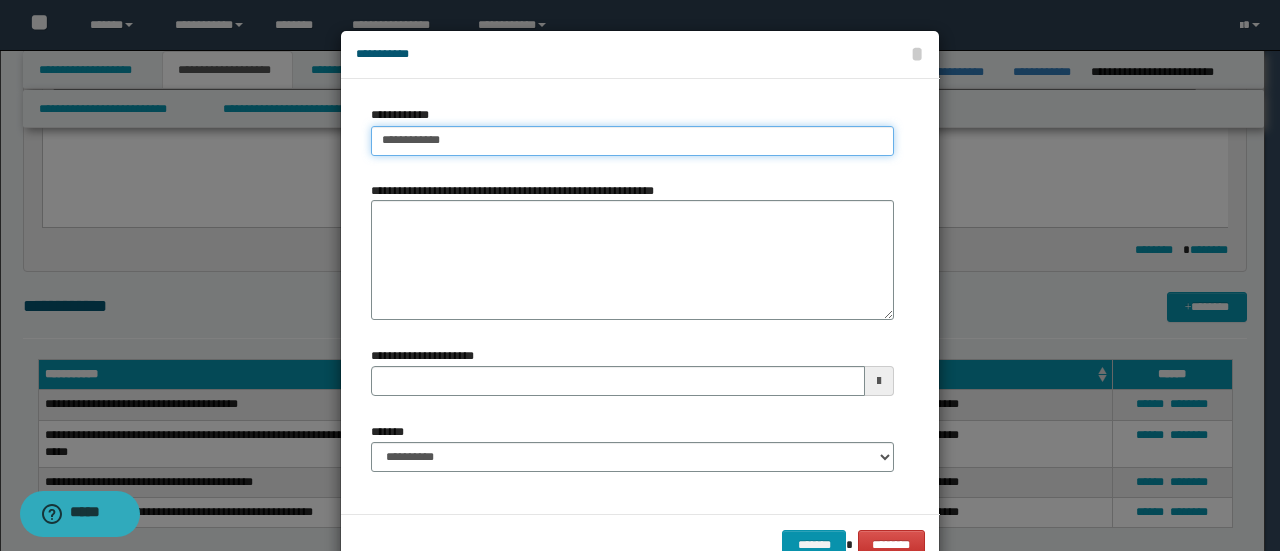 type on "**********" 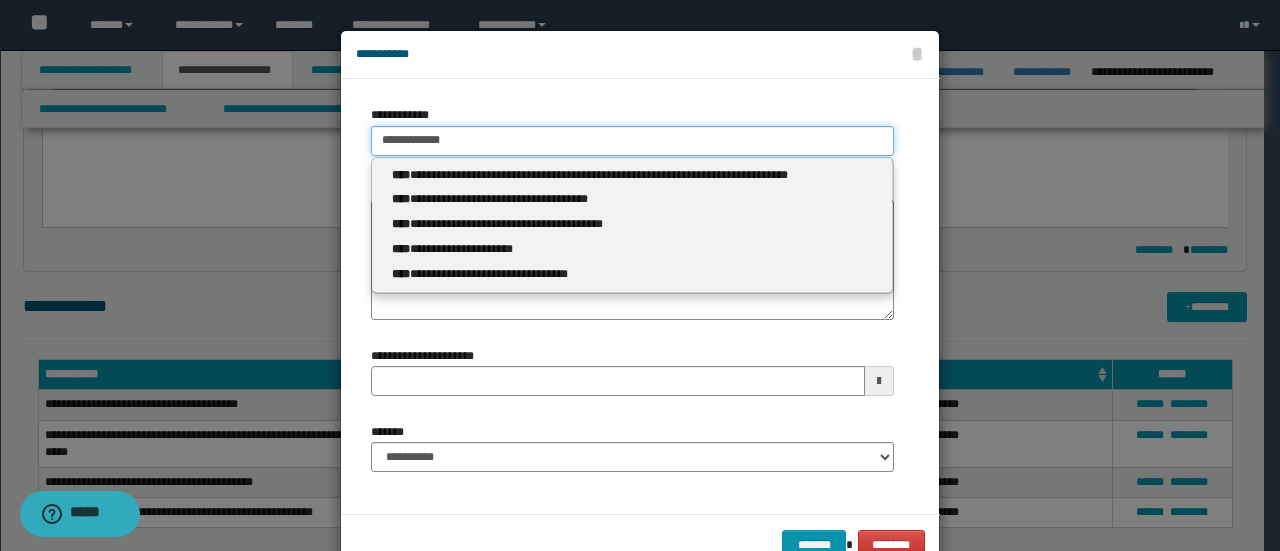 type 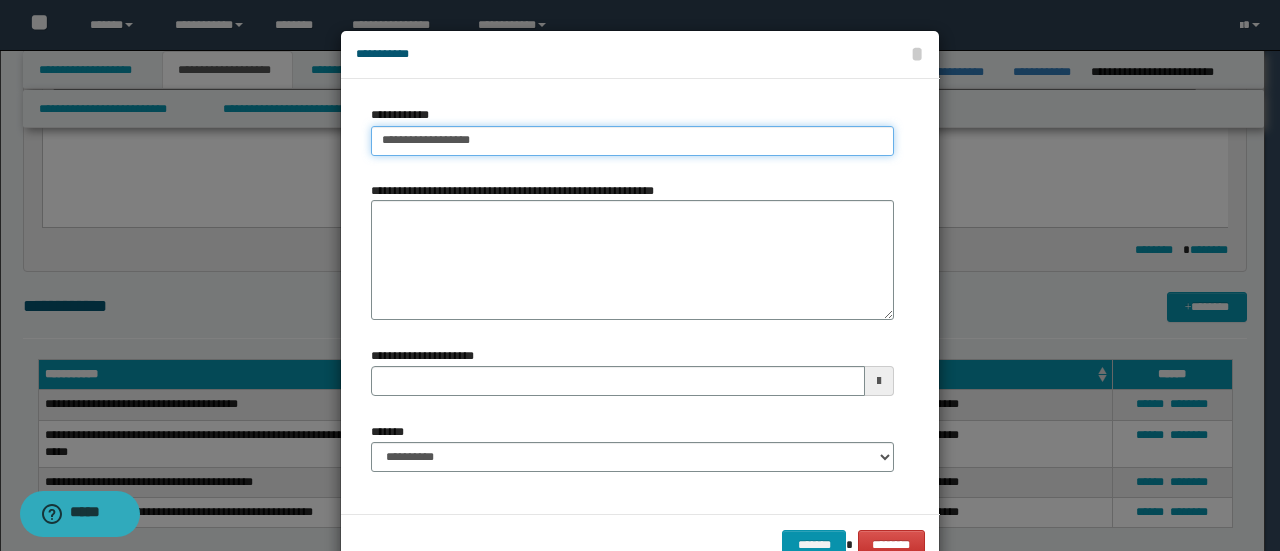 type on "**********" 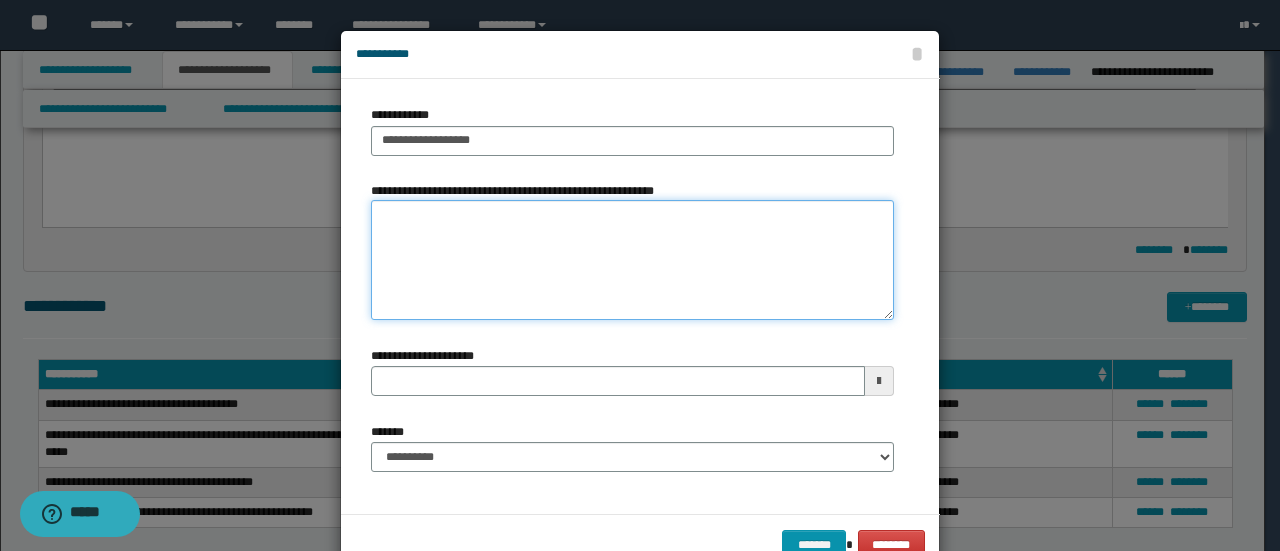 paste on "**********" 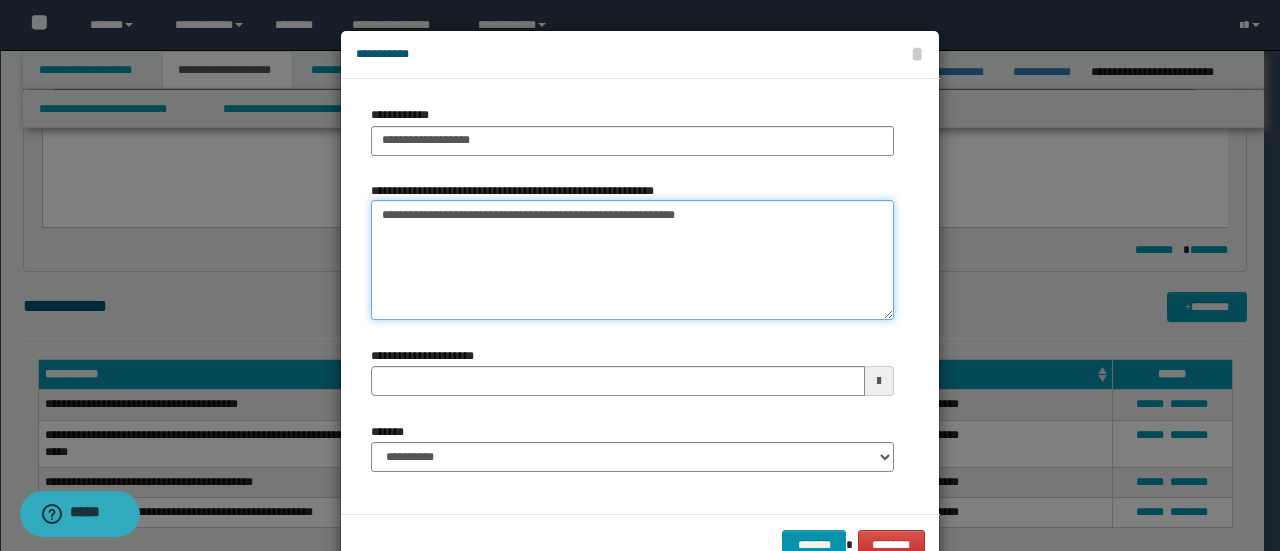 type on "**********" 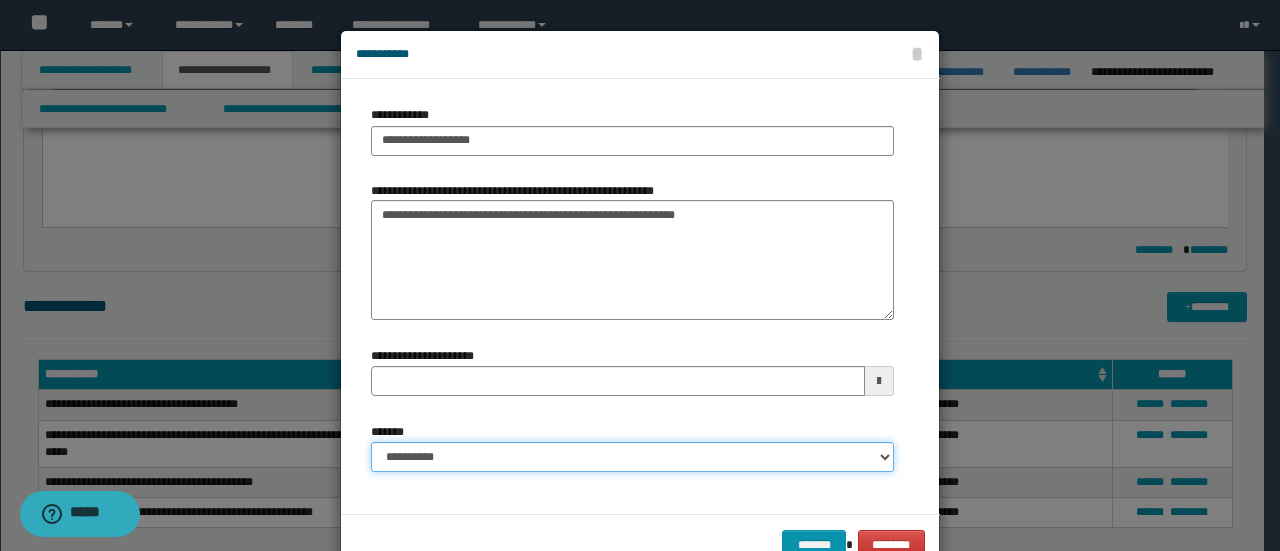 type 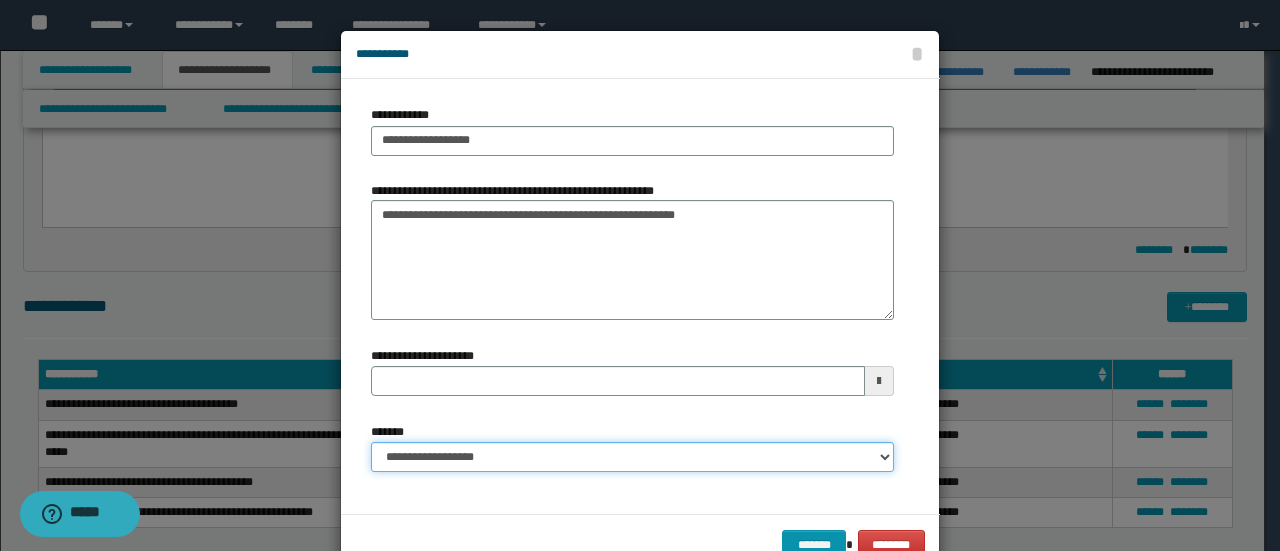 select on "*" 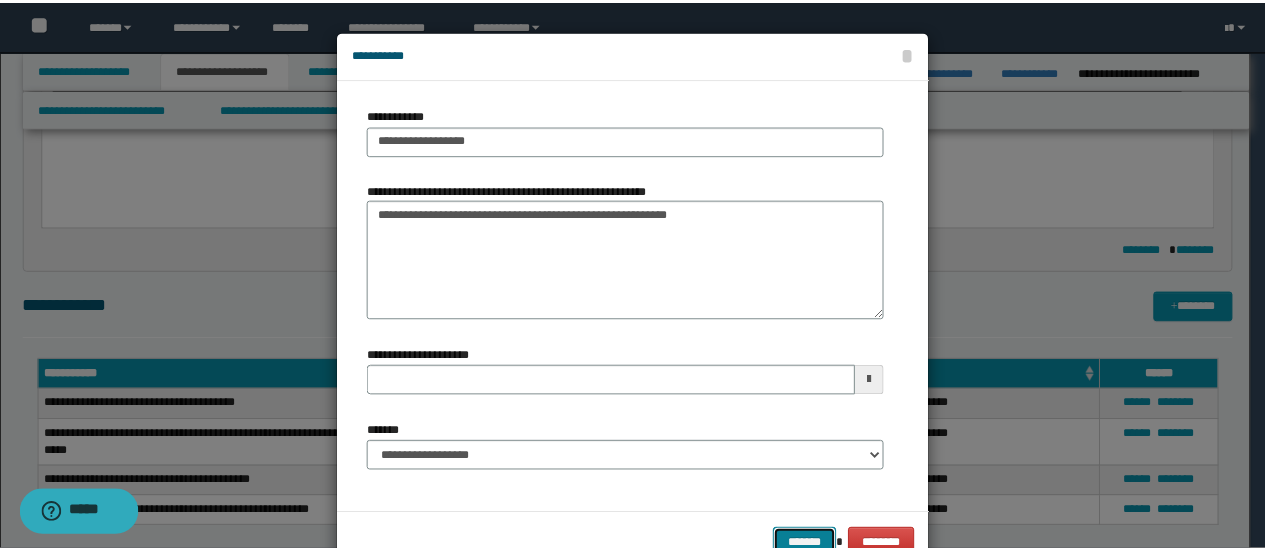 scroll, scrollTop: 6, scrollLeft: 0, axis: vertical 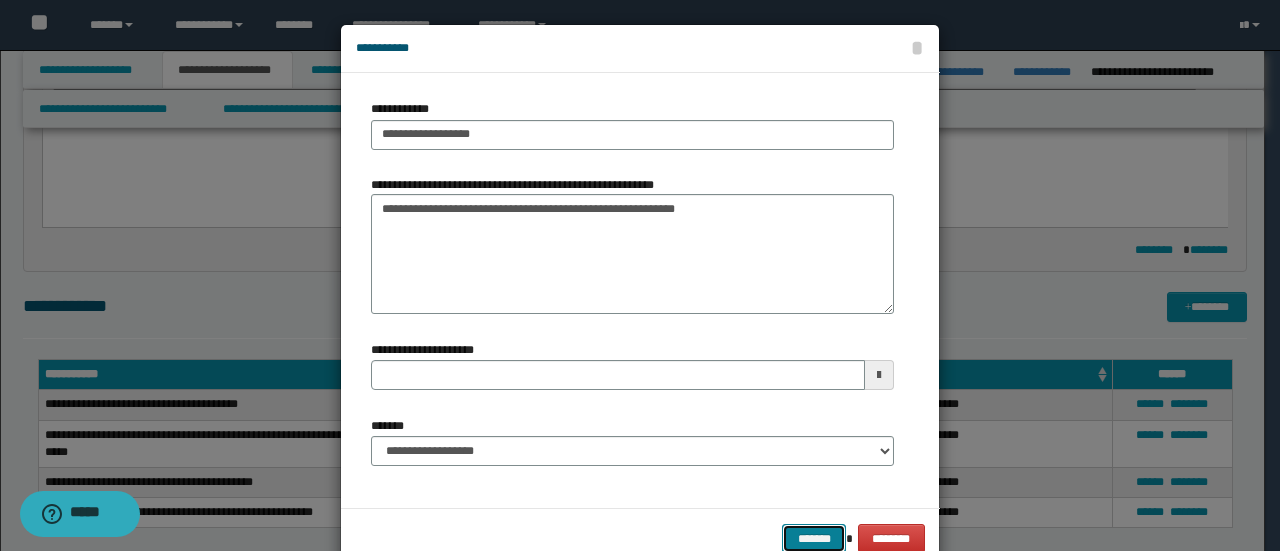 click on "*******" at bounding box center (814, 538) 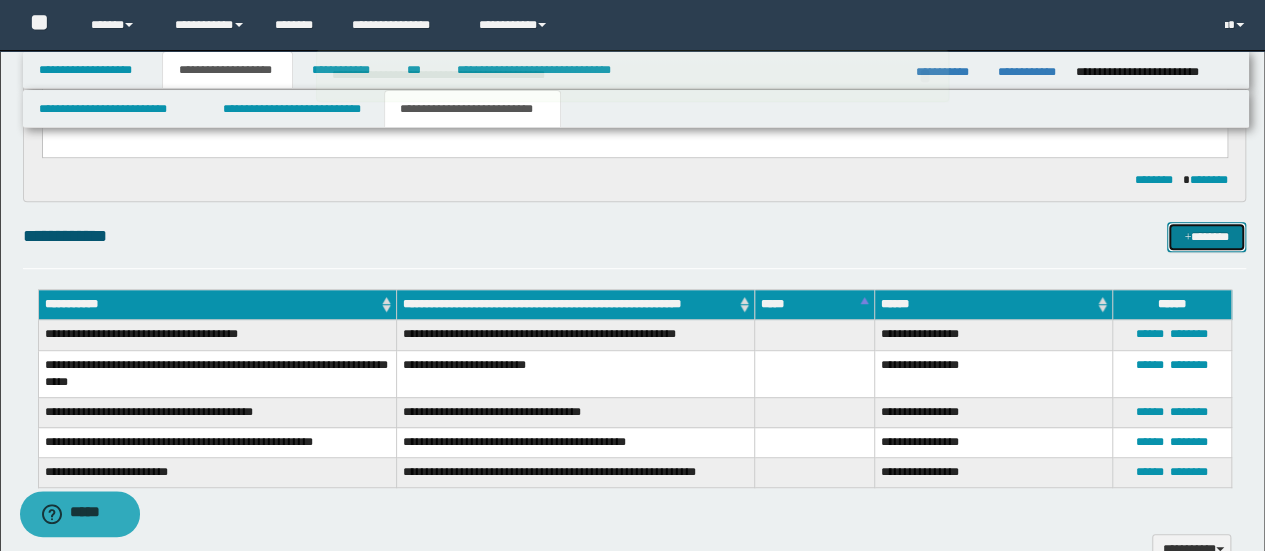 scroll, scrollTop: 467, scrollLeft: 0, axis: vertical 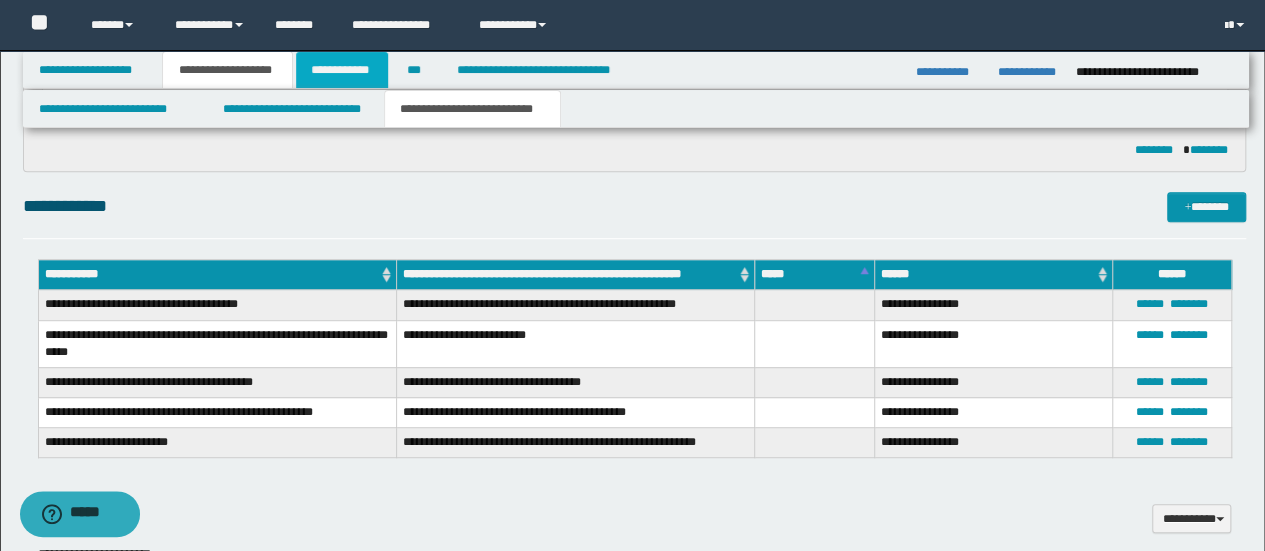 click on "**********" at bounding box center [342, 70] 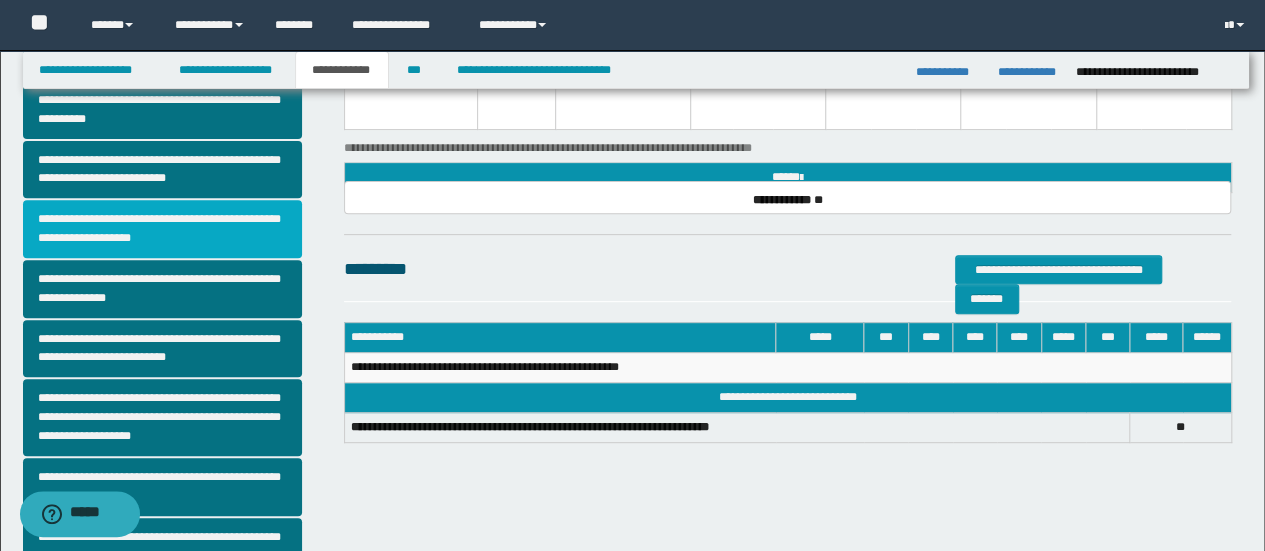 scroll, scrollTop: 0, scrollLeft: 0, axis: both 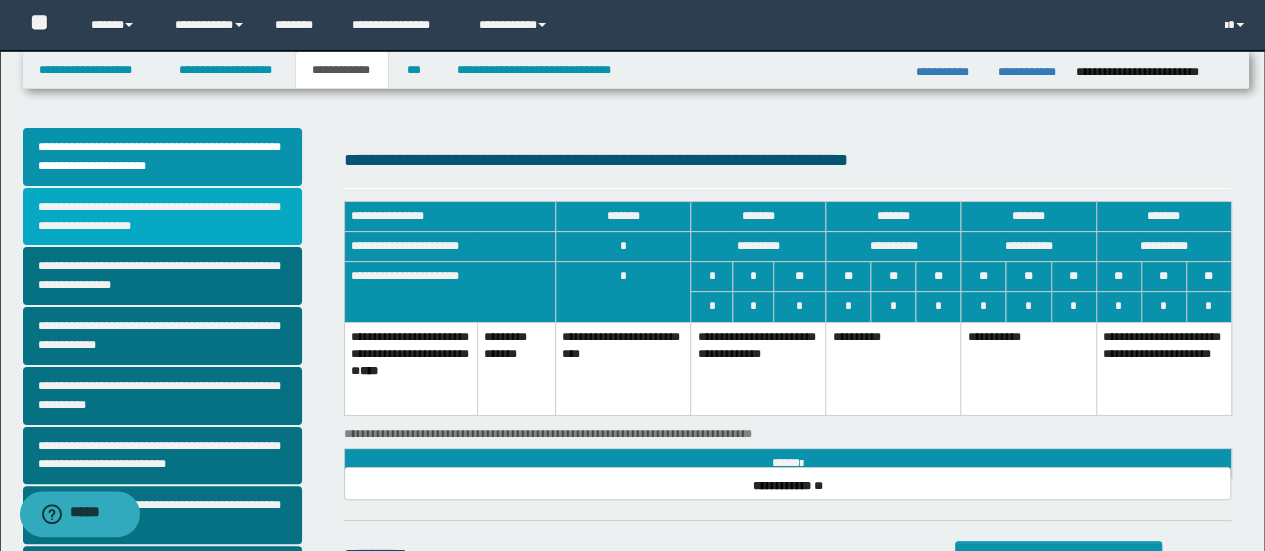 click on "**********" at bounding box center [162, 217] 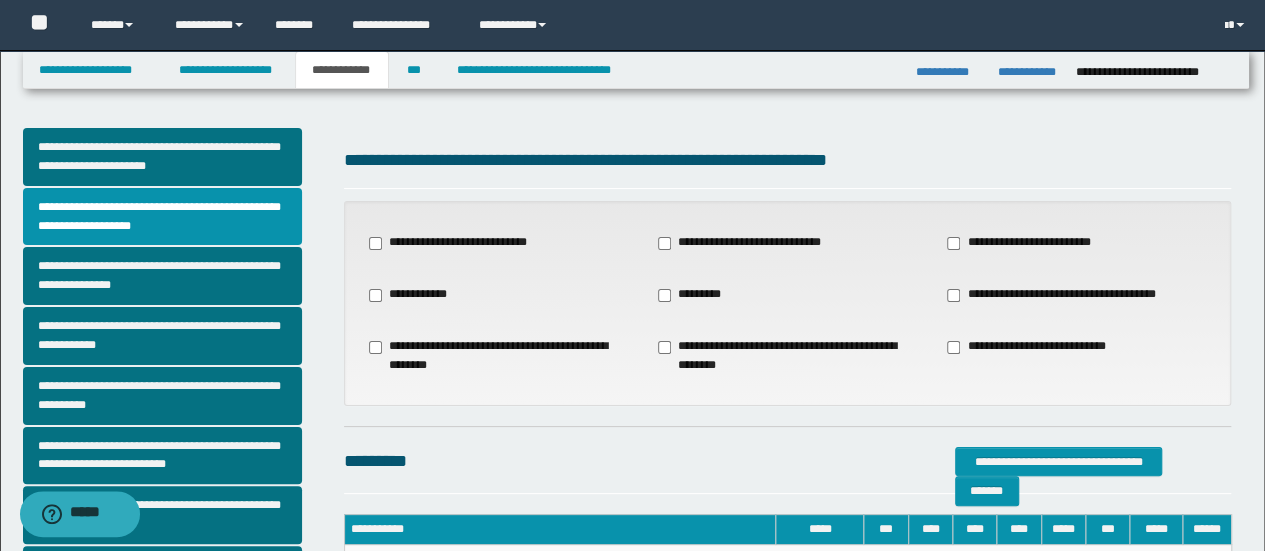 click on "**********" at bounding box center [1062, 295] 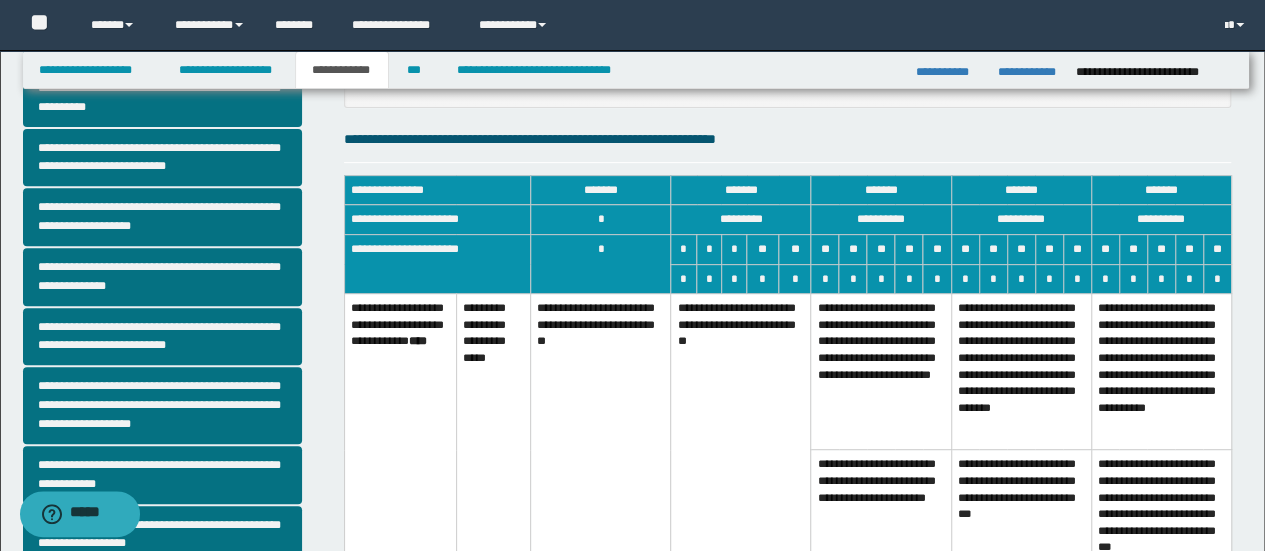 scroll, scrollTop: 400, scrollLeft: 0, axis: vertical 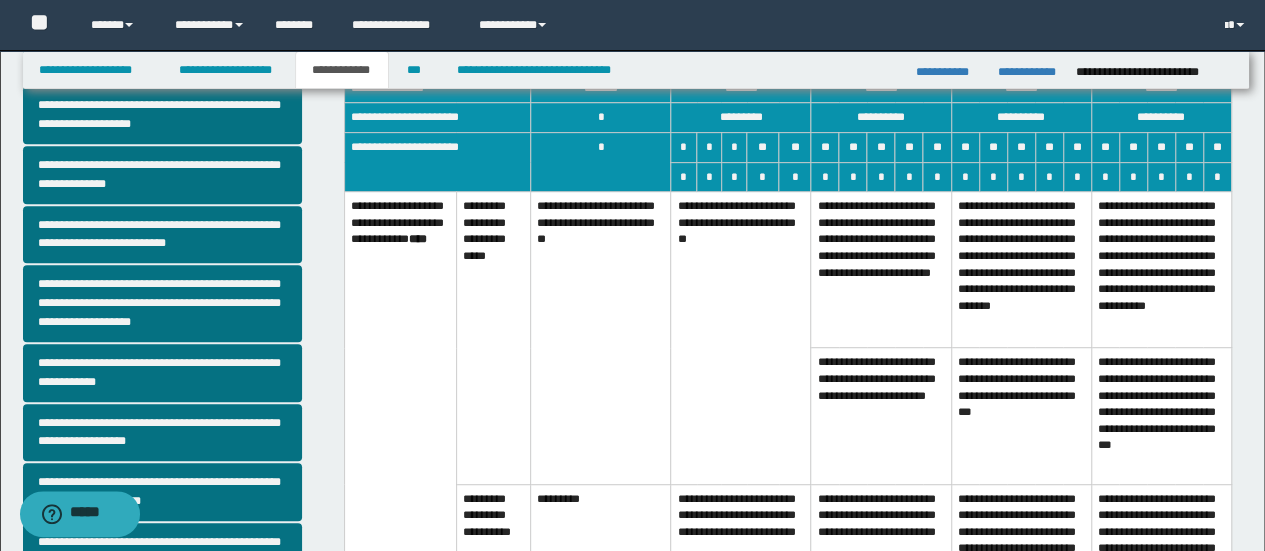 click on "**********" at bounding box center (741, 338) 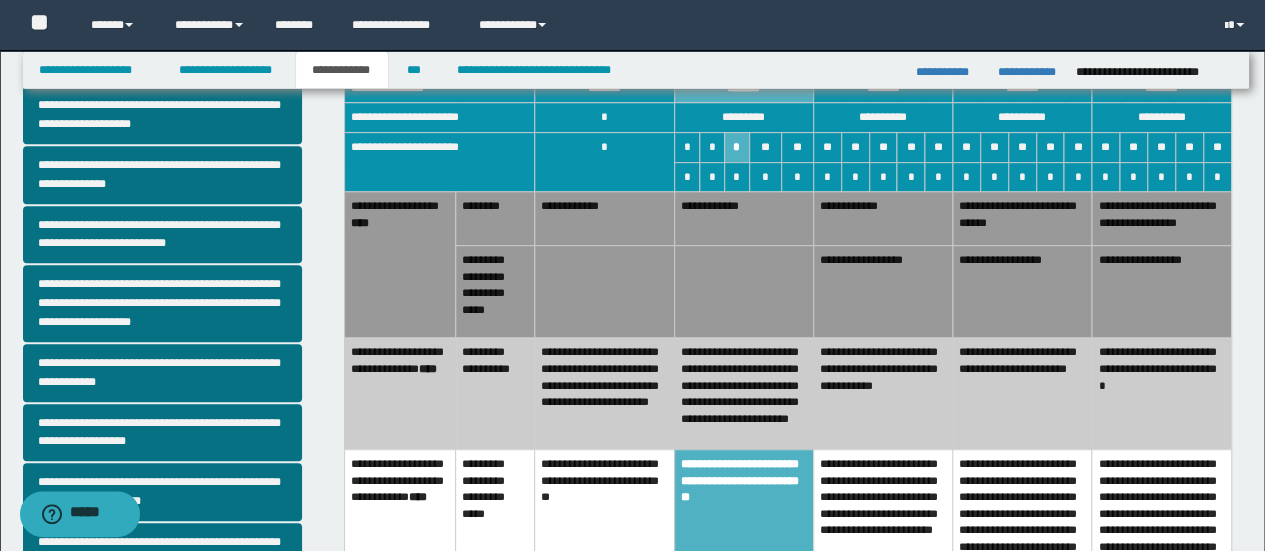 drag, startPoint x: 721, startPoint y: 405, endPoint x: 716, endPoint y: 284, distance: 121.103264 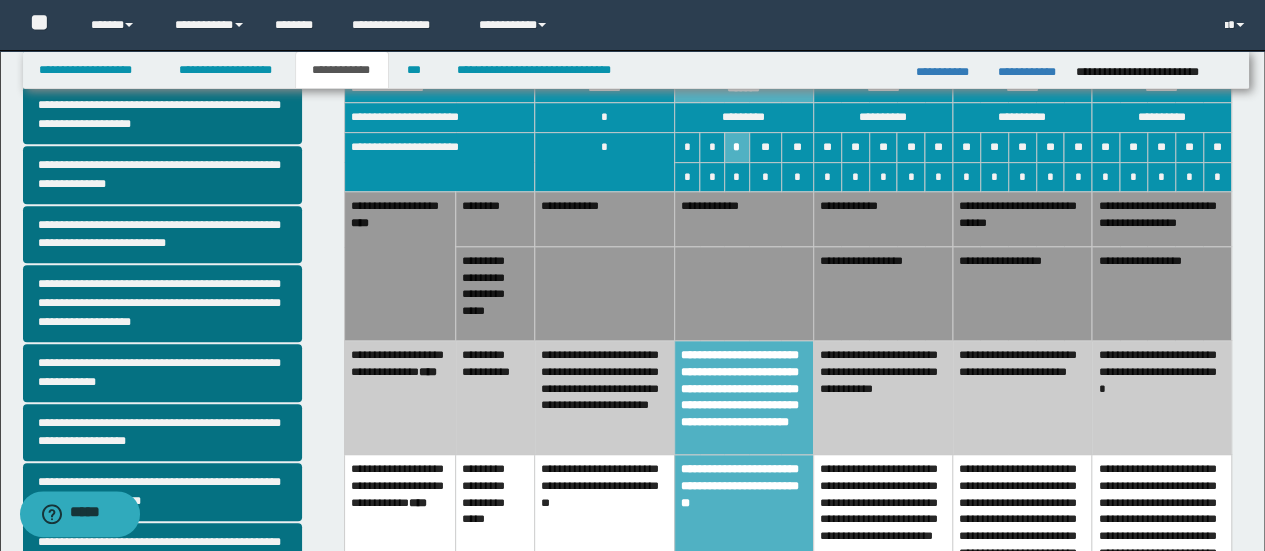 click on "**********" at bounding box center [743, 219] 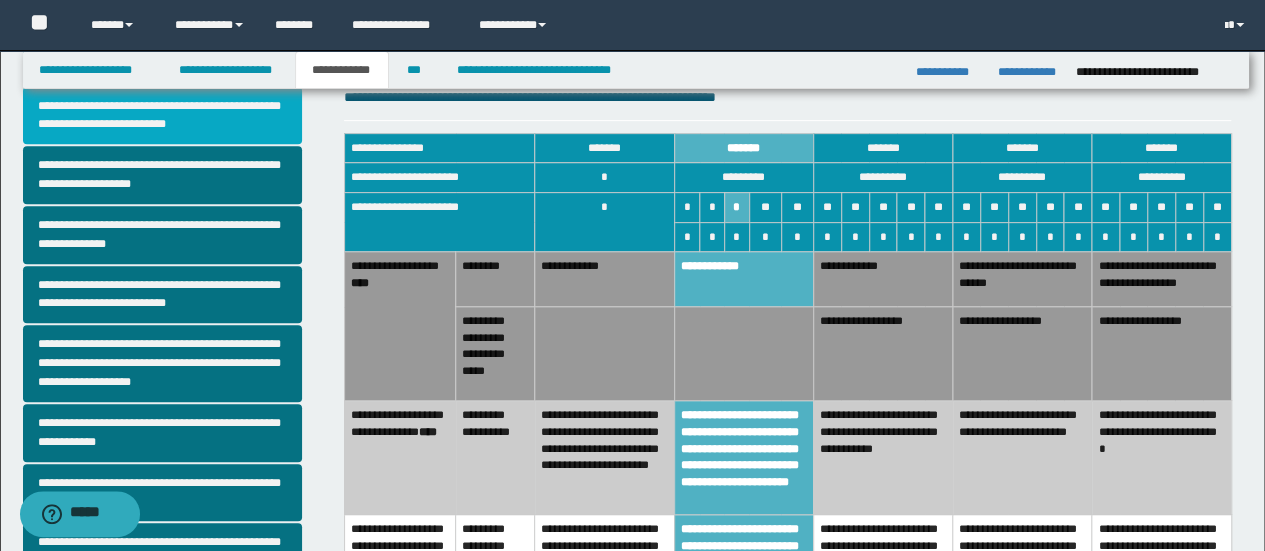 scroll, scrollTop: 300, scrollLeft: 0, axis: vertical 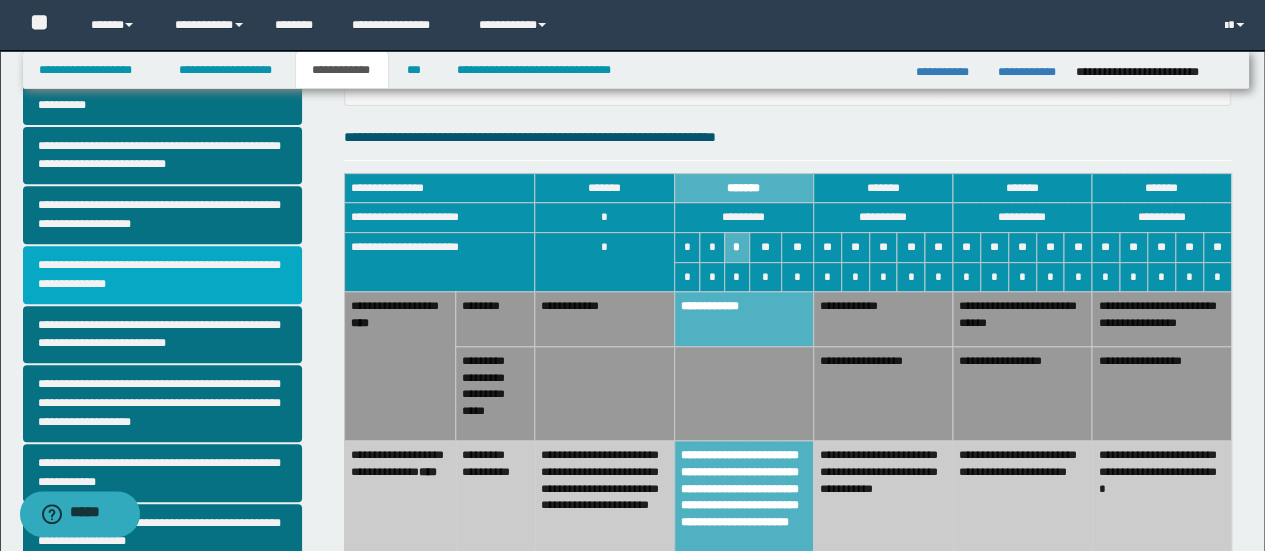 click on "**********" at bounding box center (162, 275) 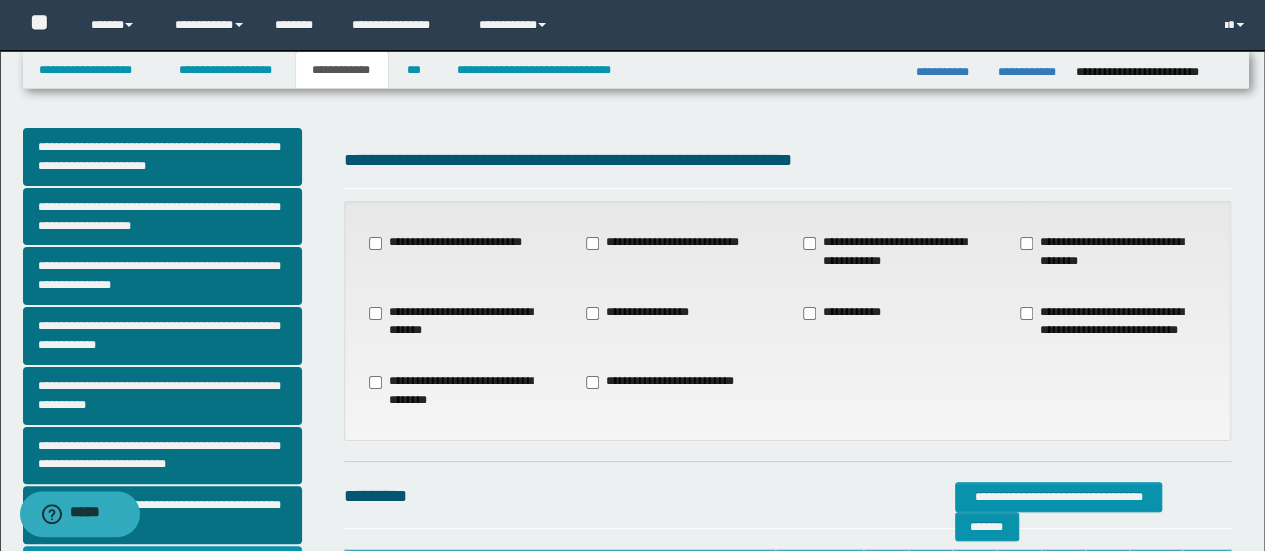 click on "**********" at bounding box center [641, 313] 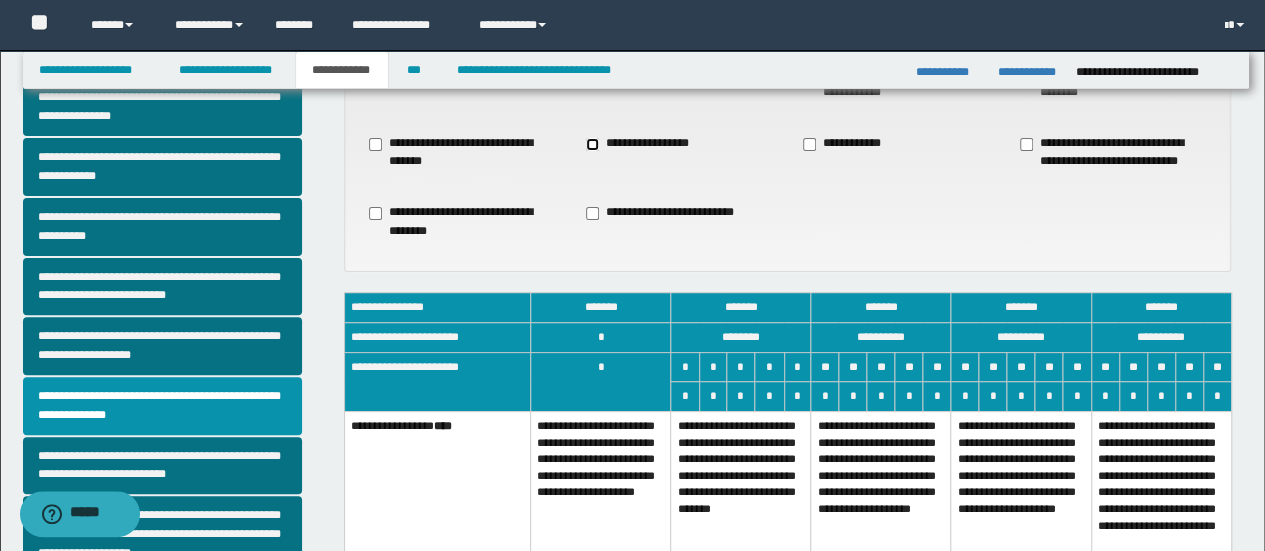 scroll, scrollTop: 300, scrollLeft: 0, axis: vertical 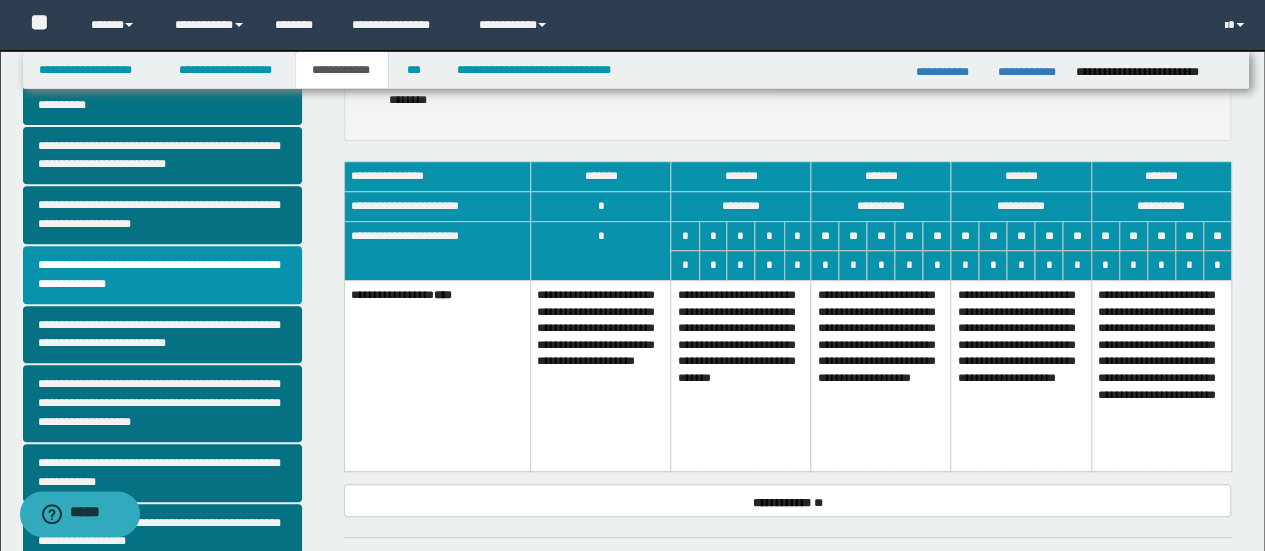 click on "**********" at bounding box center (741, 375) 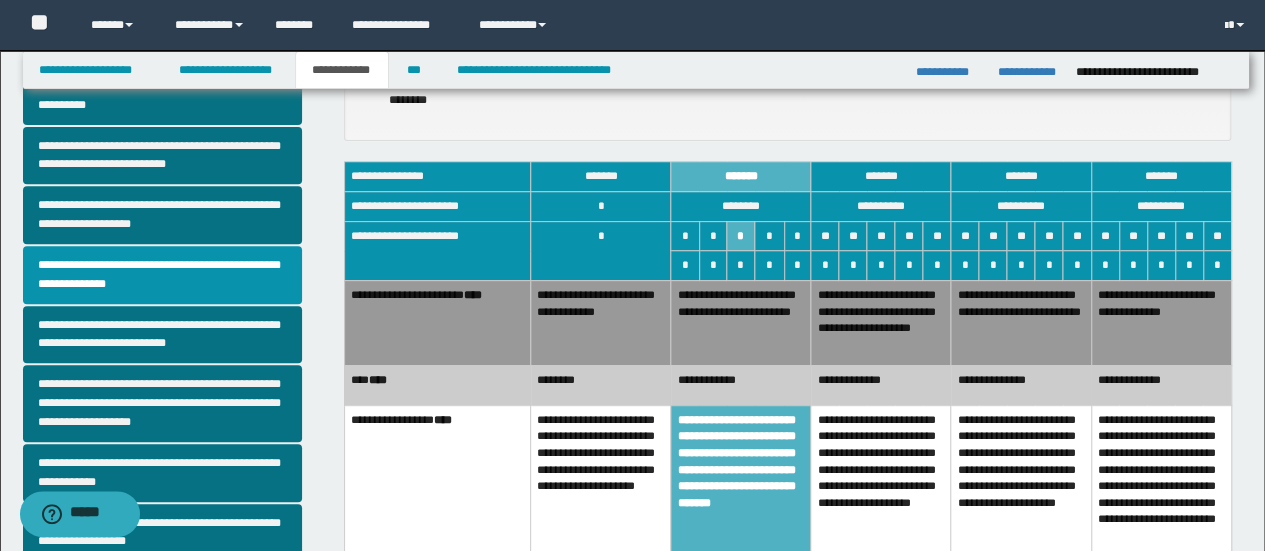 click on "**********" at bounding box center (741, 385) 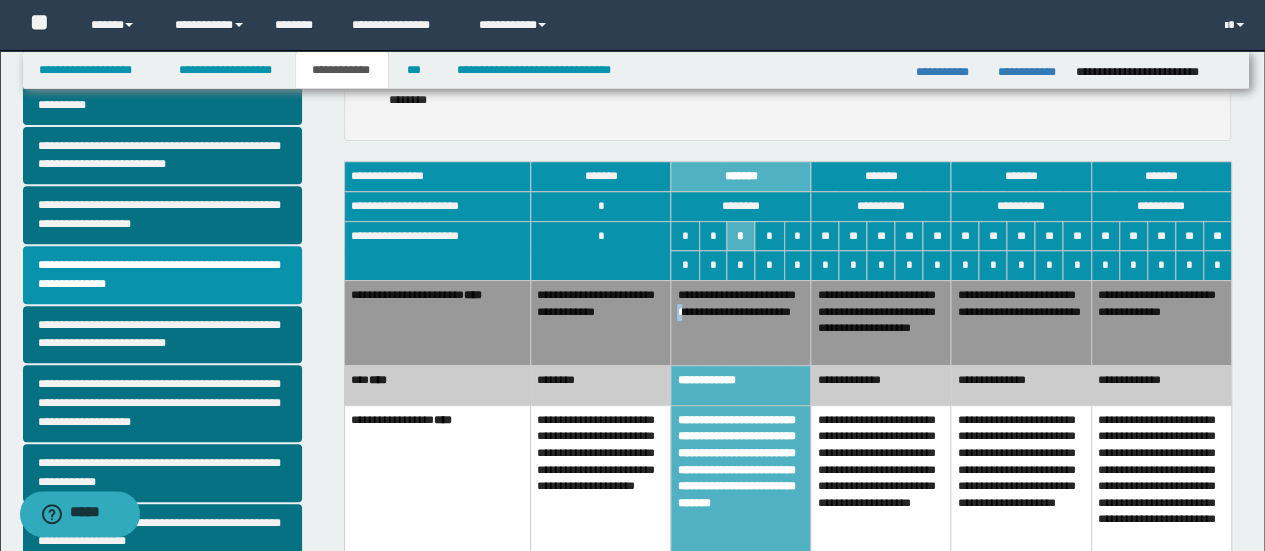 click on "**********" at bounding box center [741, 322] 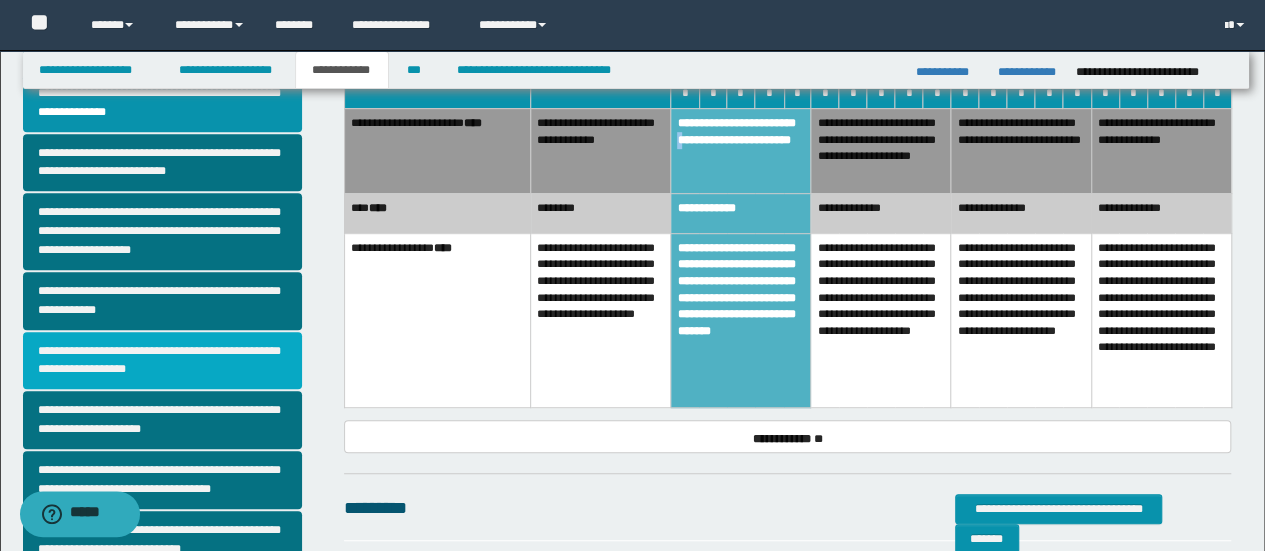 scroll, scrollTop: 500, scrollLeft: 0, axis: vertical 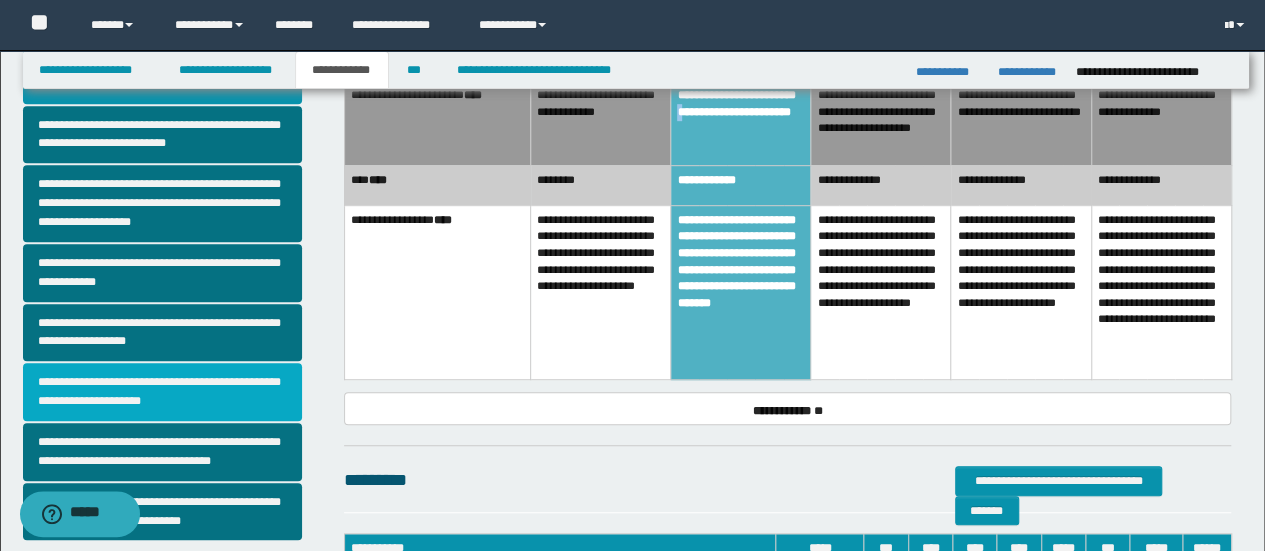 click on "**********" at bounding box center (162, 392) 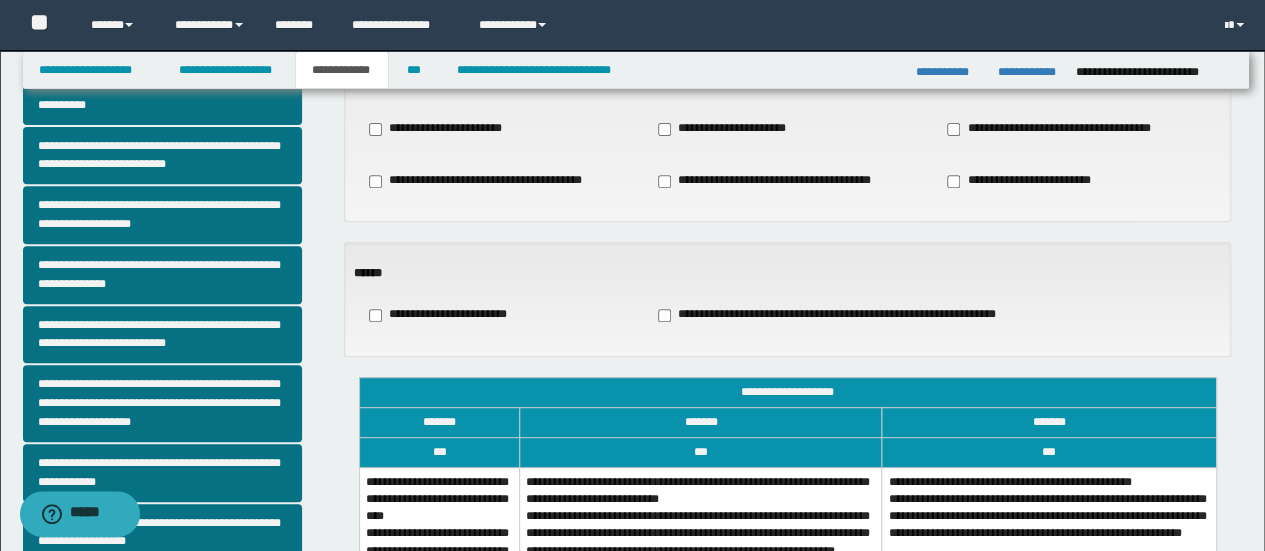 scroll, scrollTop: 500, scrollLeft: 0, axis: vertical 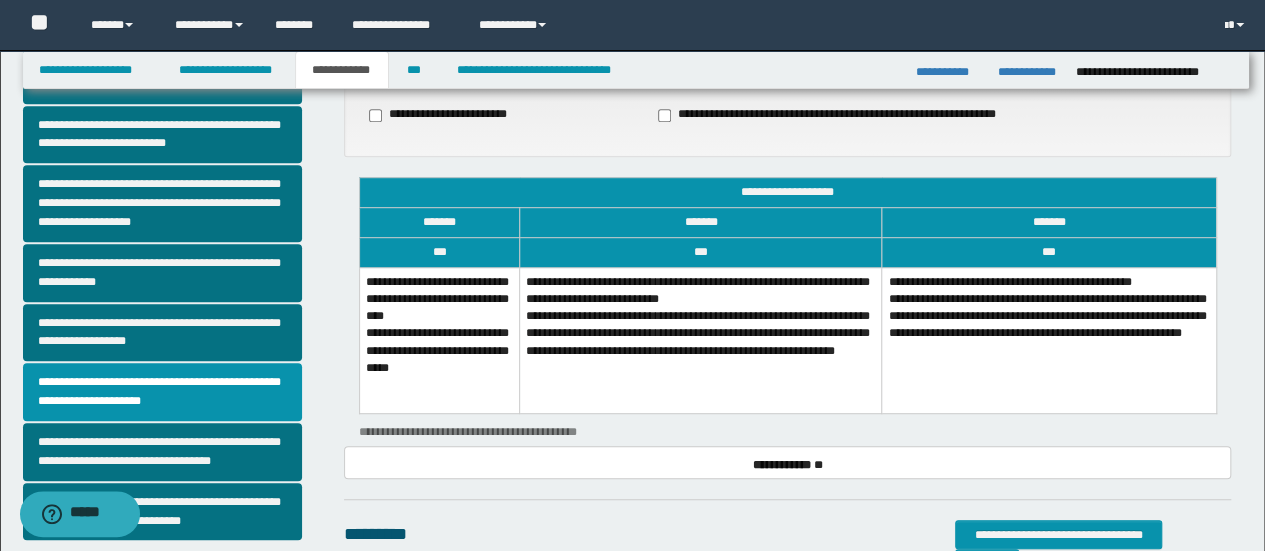 click on "**********" at bounding box center (439, 341) 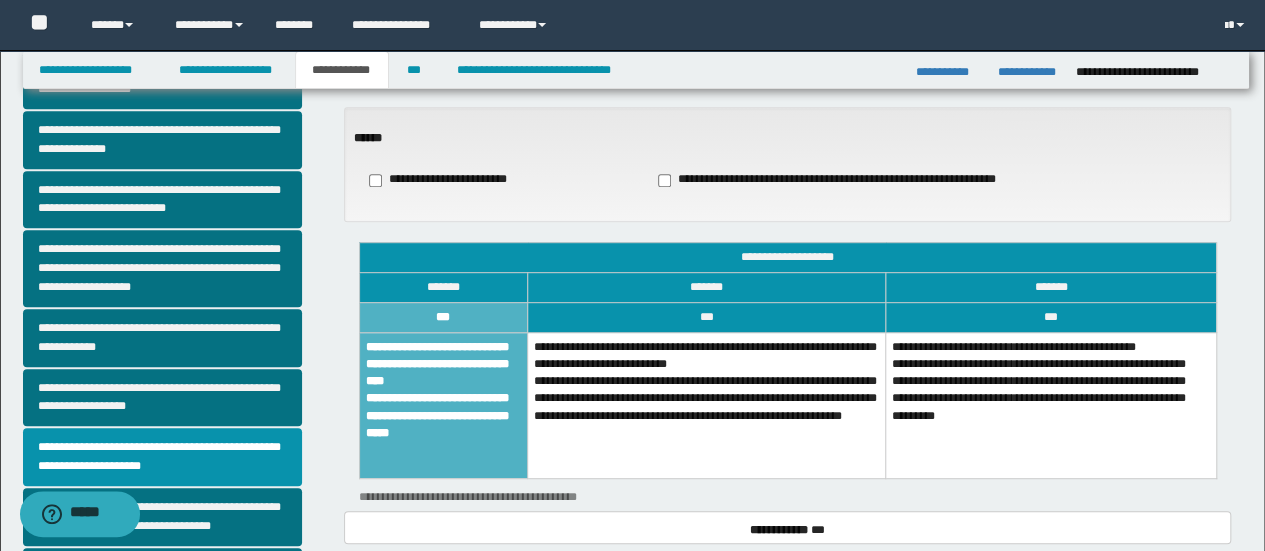 scroll, scrollTop: 300, scrollLeft: 0, axis: vertical 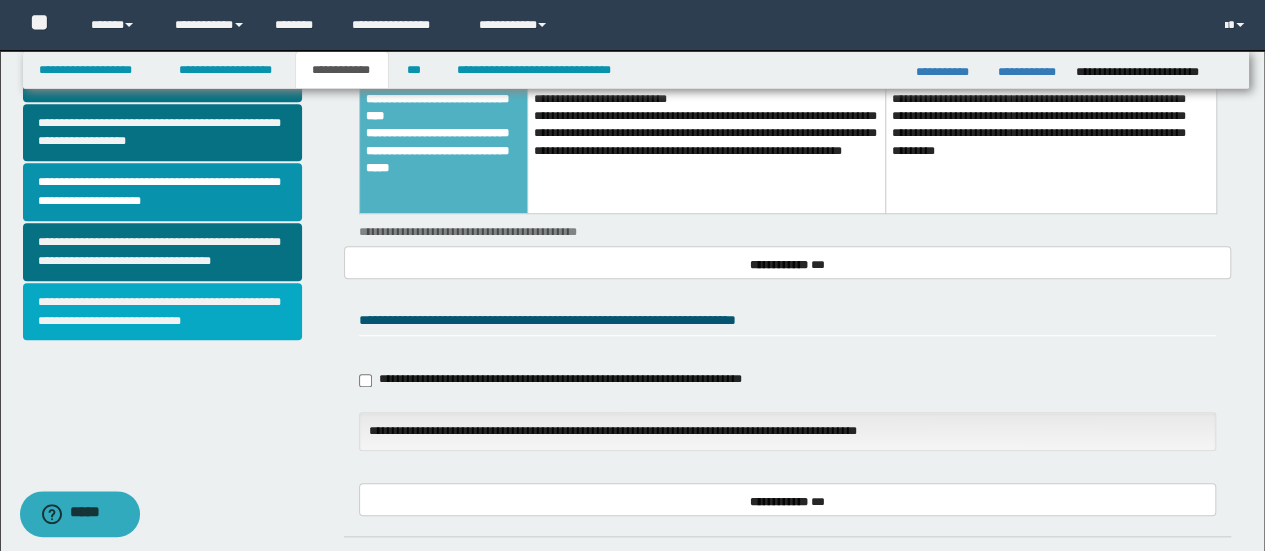 click on "**********" at bounding box center (162, 312) 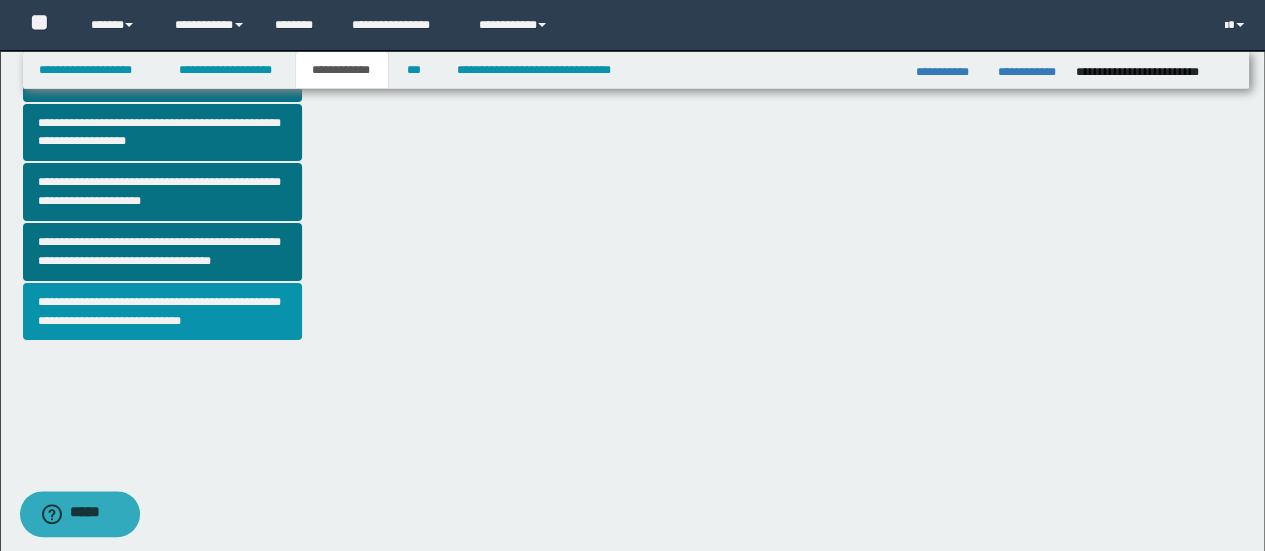 scroll, scrollTop: 0, scrollLeft: 0, axis: both 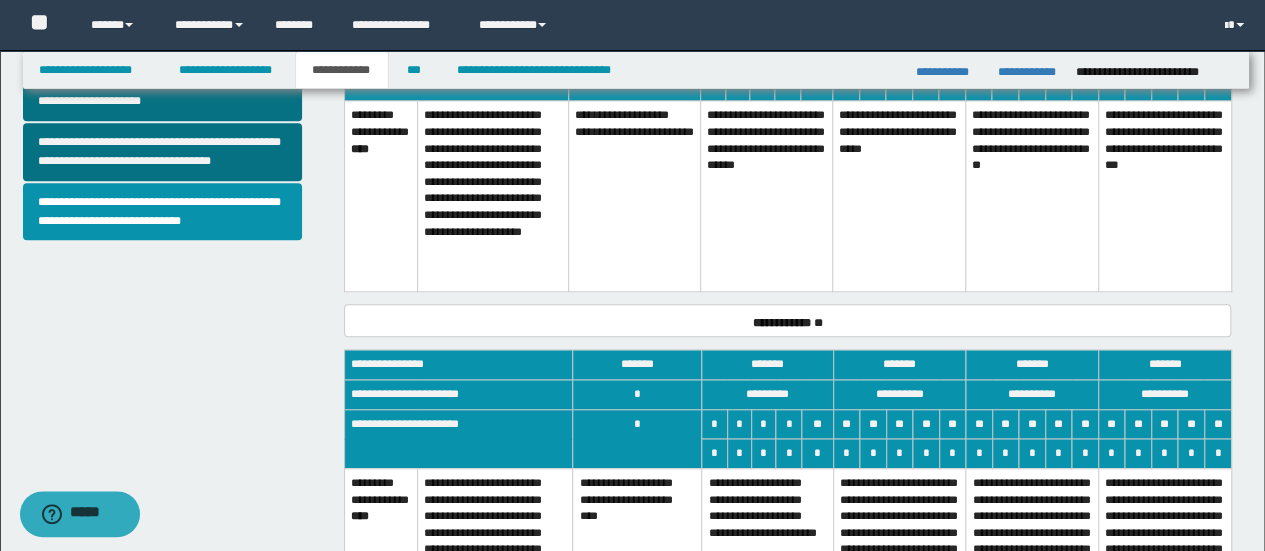 click on "**********" at bounding box center [766, 196] 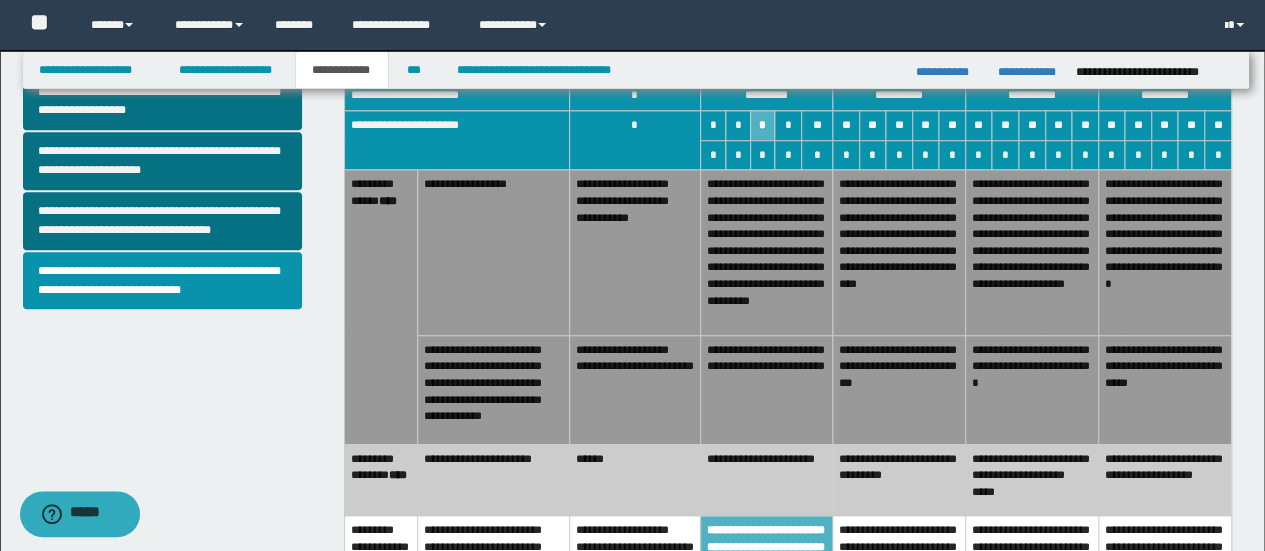 scroll, scrollTop: 700, scrollLeft: 0, axis: vertical 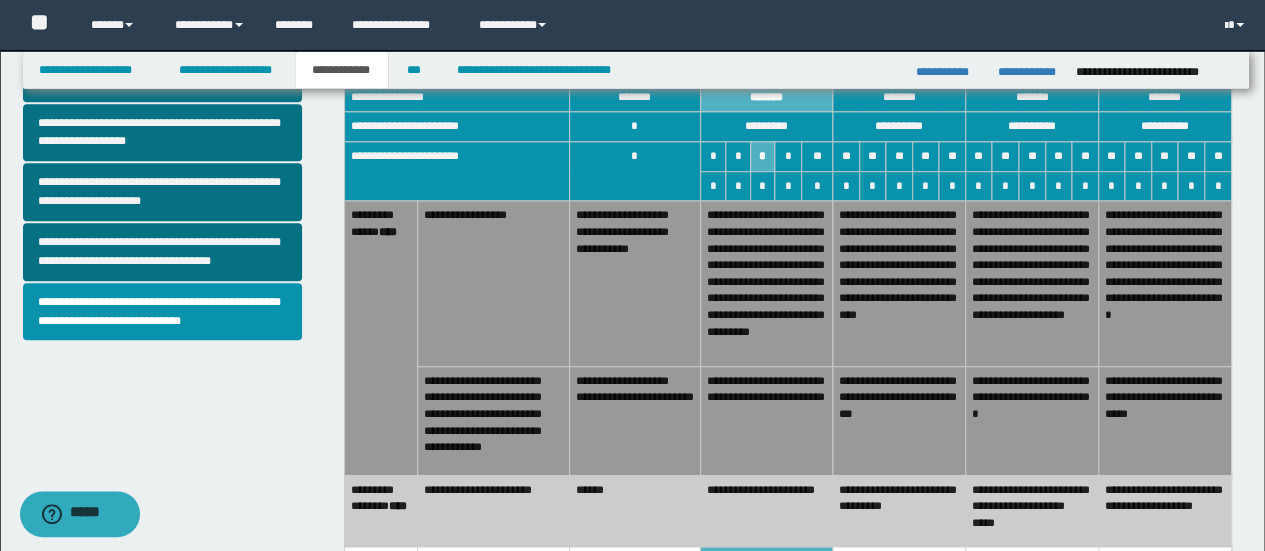 drag, startPoint x: 652, startPoint y: 477, endPoint x: 648, endPoint y: 463, distance: 14.56022 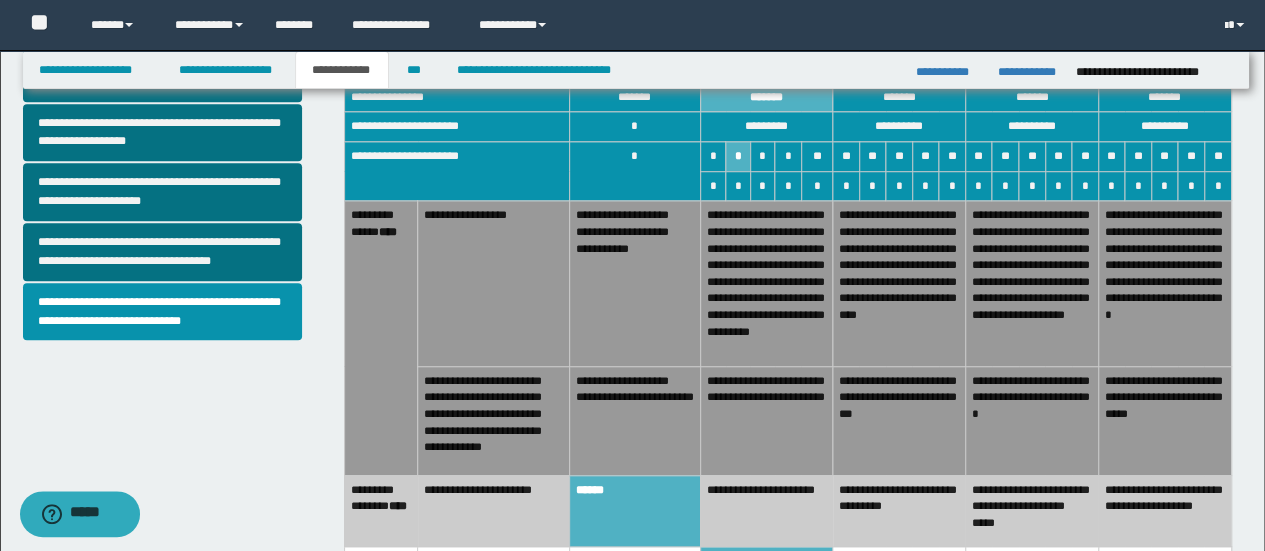 click on "**********" at bounding box center (634, 420) 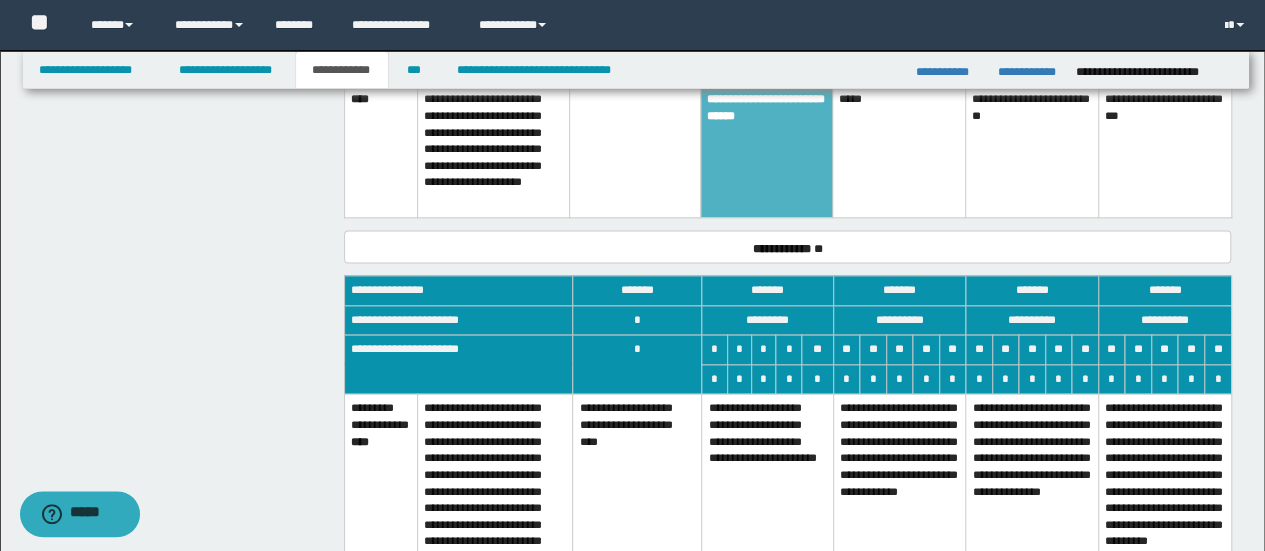 scroll, scrollTop: 1400, scrollLeft: 0, axis: vertical 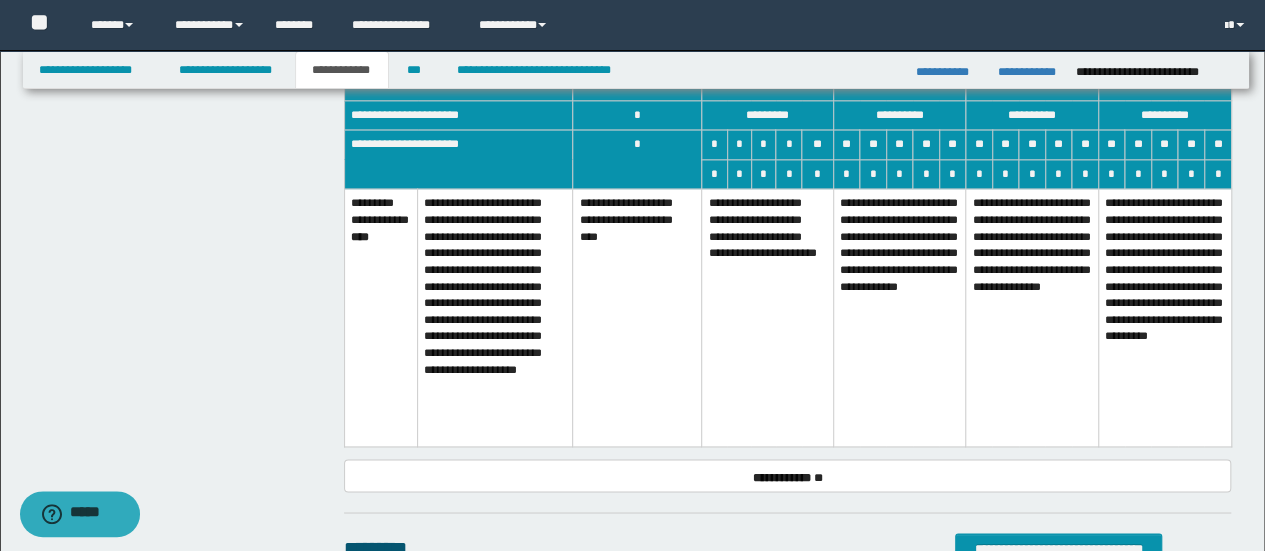 click on "**********" at bounding box center (767, 317) 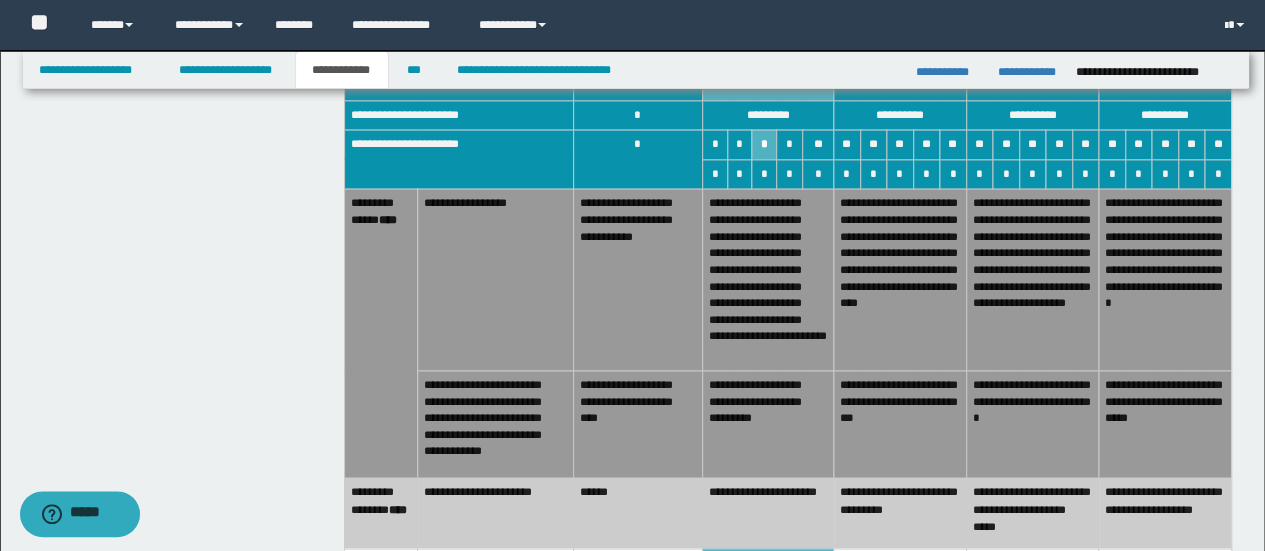 click on "******" at bounding box center [637, 513] 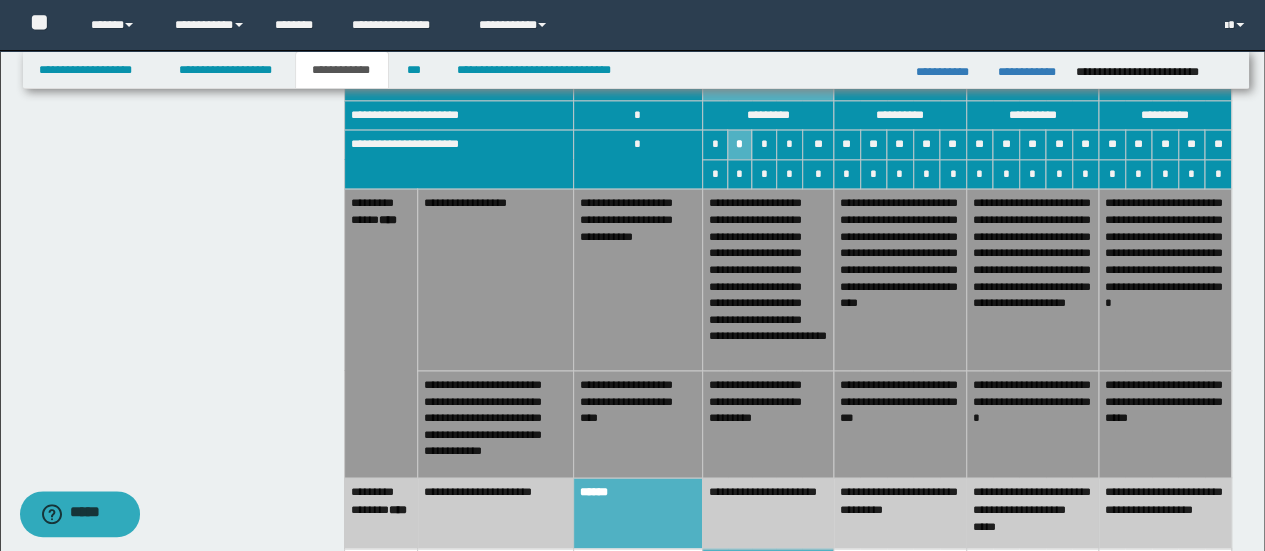 click on "**********" at bounding box center [637, 423] 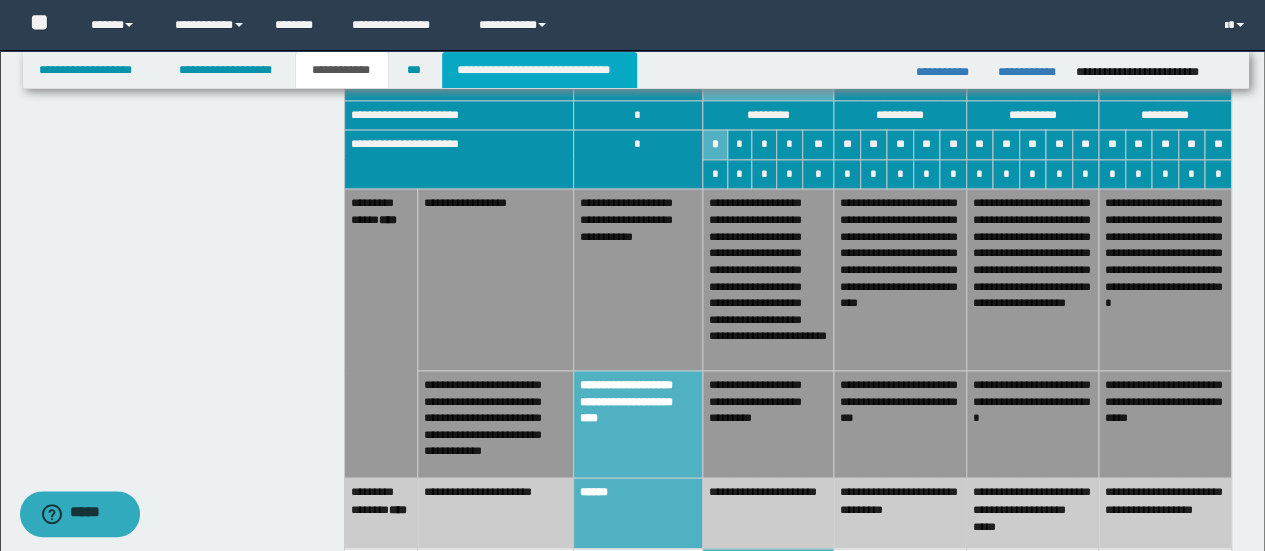 click on "**********" at bounding box center [539, 70] 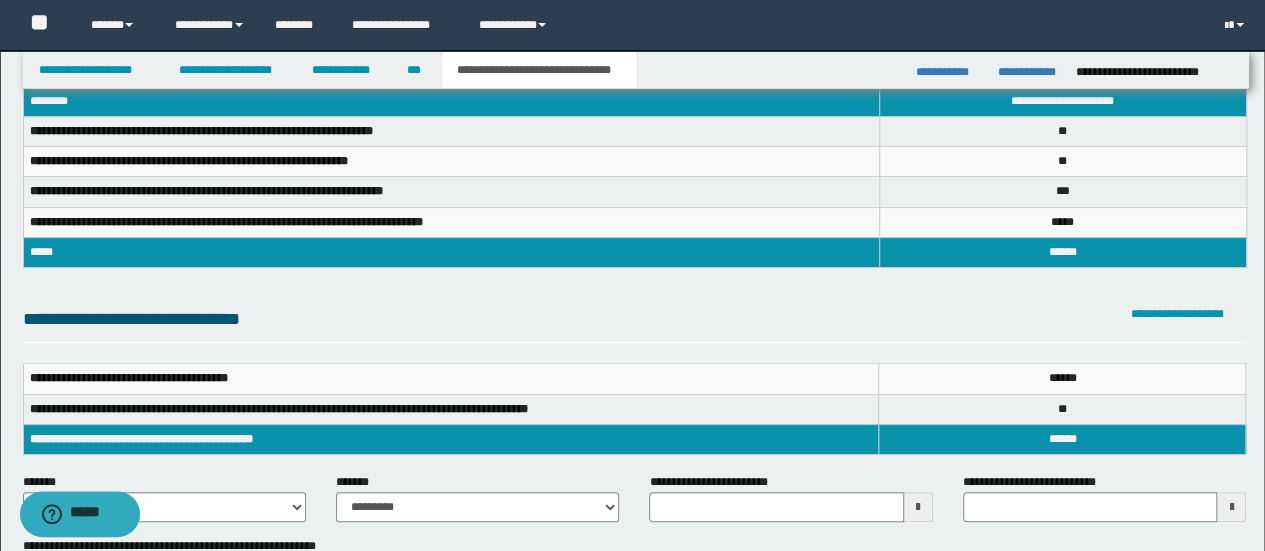 scroll, scrollTop: 300, scrollLeft: 0, axis: vertical 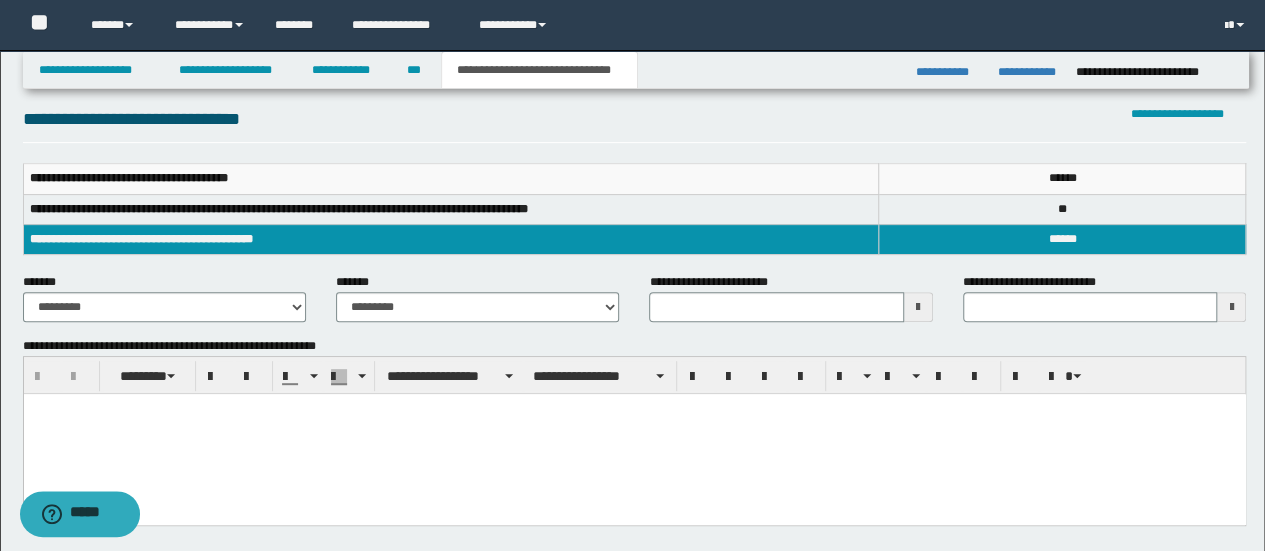 type 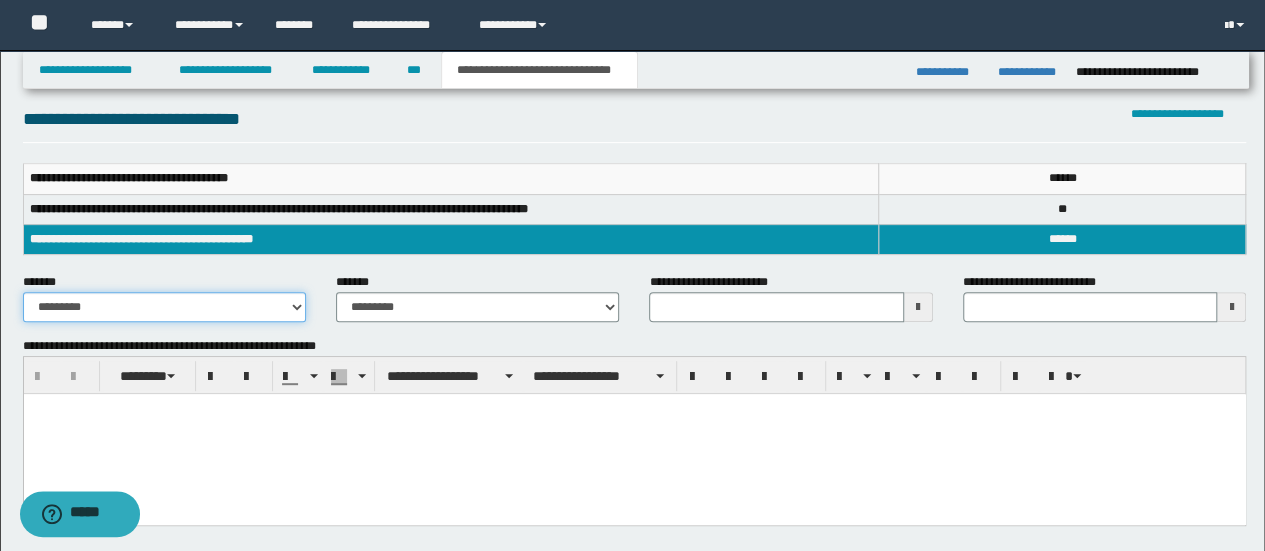 click on "**********" at bounding box center (164, 307) 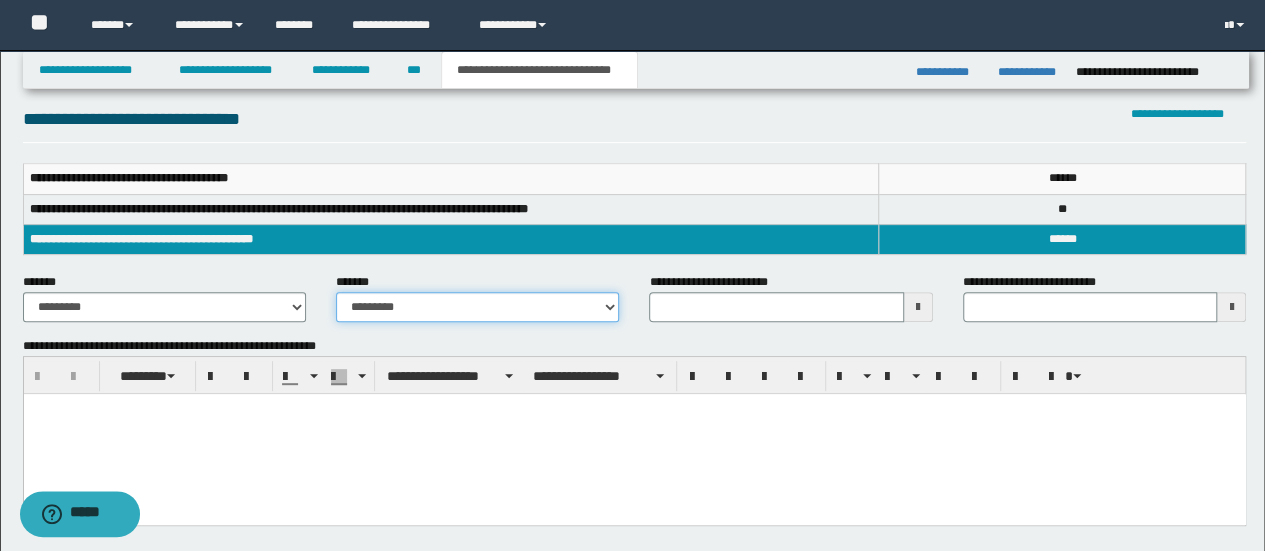 click on "**********" at bounding box center (477, 307) 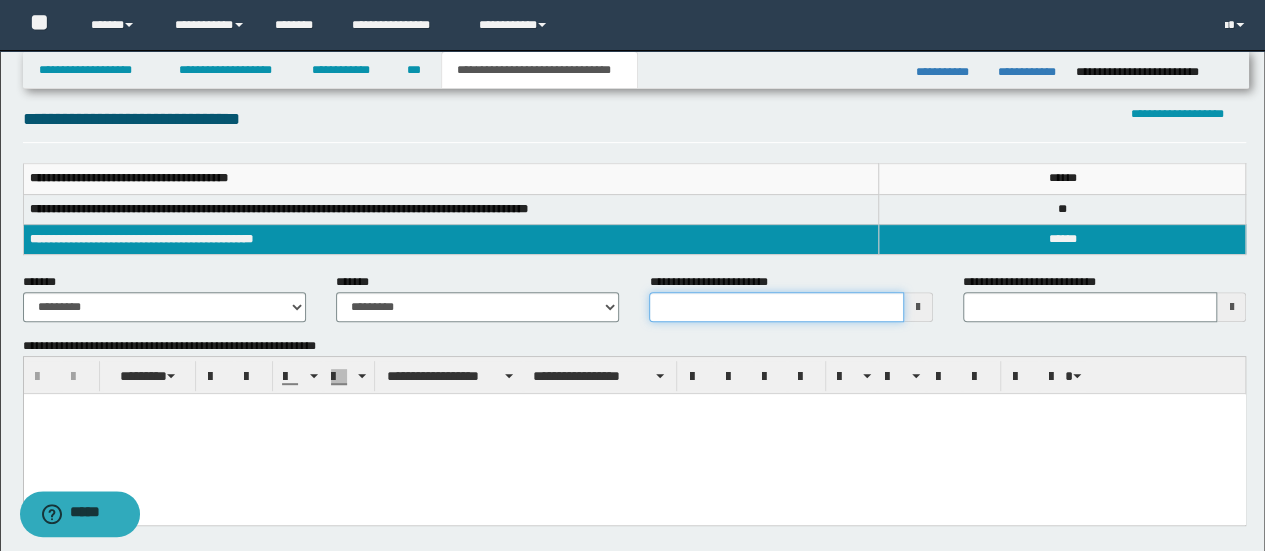 click on "**********" at bounding box center [776, 307] 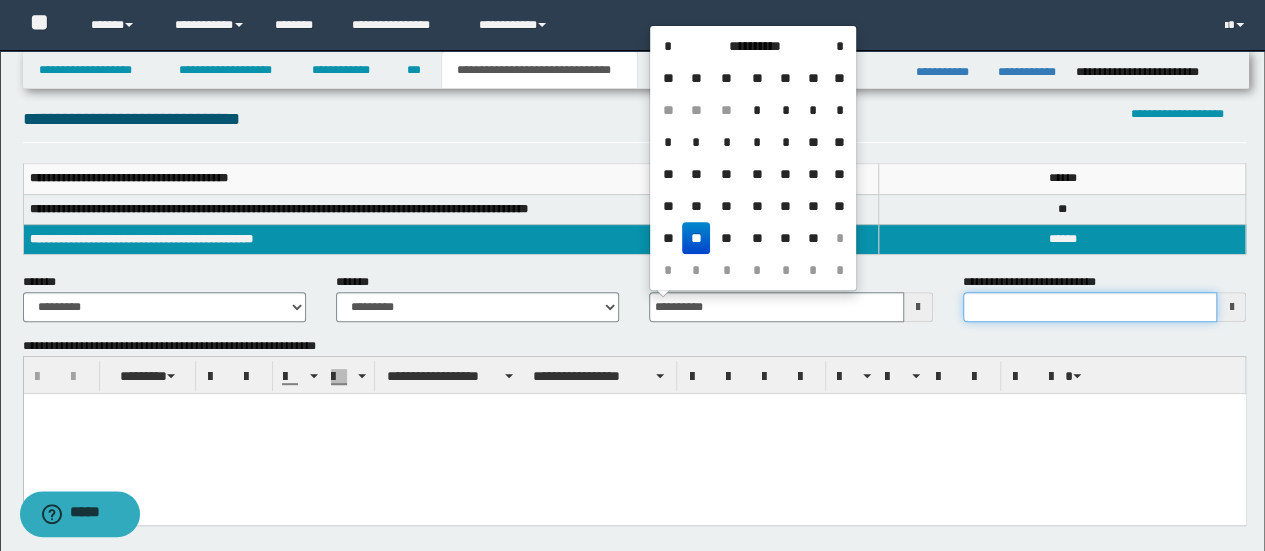 type on "**********" 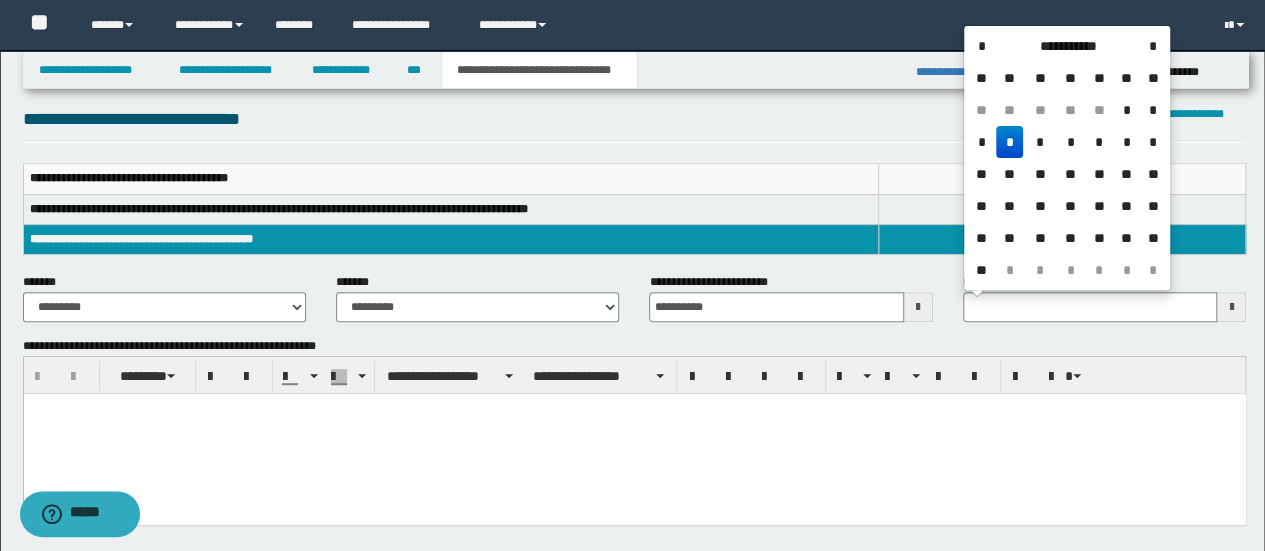 type 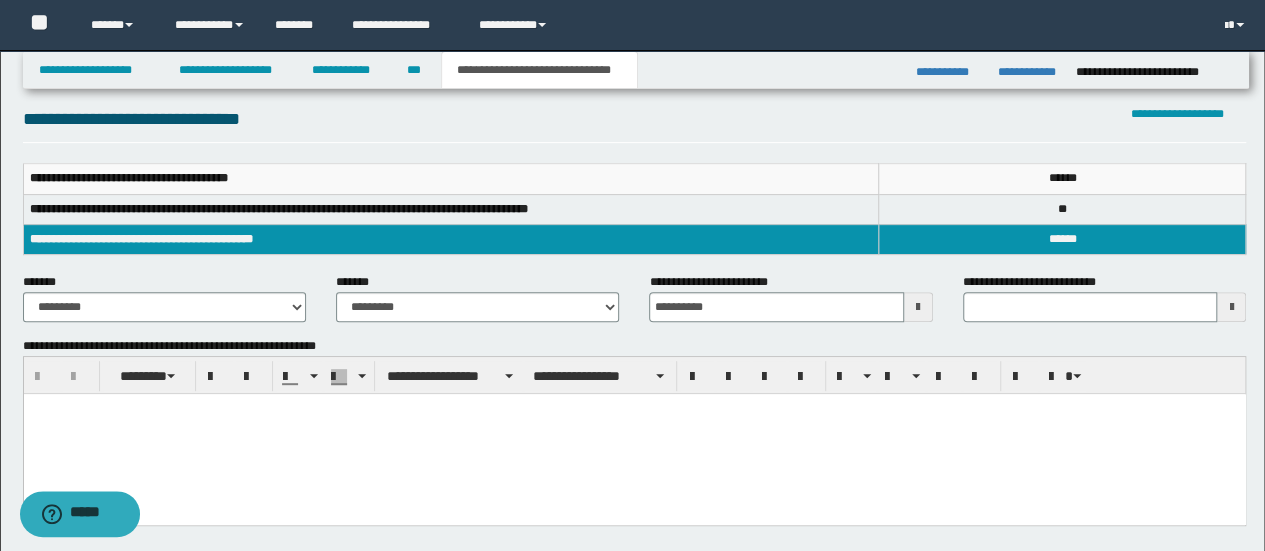 paste 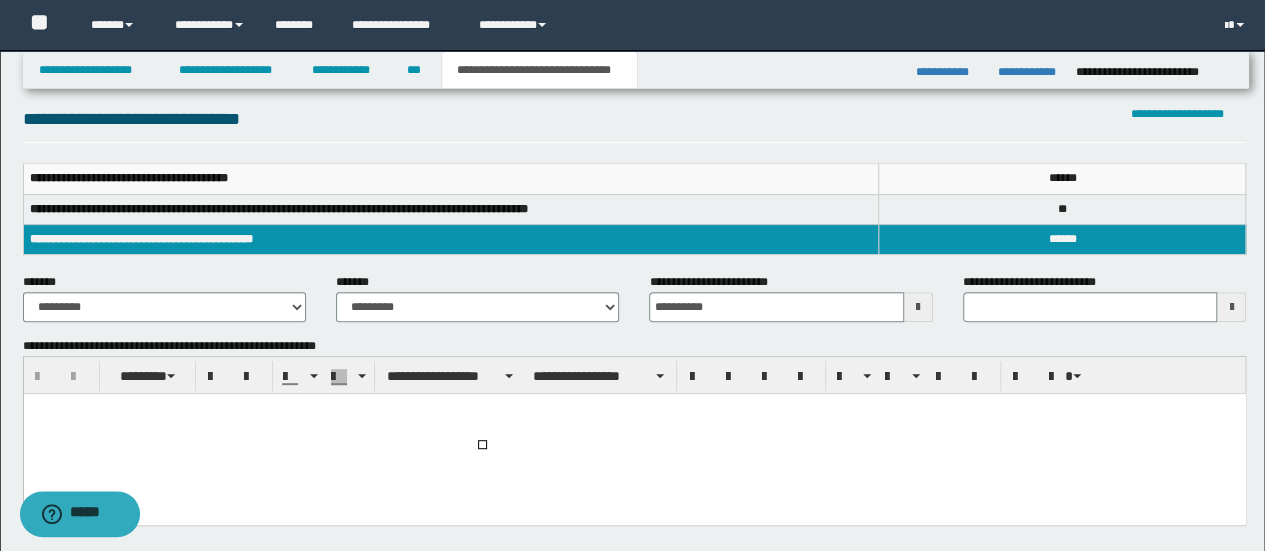 type 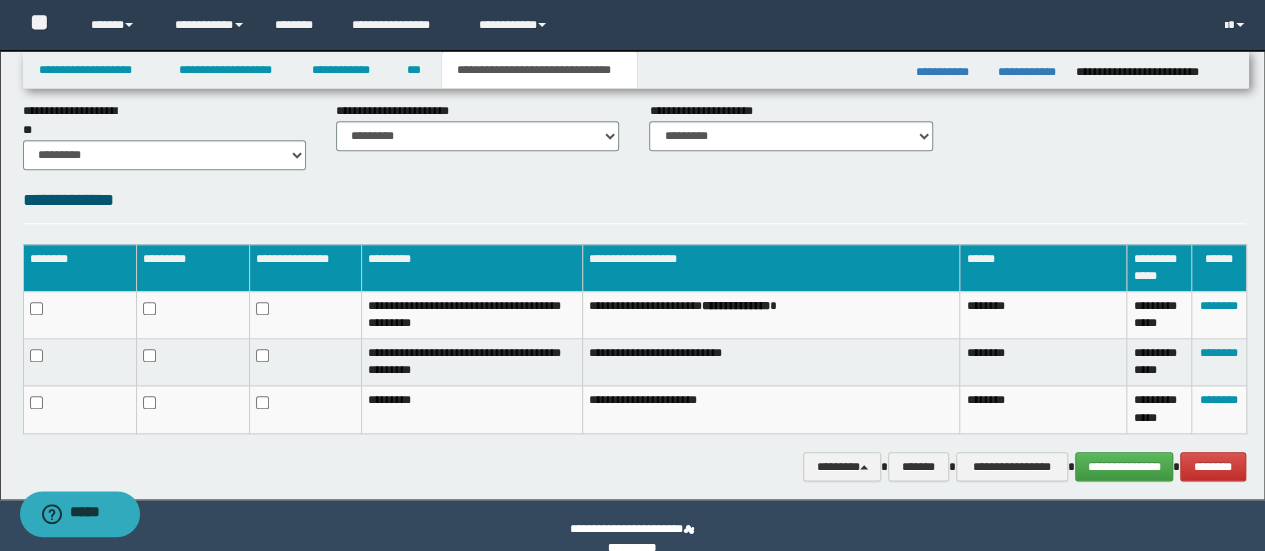 scroll, scrollTop: 982, scrollLeft: 0, axis: vertical 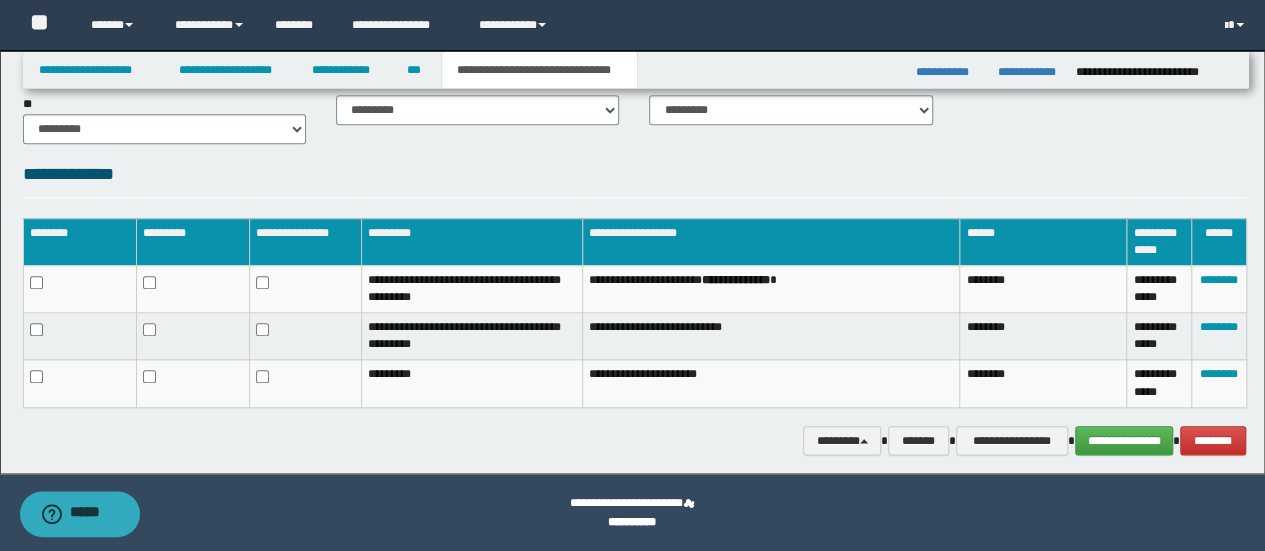 click on "**********" at bounding box center (635, 322) 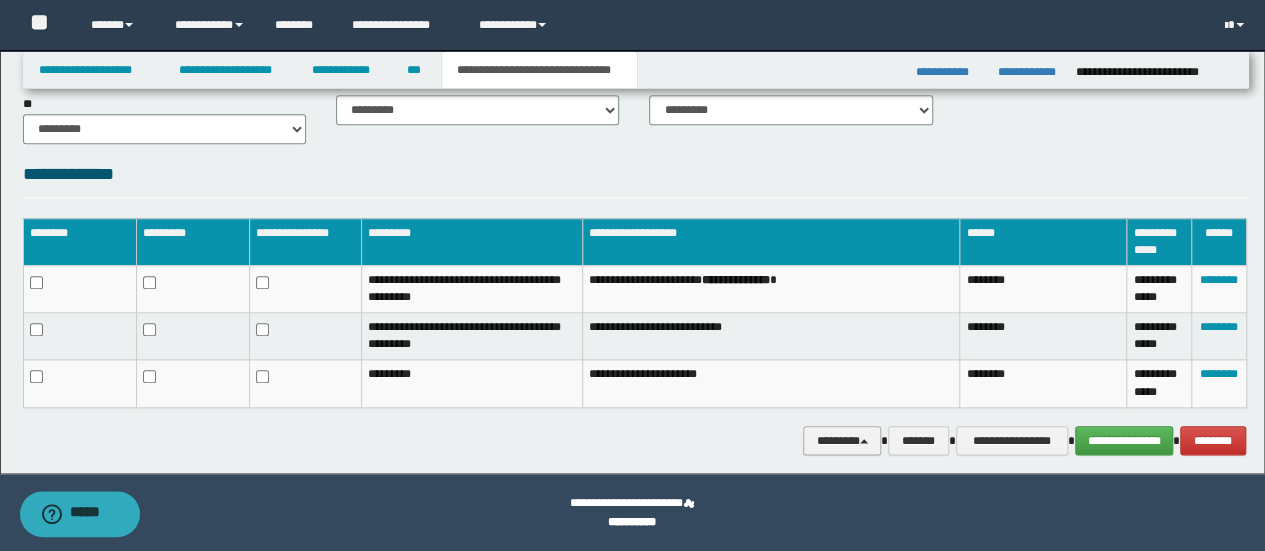 click on "********" at bounding box center [842, 440] 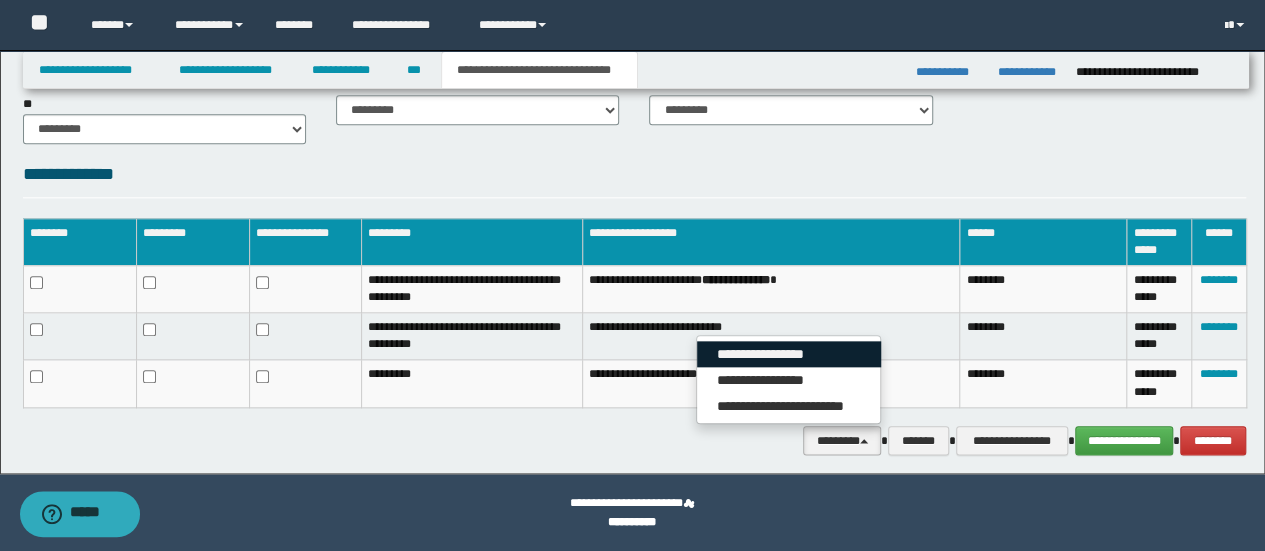 click on "**********" at bounding box center (789, 354) 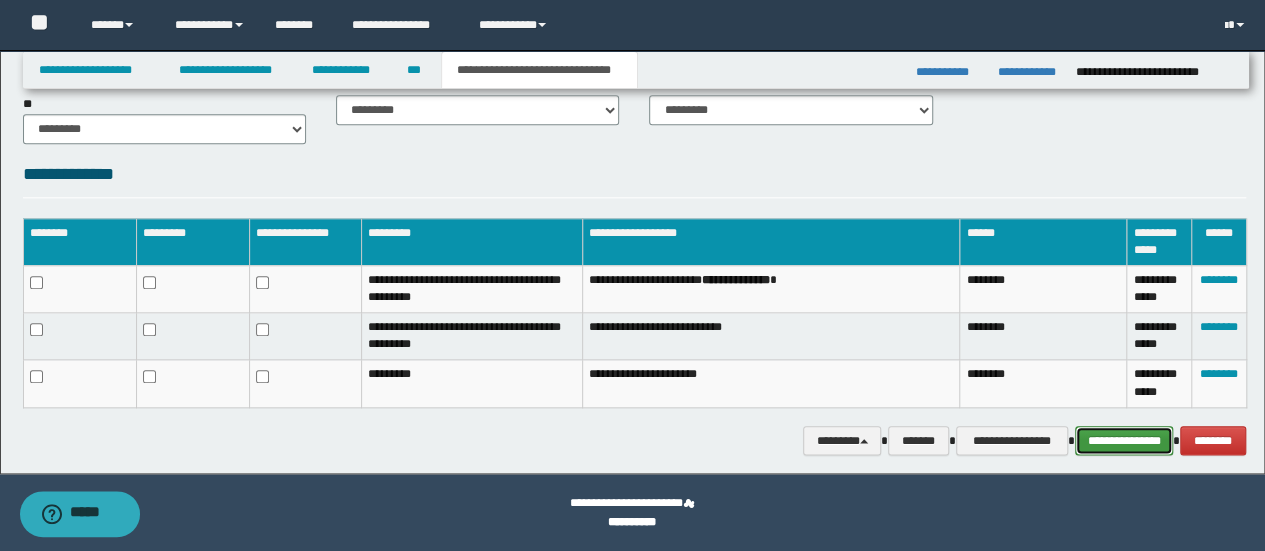 click on "**********" at bounding box center [1124, 440] 